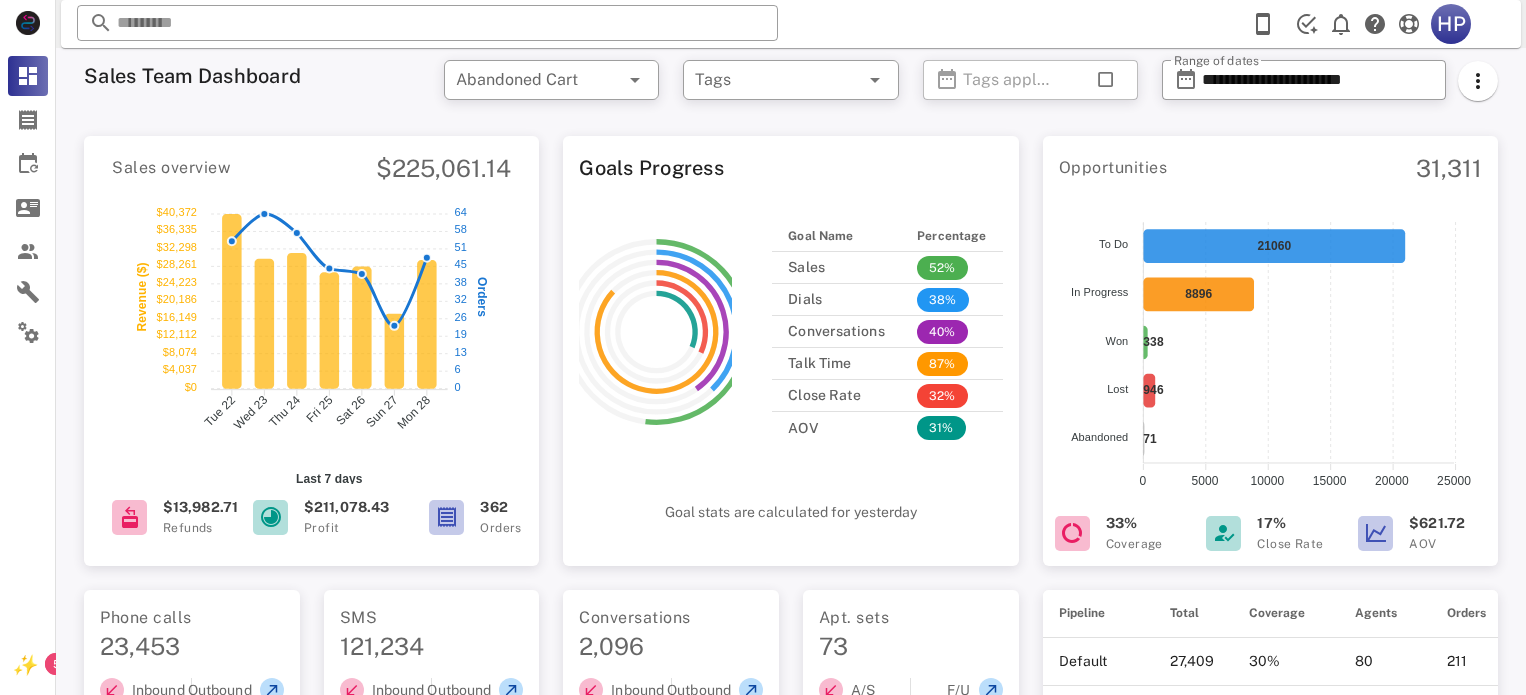 scroll, scrollTop: 1040, scrollLeft: 0, axis: vertical 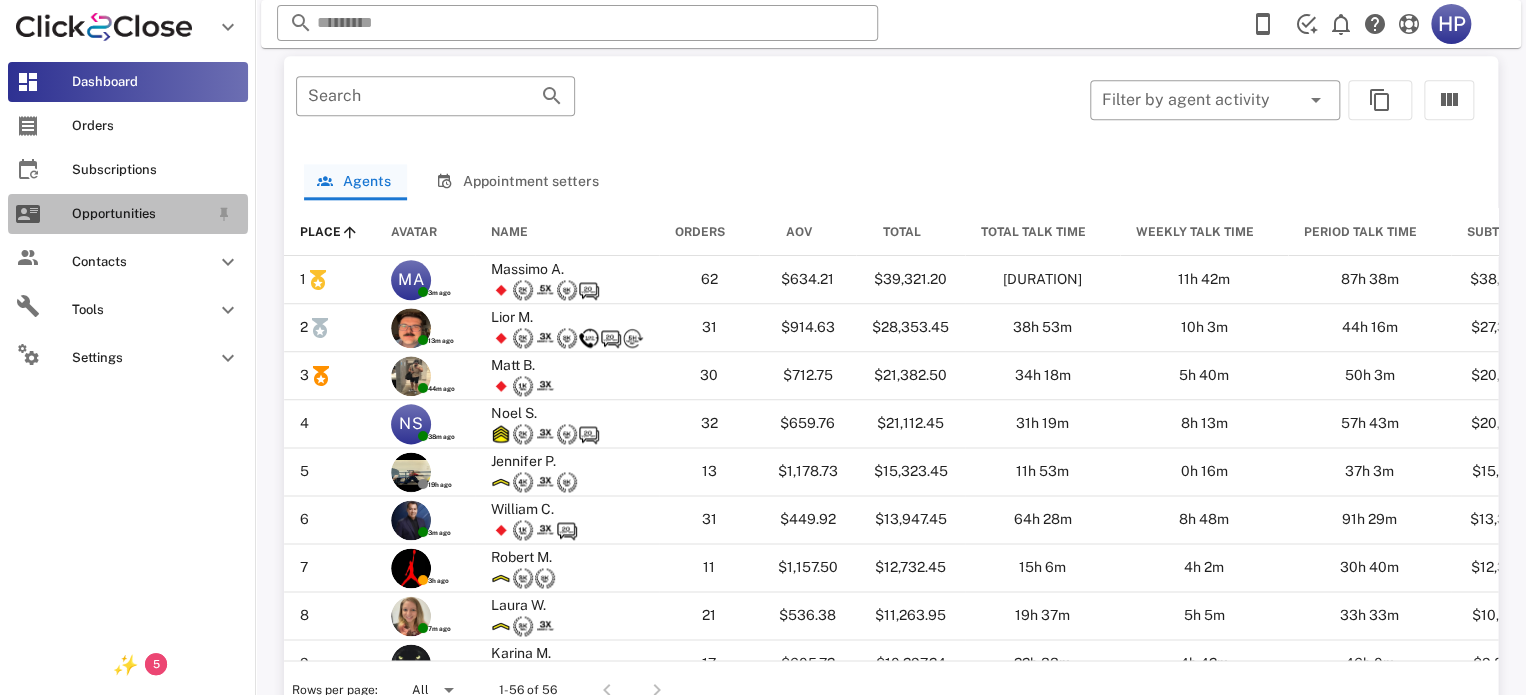 click on "Opportunities" at bounding box center (140, 214) 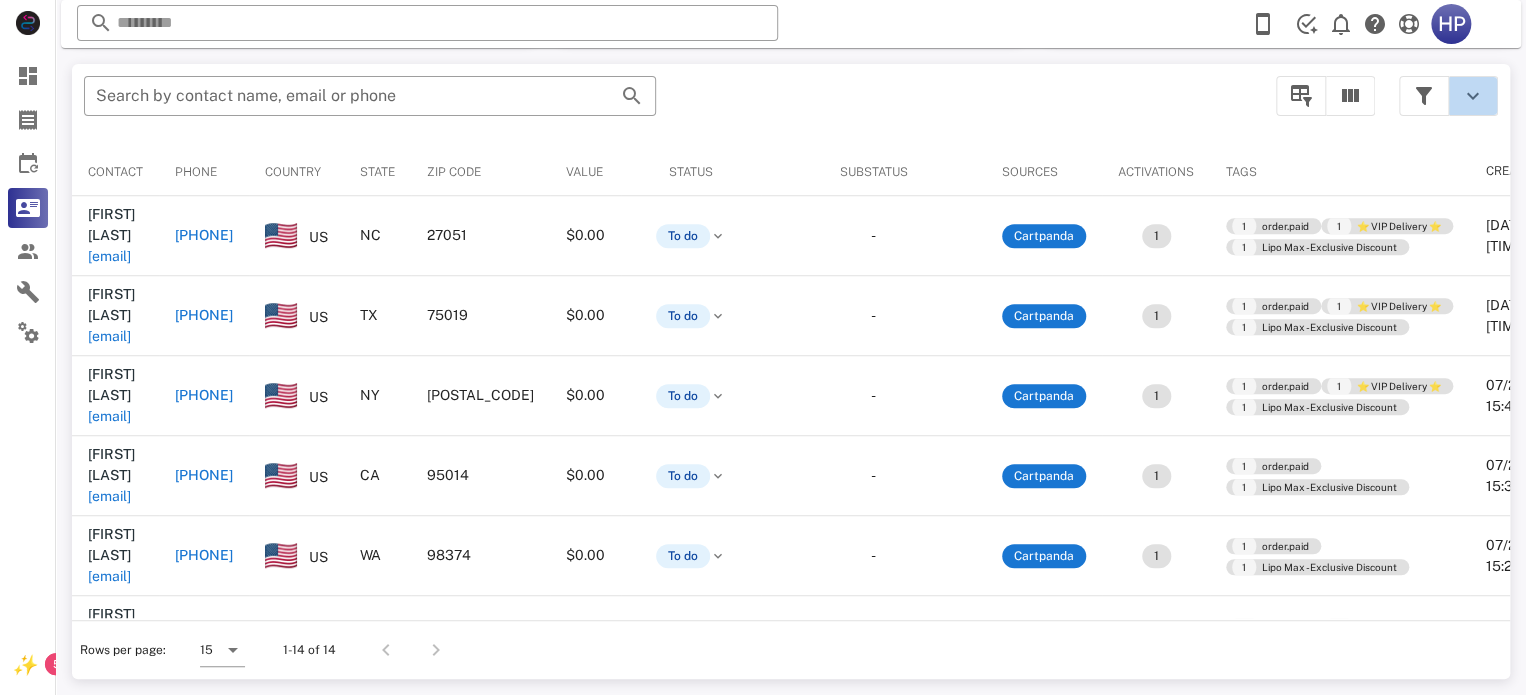click at bounding box center [1473, 96] 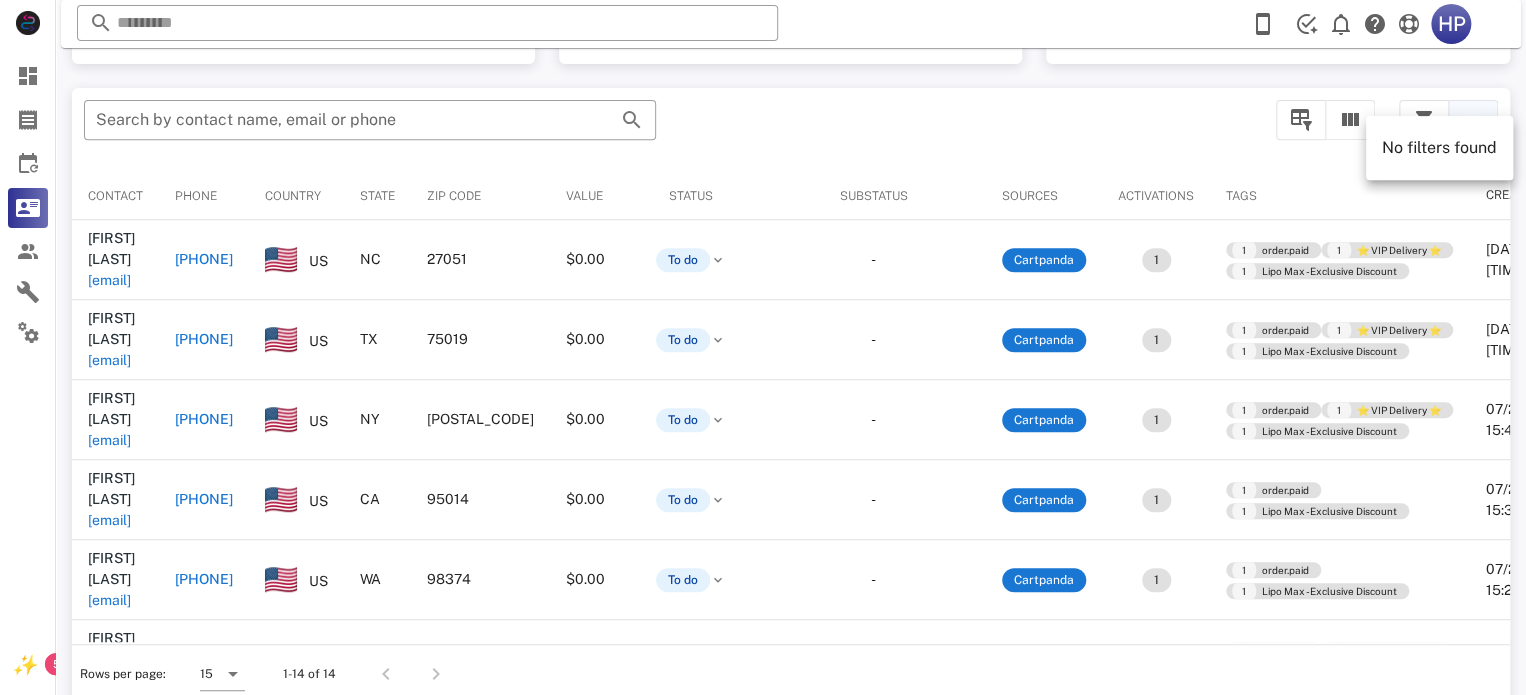 scroll, scrollTop: 377, scrollLeft: 0, axis: vertical 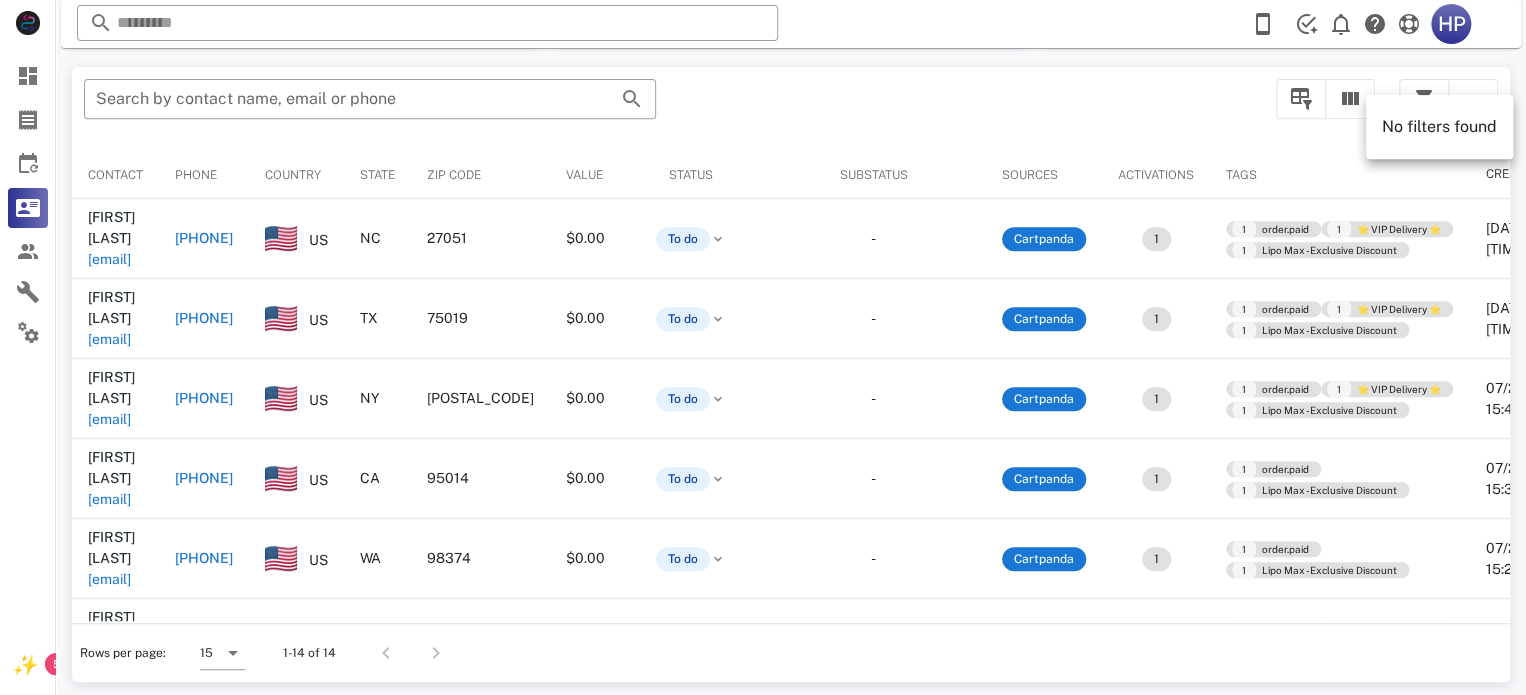 click on "​ Search by contact name, email or phone" at bounding box center [668, 109] 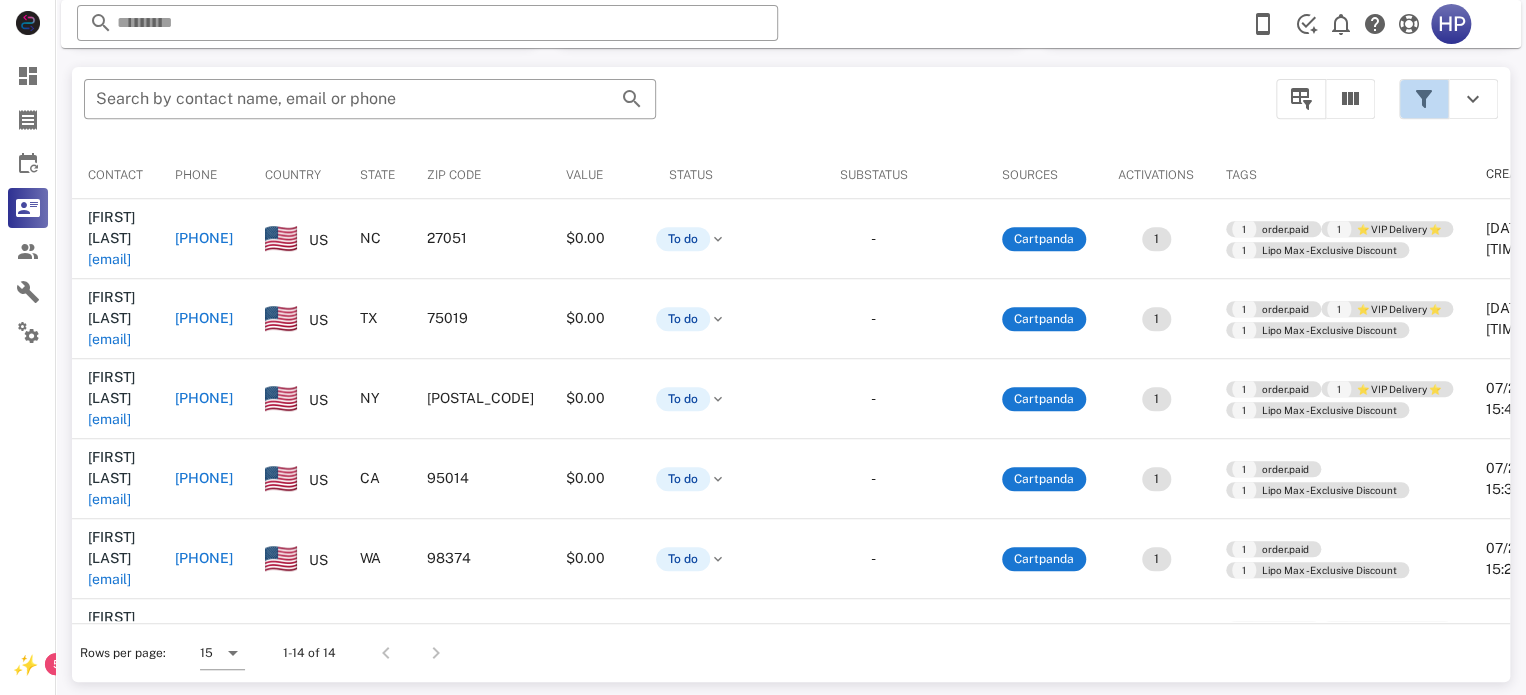 click at bounding box center [1424, 99] 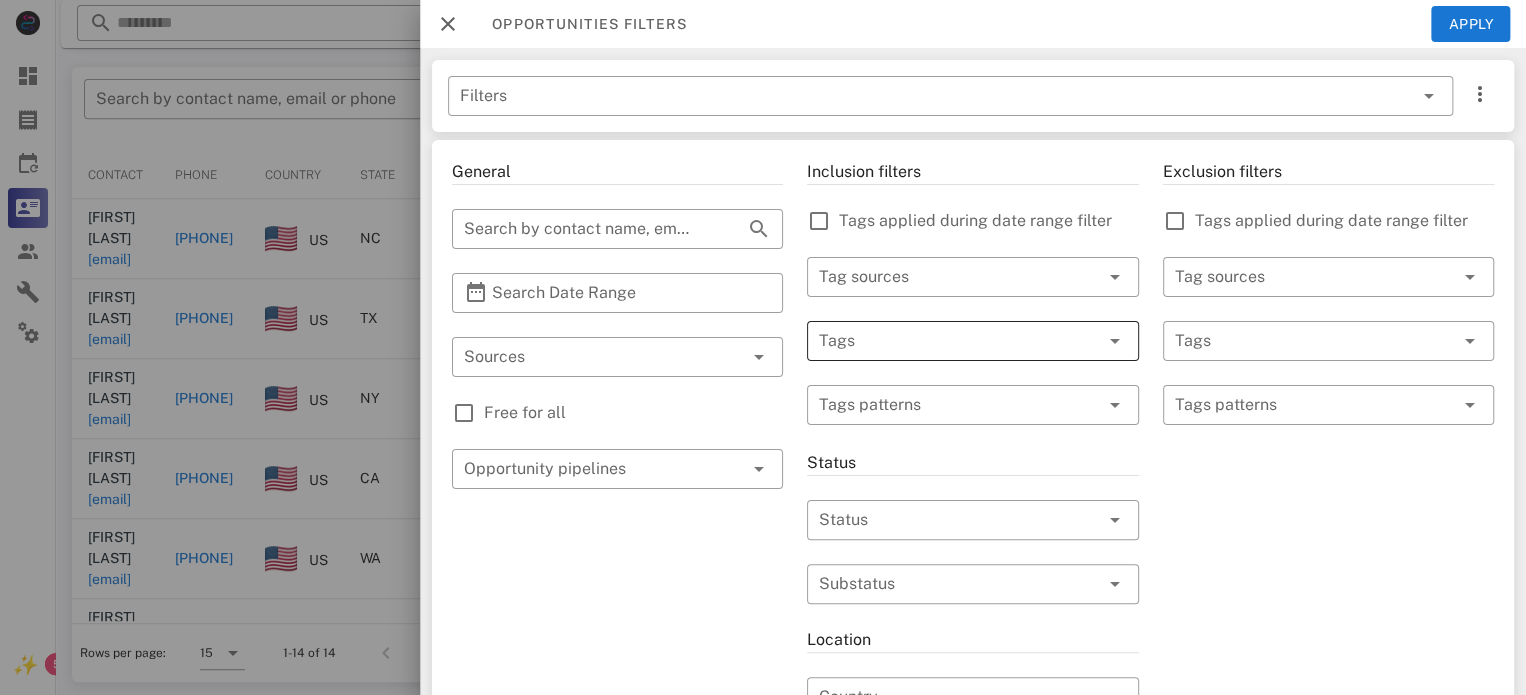 click at bounding box center (944, 341) 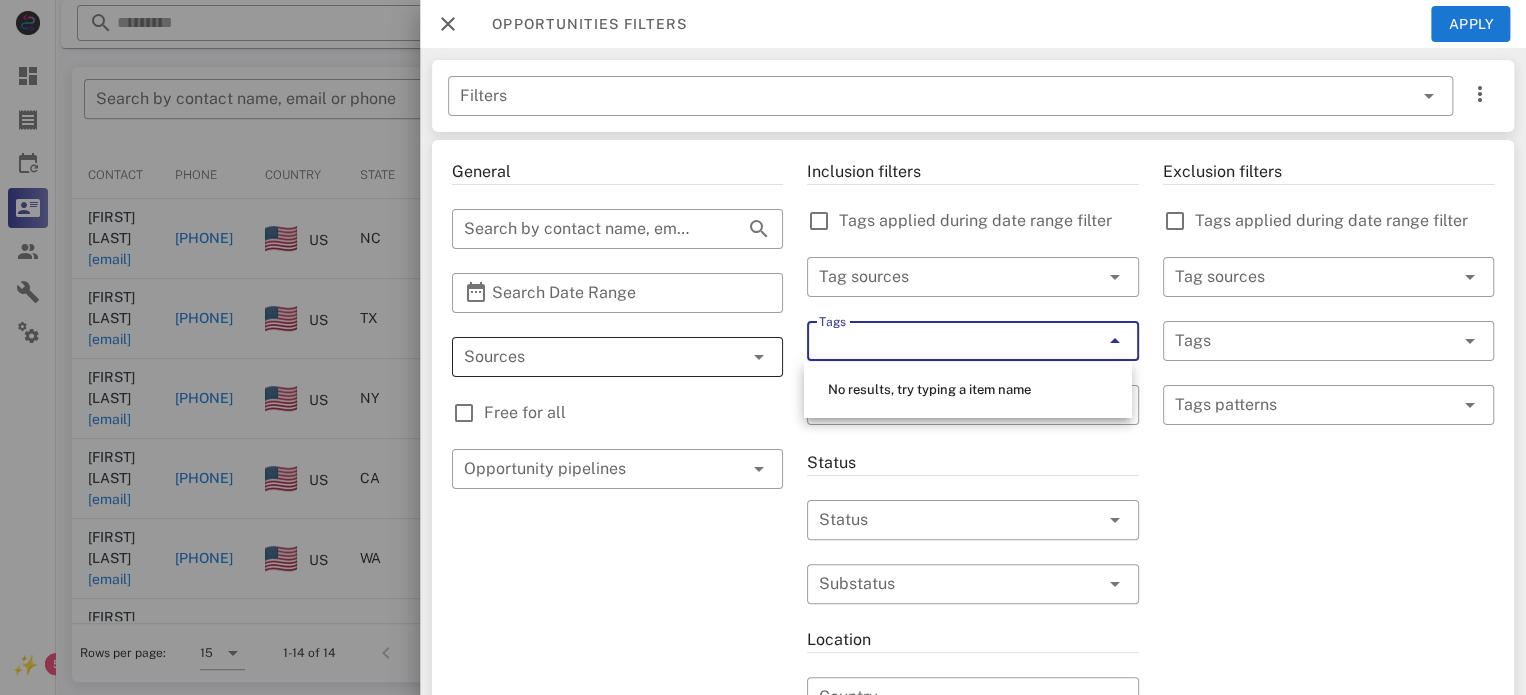 click at bounding box center [589, 357] 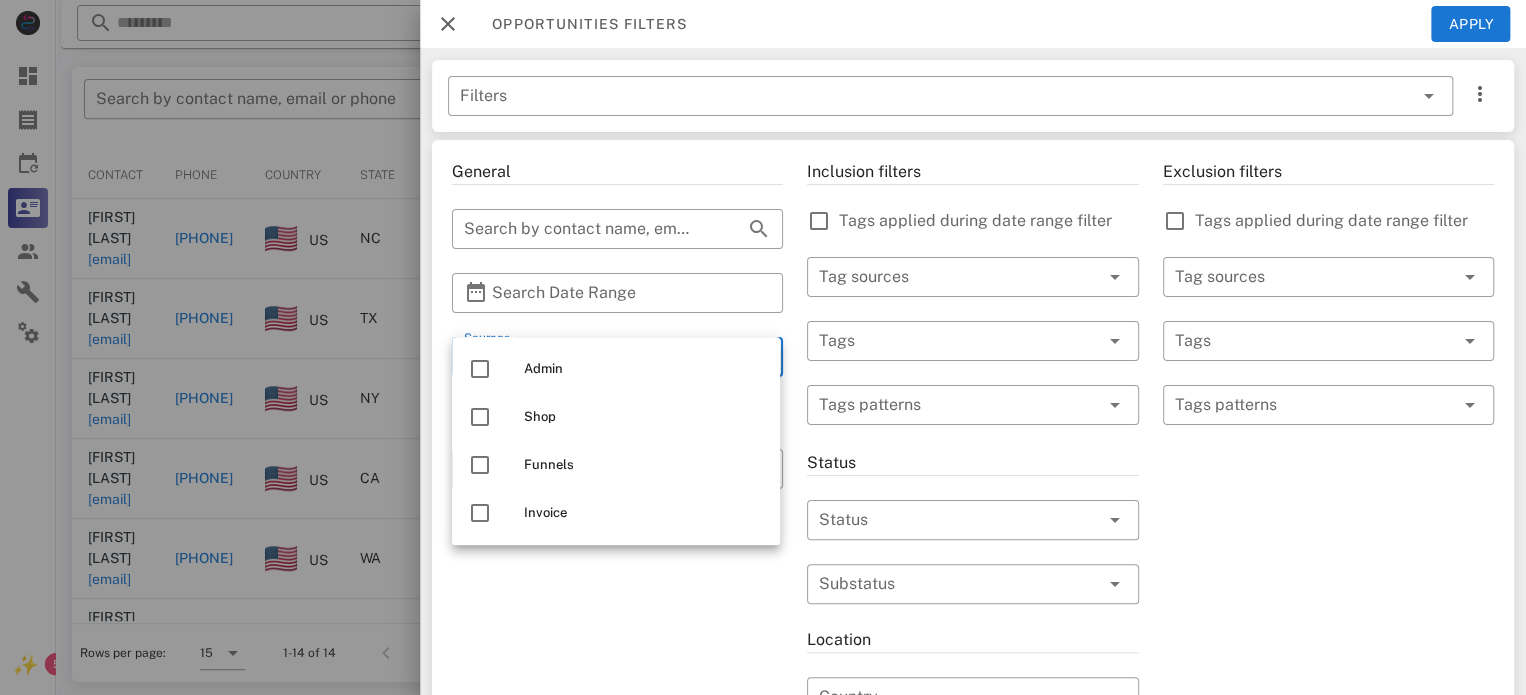click on "General ​ Search by contact name, email or phone ​ Search Date Range ​ Sources Free for all ​ Opportunity pipelines" at bounding box center [617, 709] 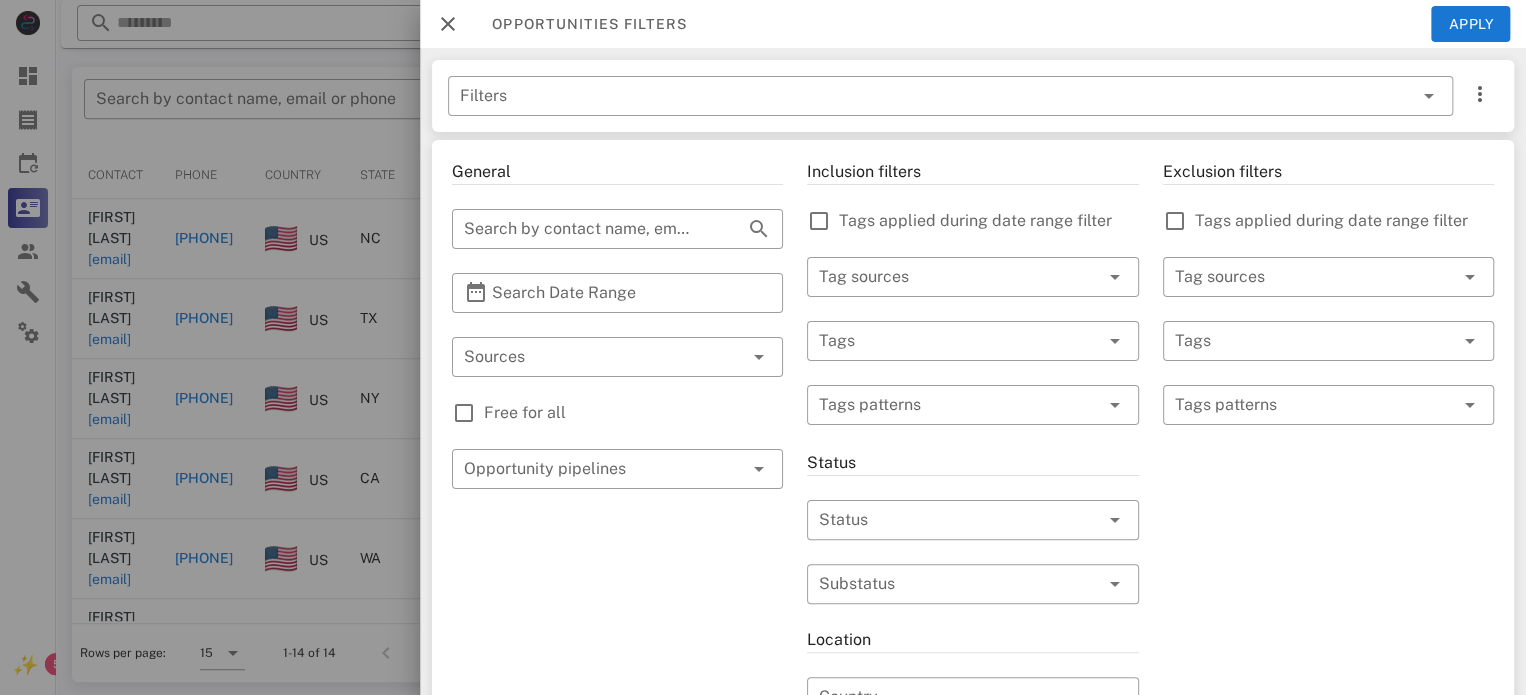 click on "Free for all" at bounding box center (633, 413) 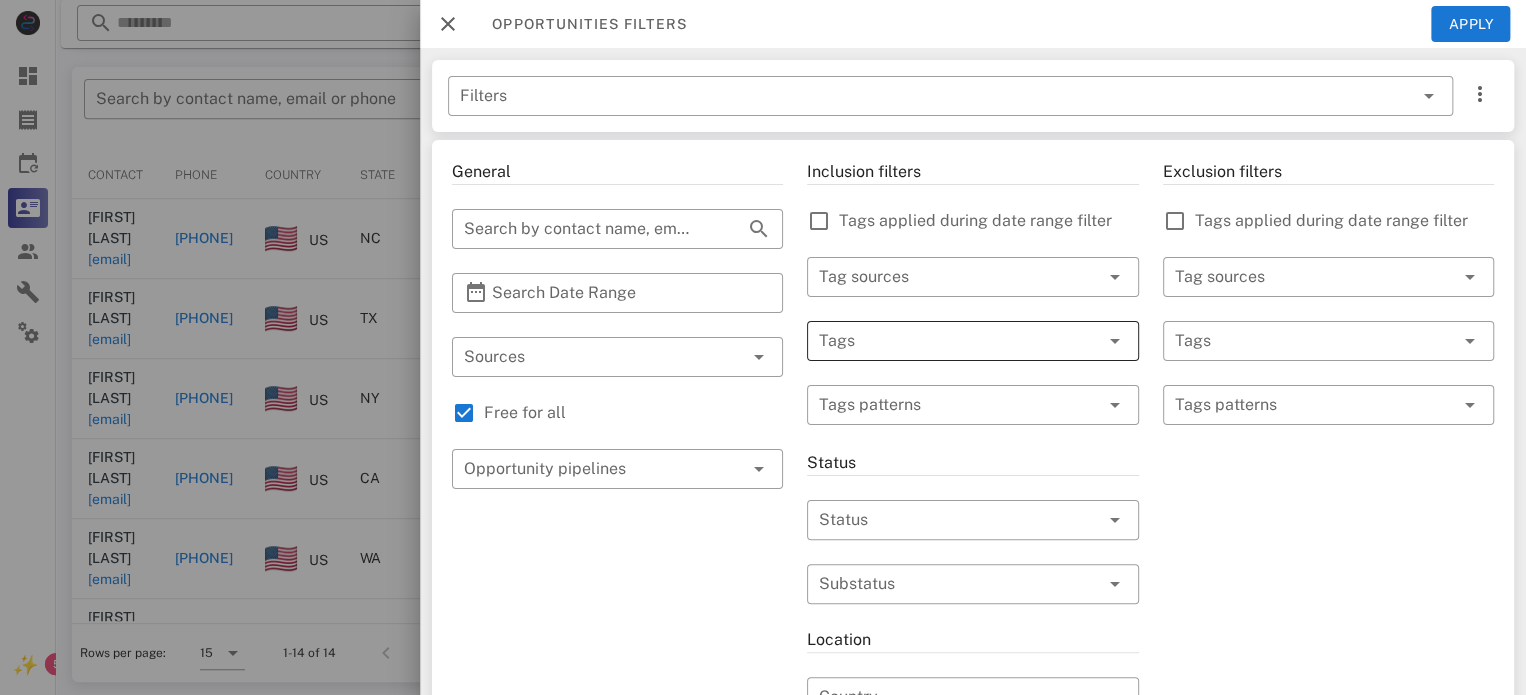 click at bounding box center (944, 341) 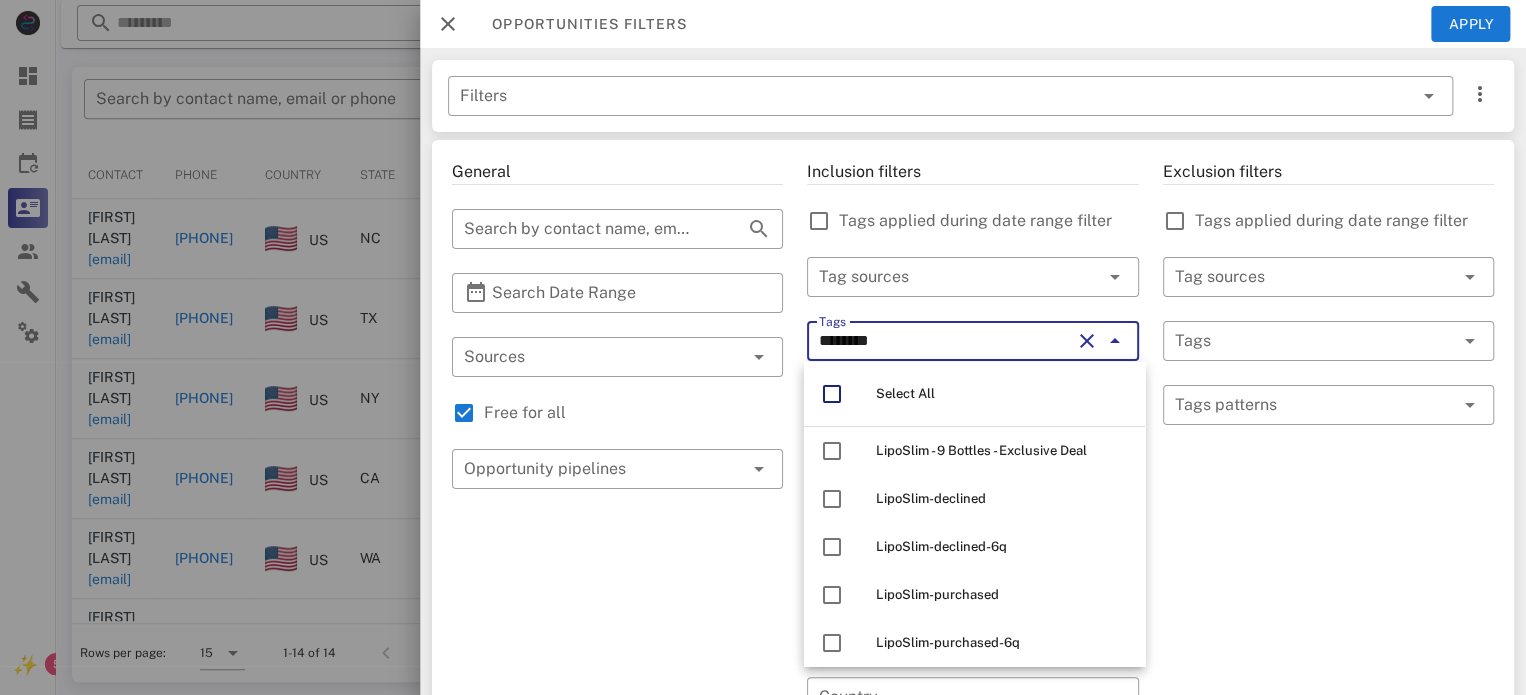 scroll, scrollTop: 40, scrollLeft: 0, axis: vertical 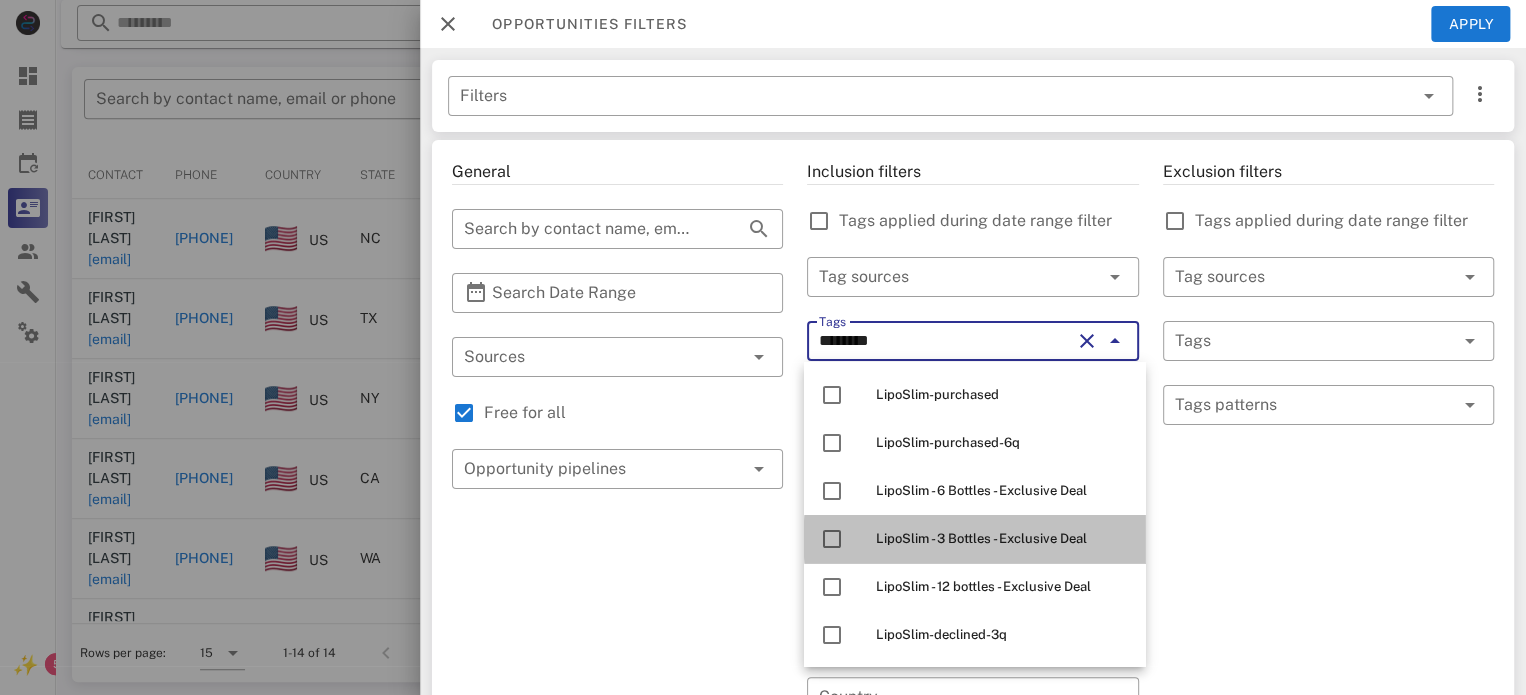click on "LipoSlim - 3 Bottles - Exclusive Deal" at bounding box center [981, 538] 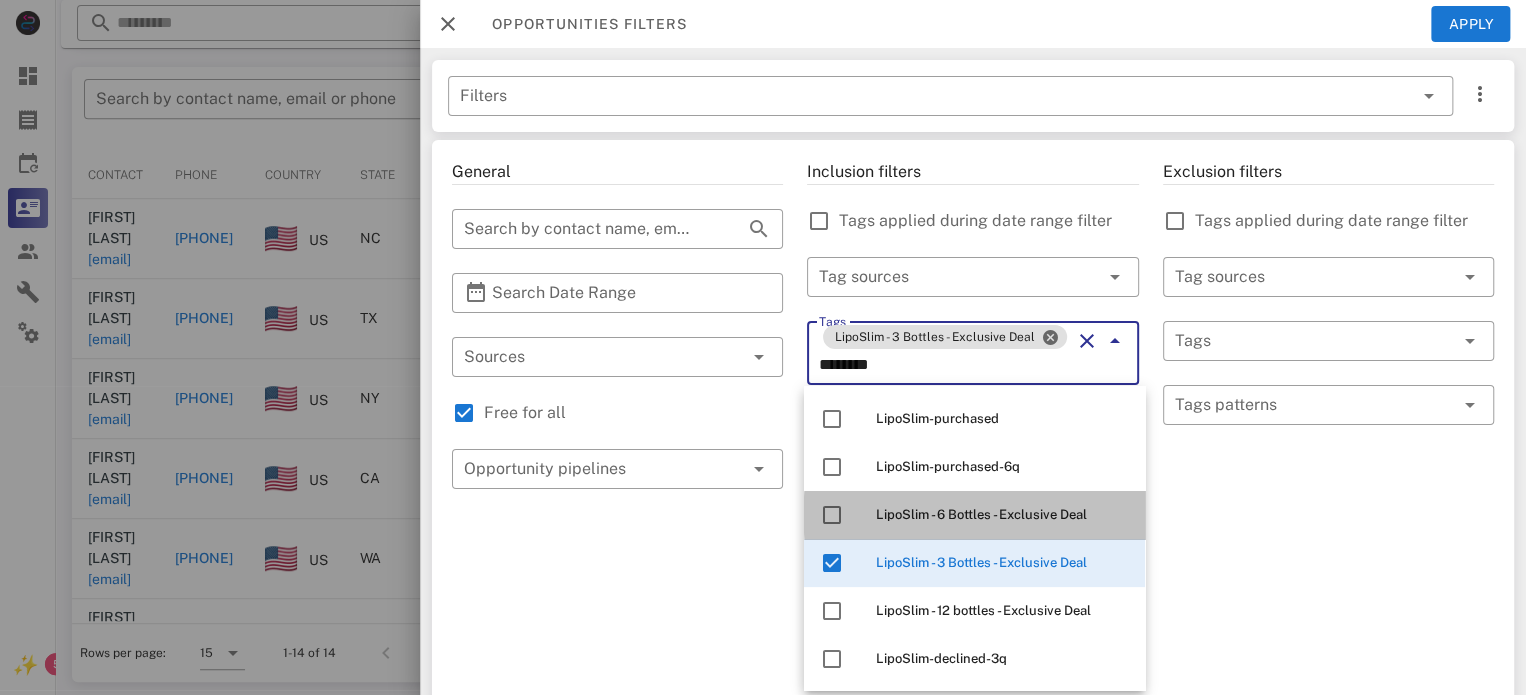 click on "LipoSlim - 6 Bottles - Exclusive Deal" at bounding box center (981, 514) 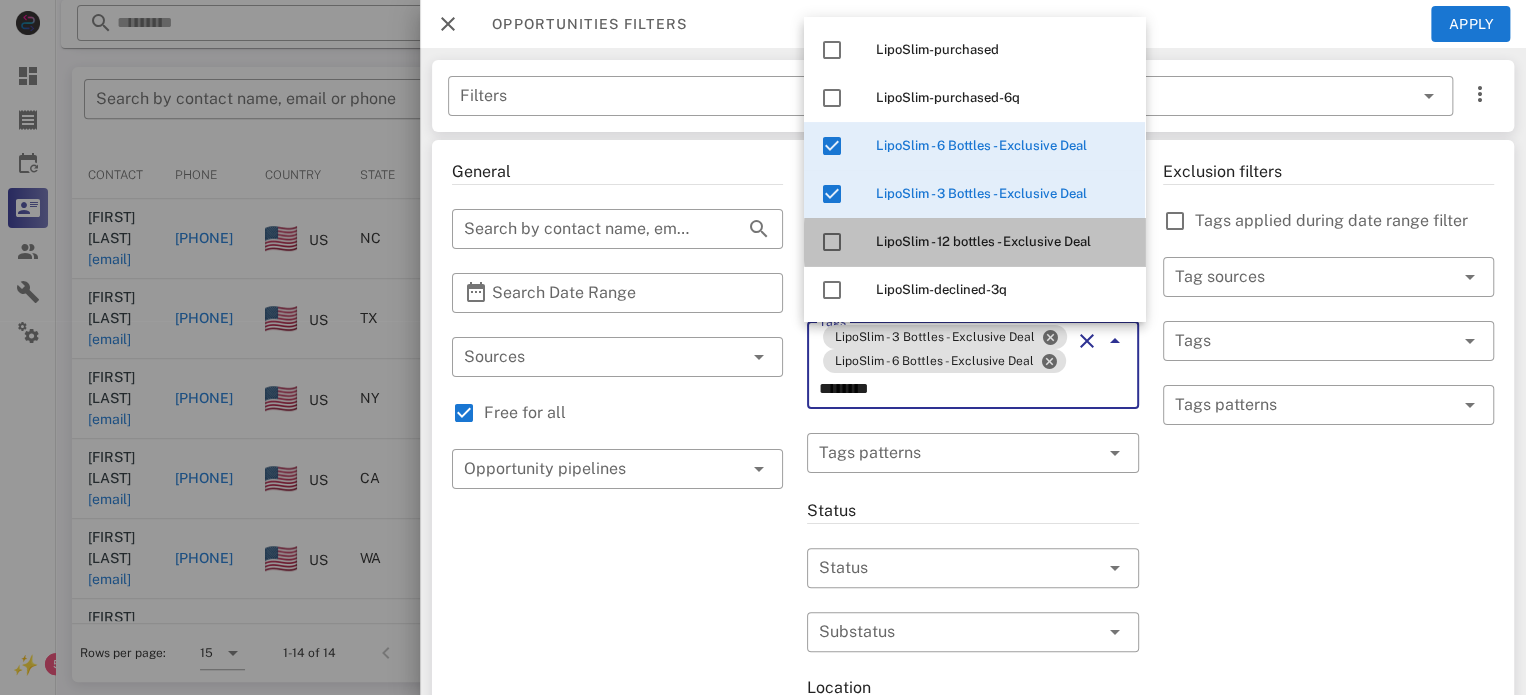 click on "LipoSlim - 12 bottles - Exclusive Deal" at bounding box center [1002, 242] 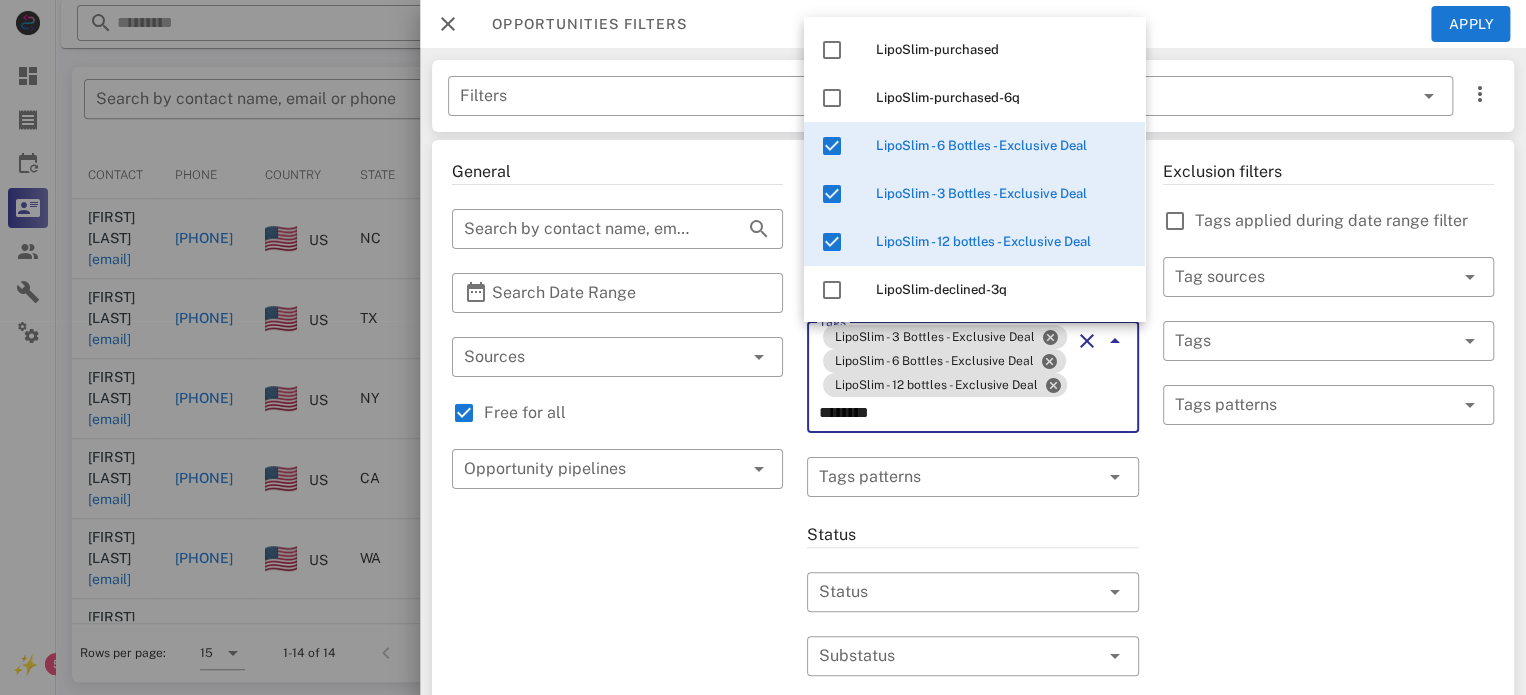 click on "General ​ Search by contact name, email or phone ​ Search Date Range ​ Sources Free for all ​ Opportunity pipelines" at bounding box center [617, 745] 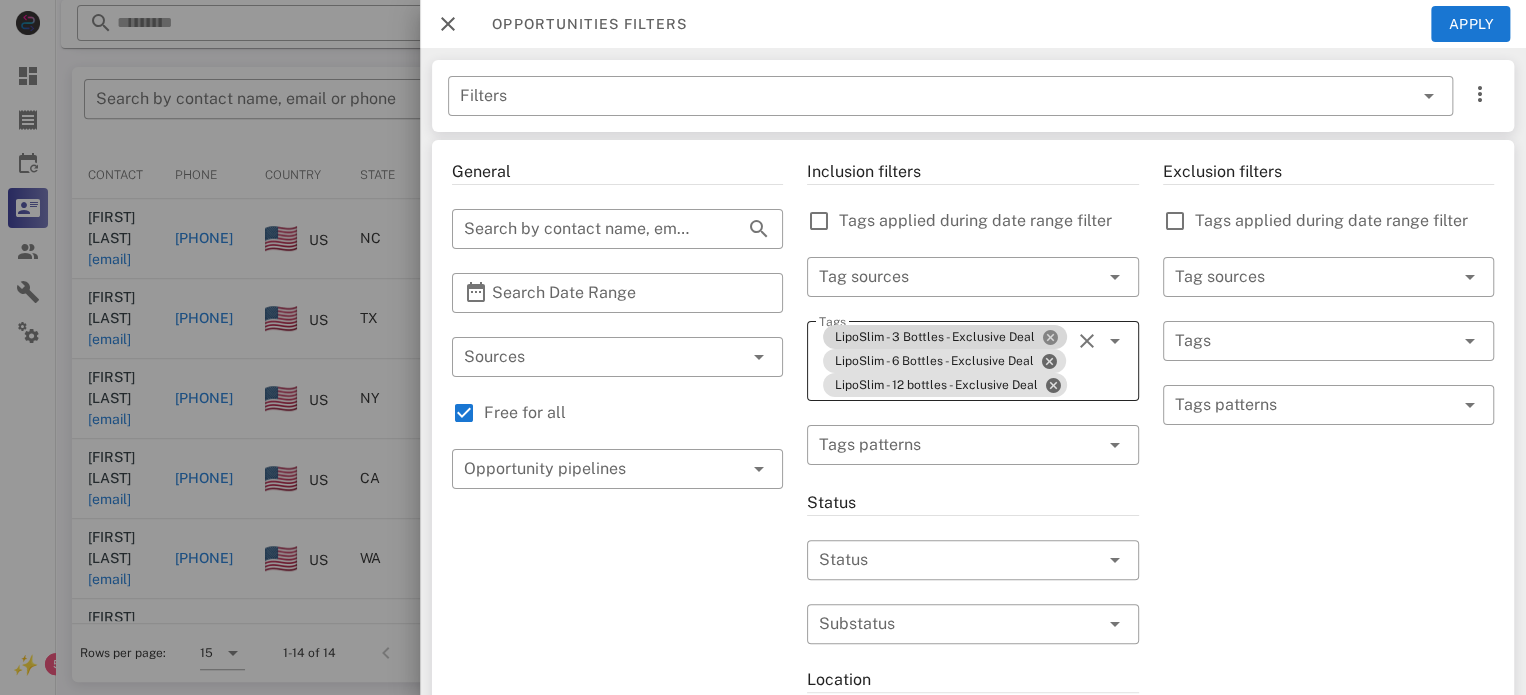 click at bounding box center (1050, 337) 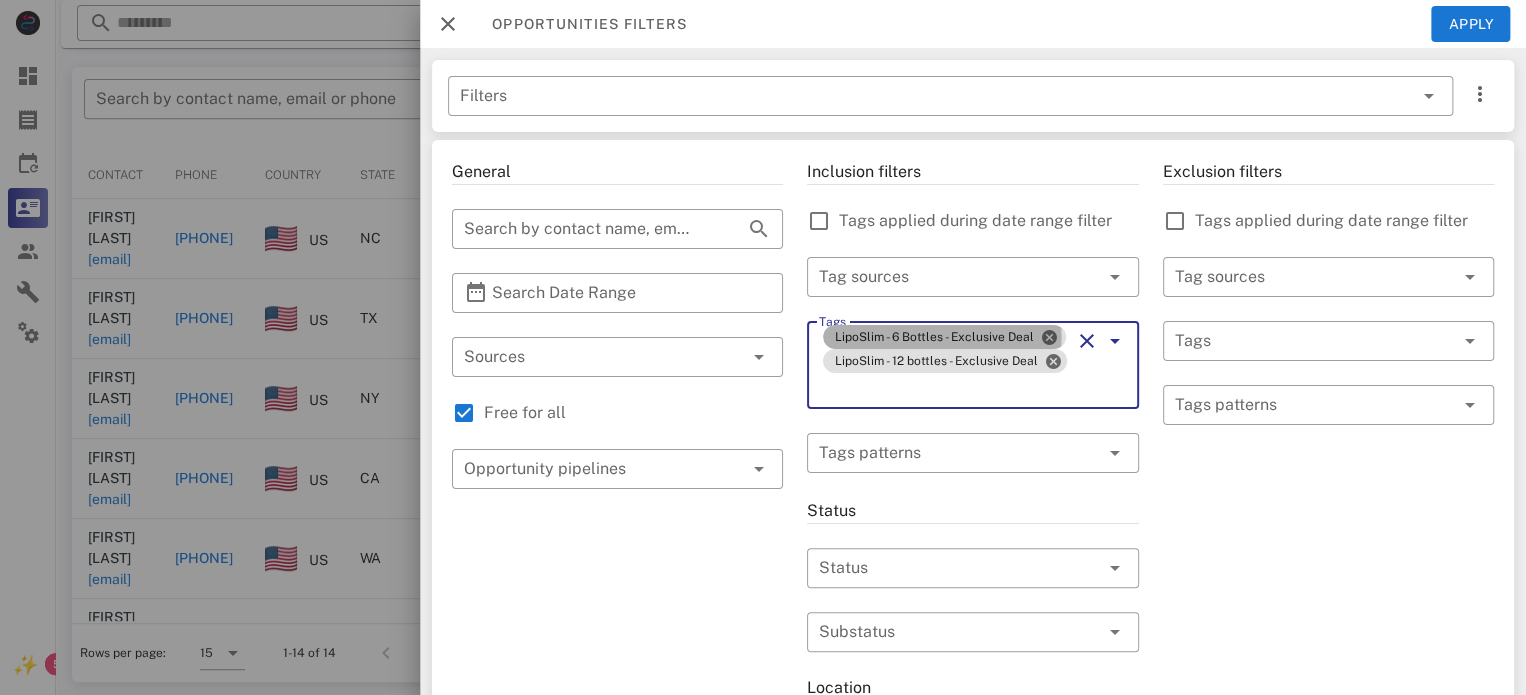 click at bounding box center [1049, 337] 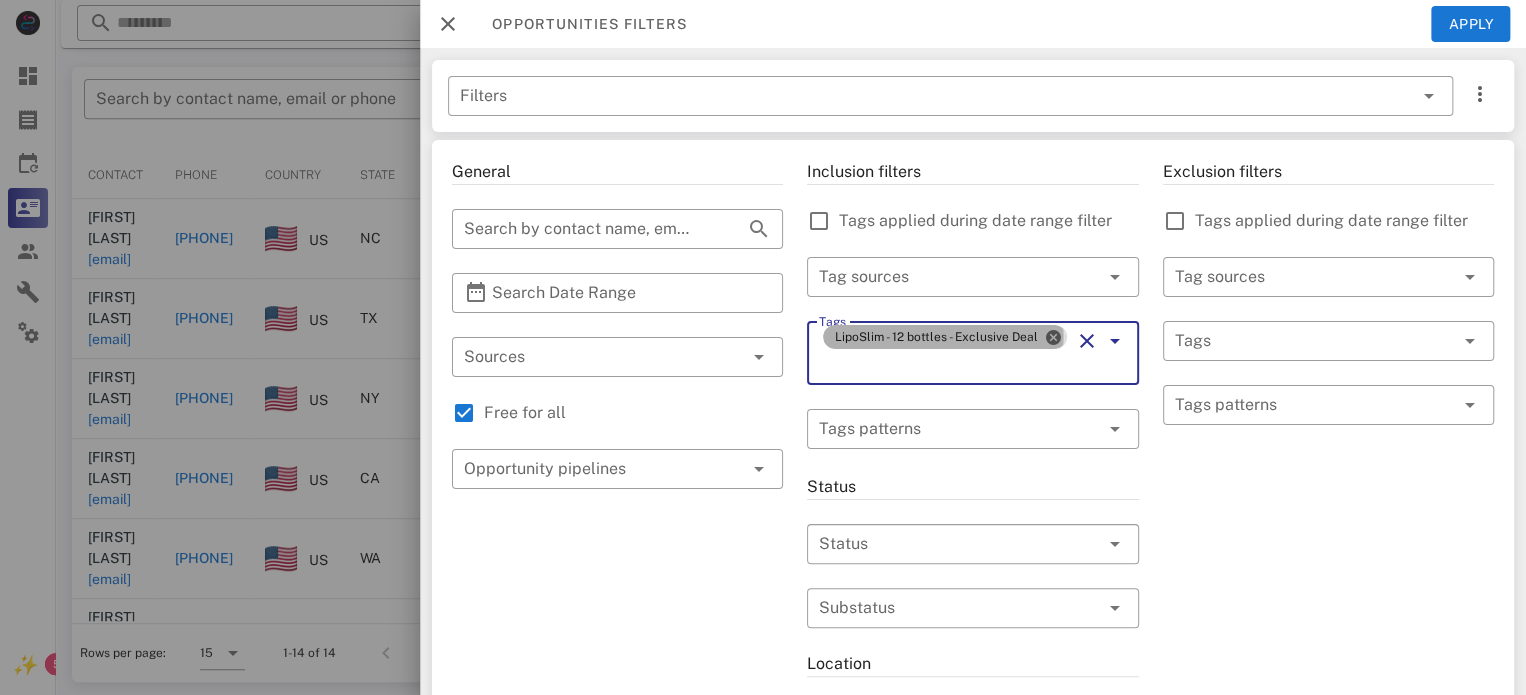 click at bounding box center (1053, 337) 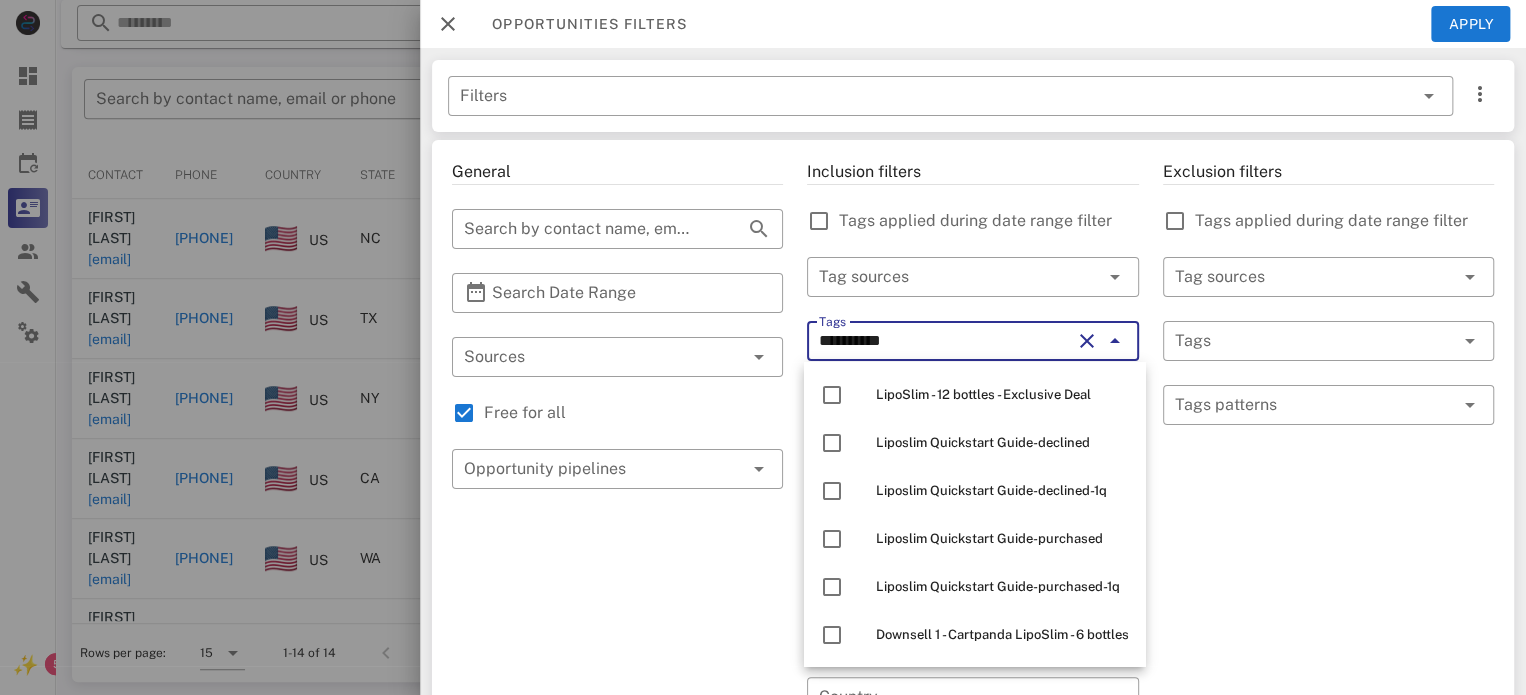 scroll, scrollTop: 0, scrollLeft: 0, axis: both 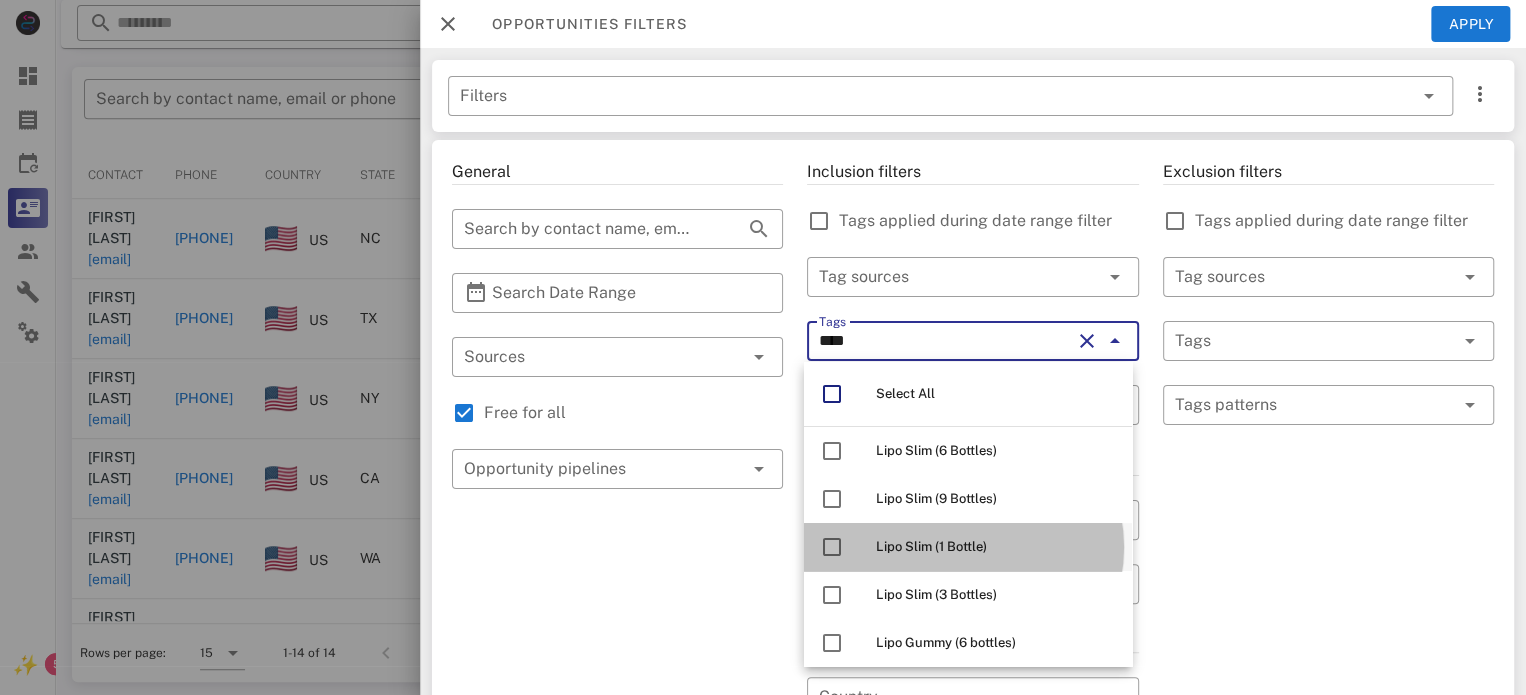 click on "Lipo Slim (1 Bottle)" at bounding box center [931, 546] 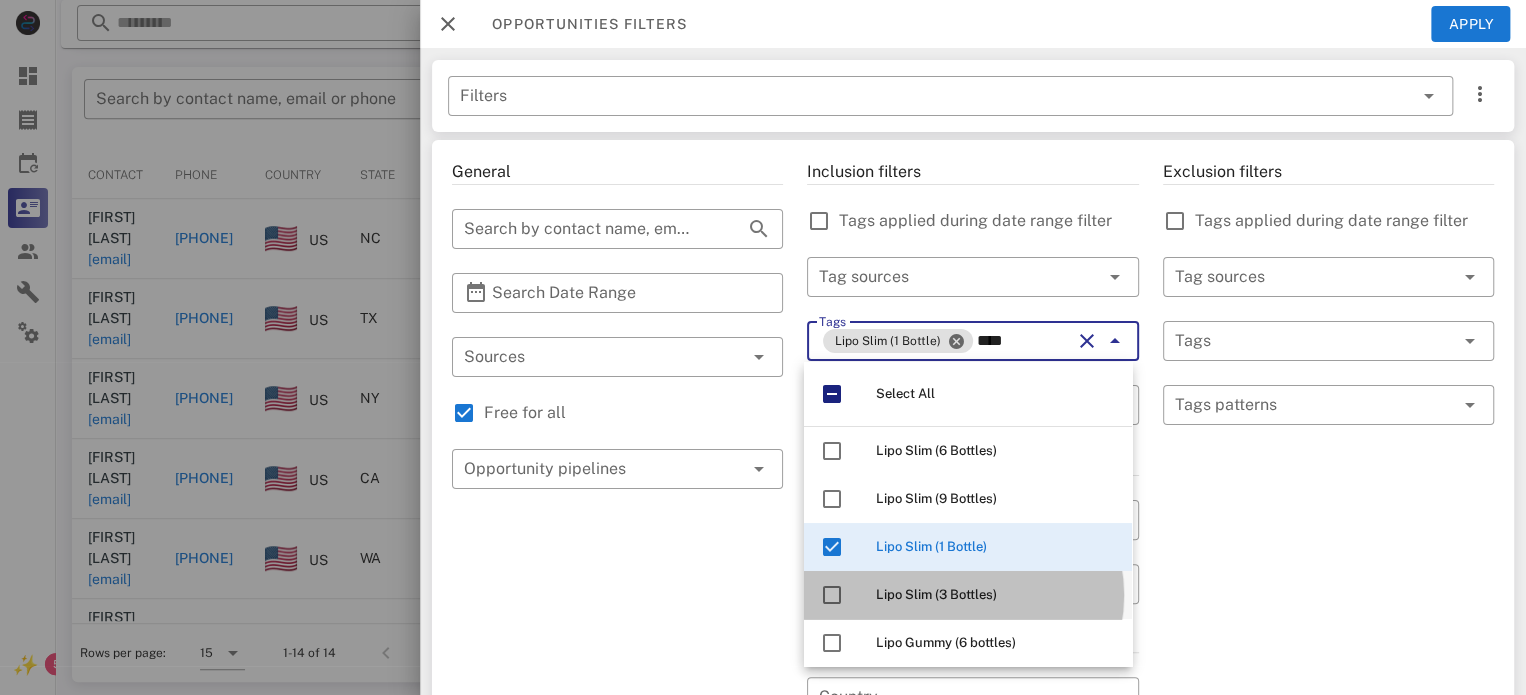 click on "Lipo Slim (3 Bottles)" at bounding box center [936, 594] 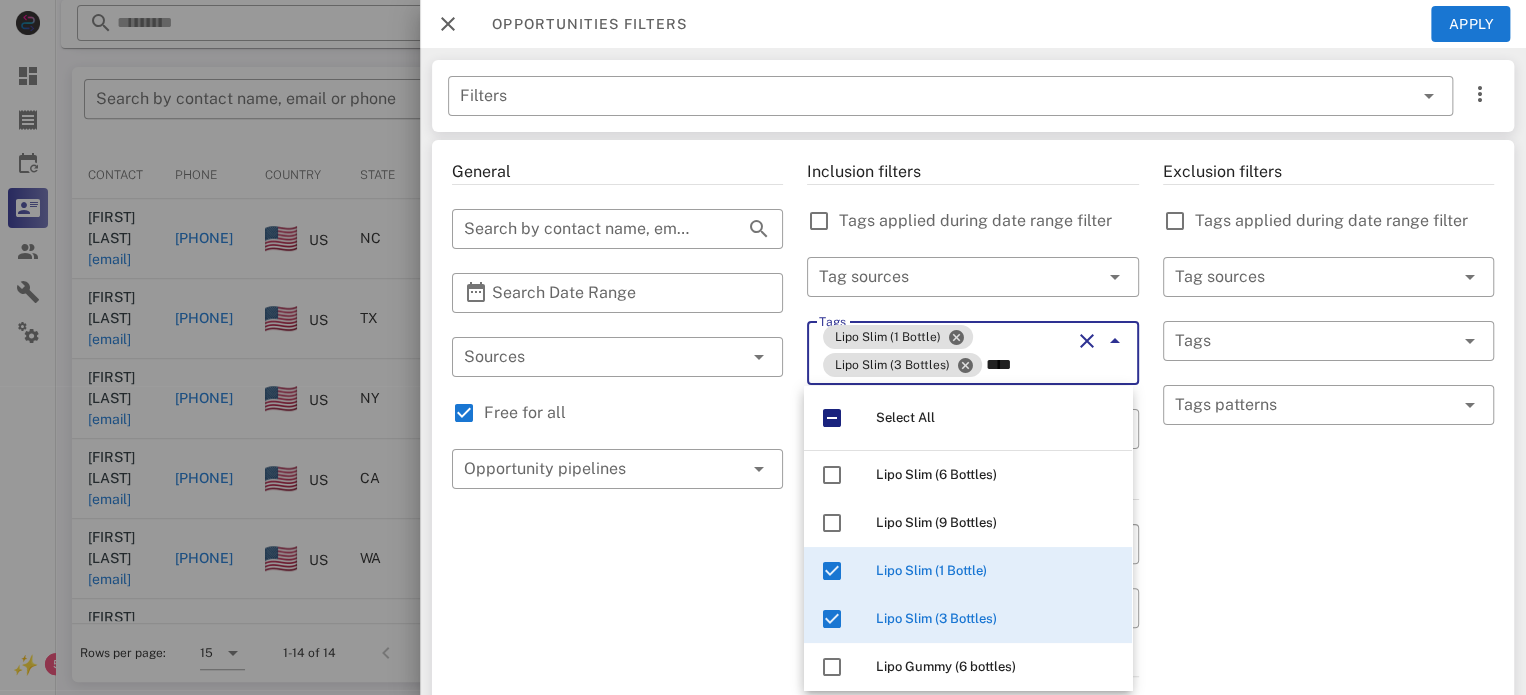 type on "****" 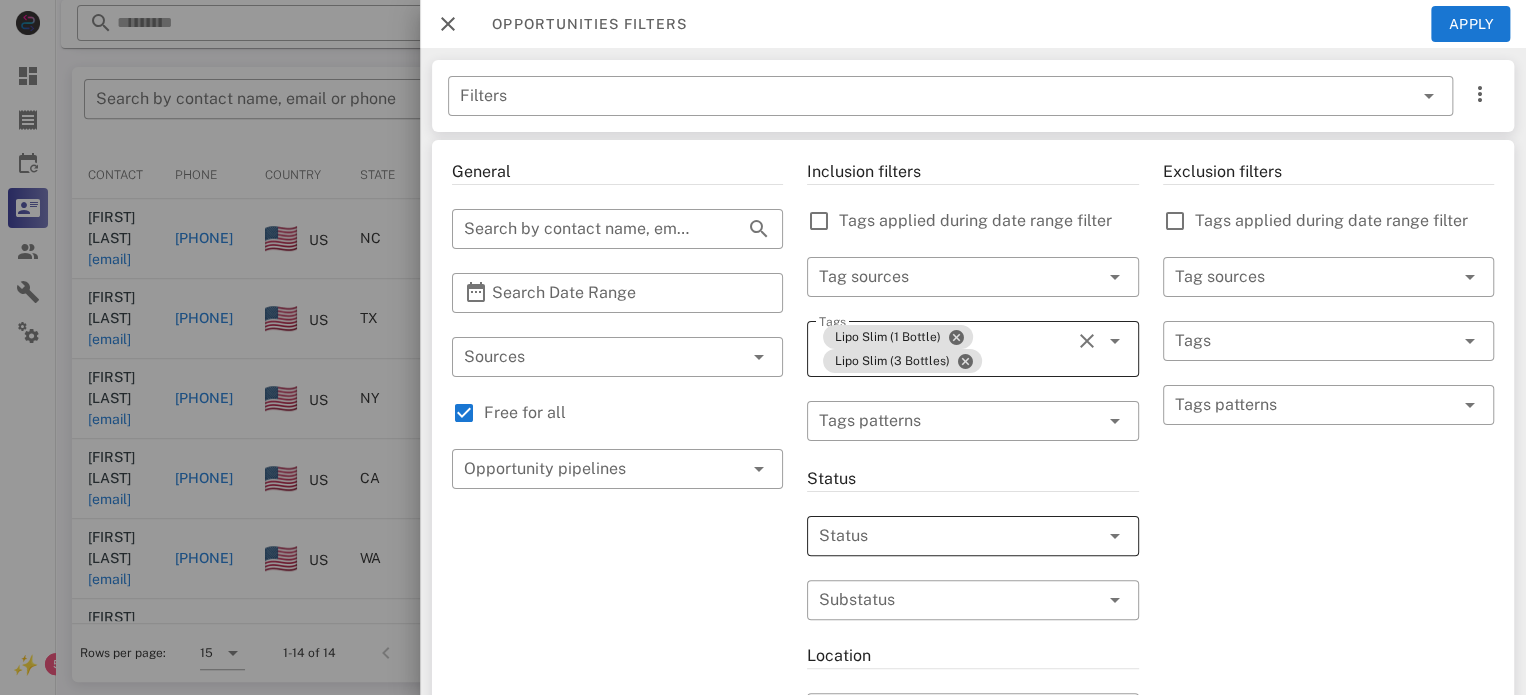 click at bounding box center [944, 536] 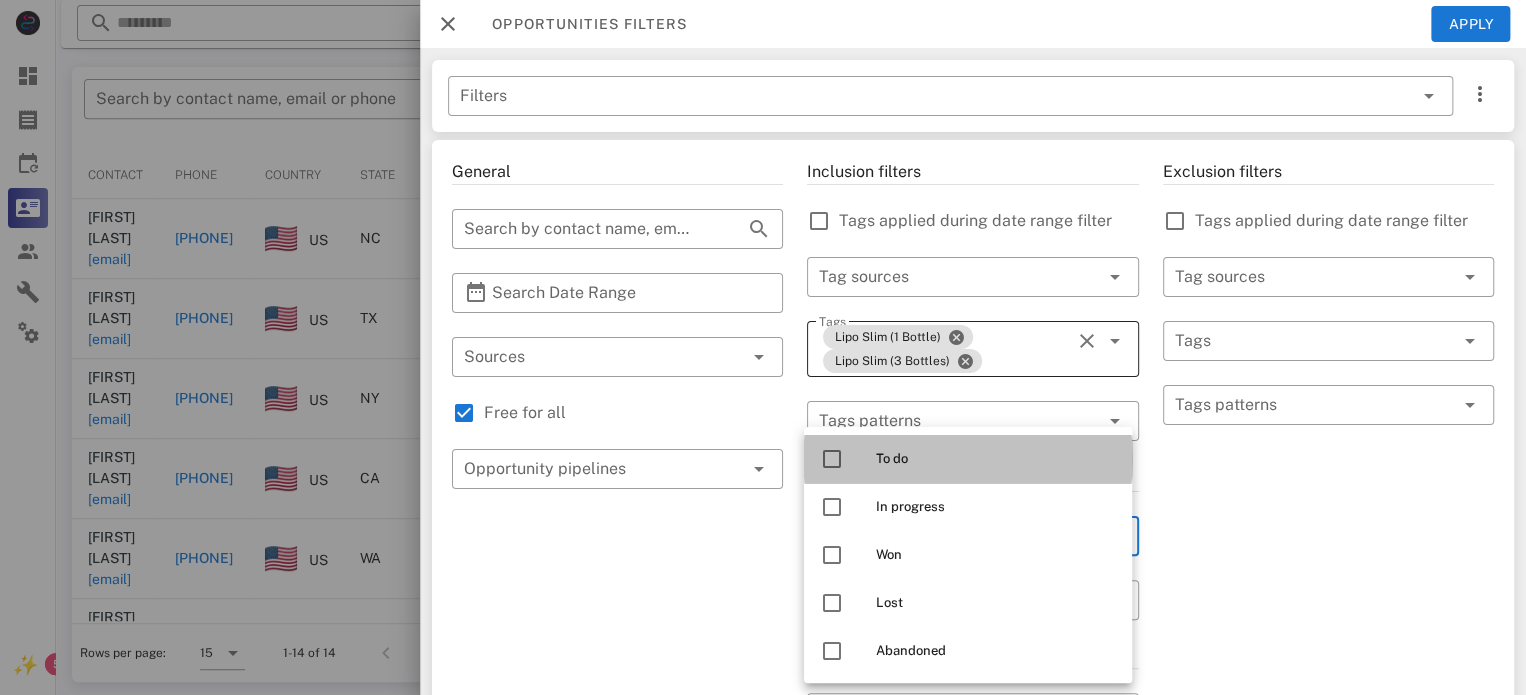 click on "To do" at bounding box center [996, 459] 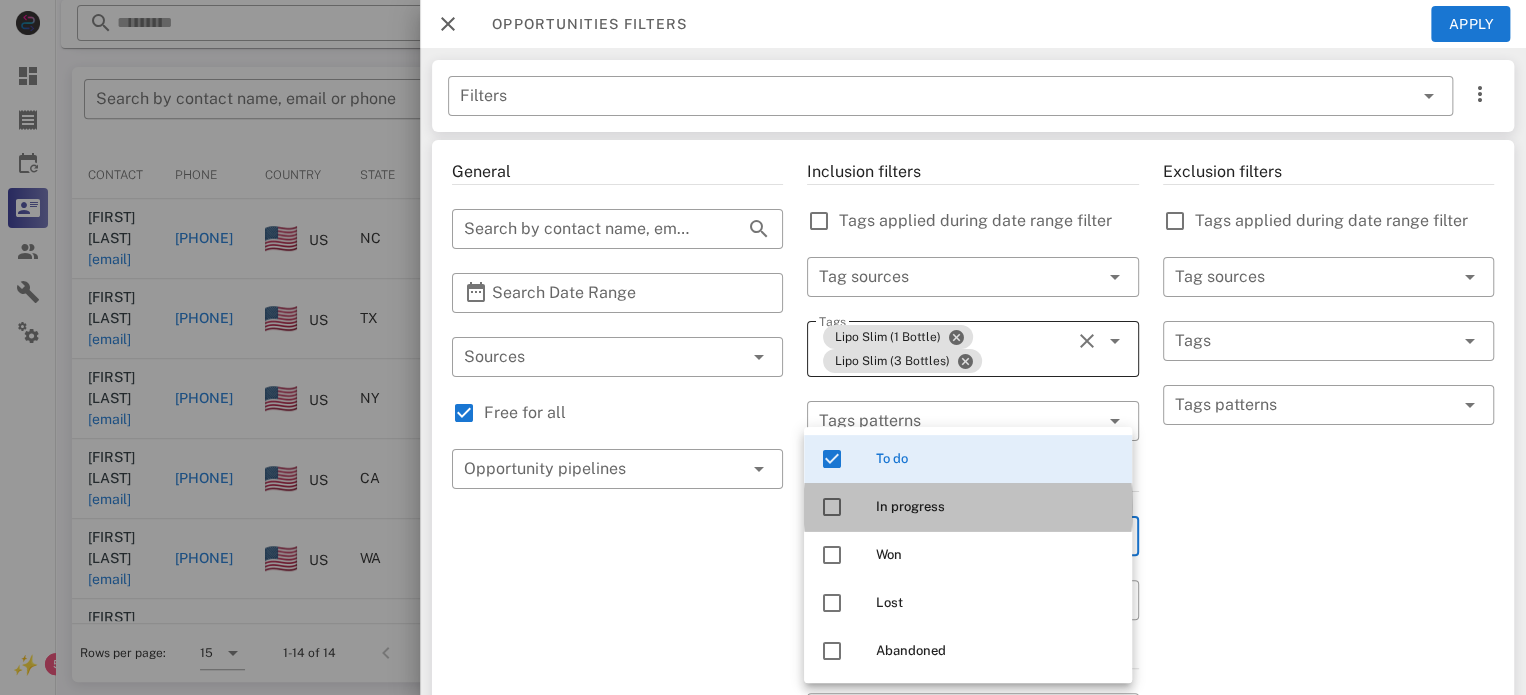 click on "In progress" at bounding box center [996, 507] 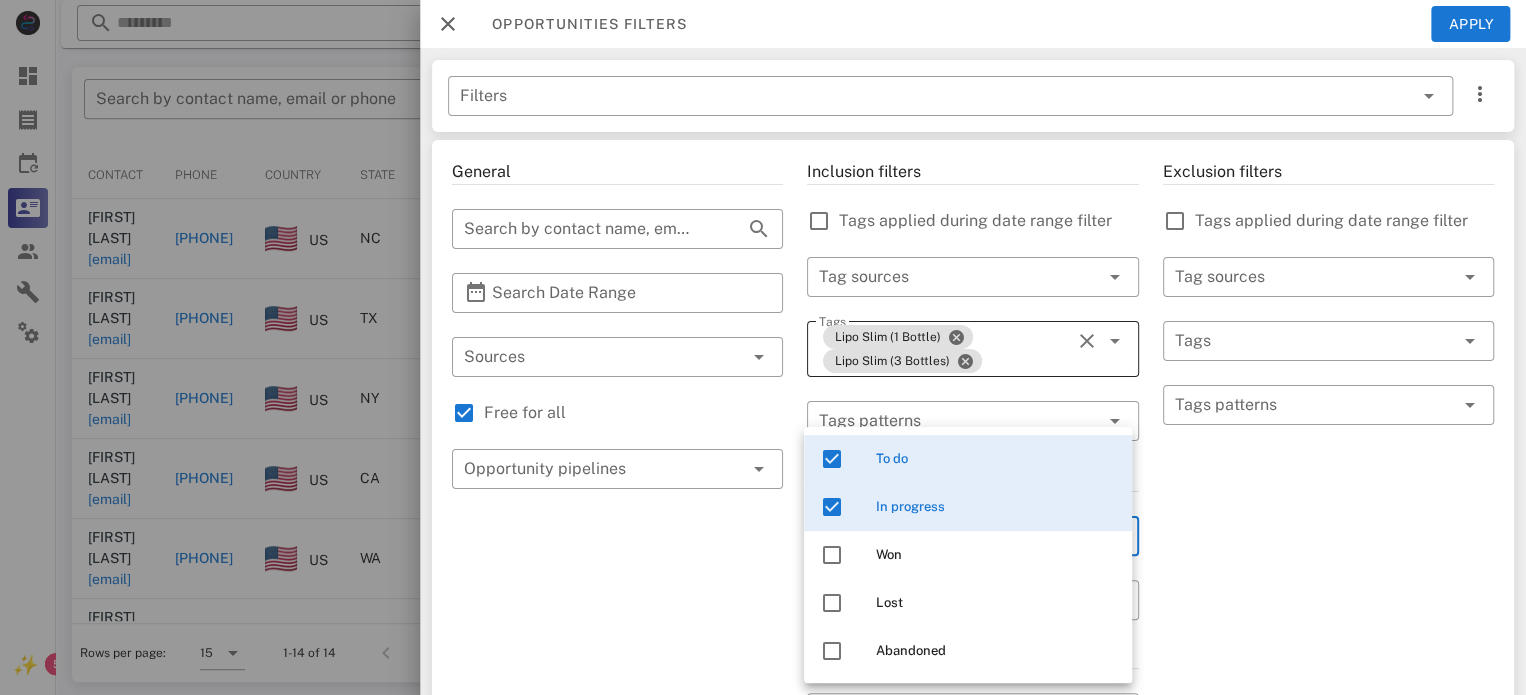 click on "General ​ Search by contact name, email or phone ​ Search Date Range ​ Sources Free for all ​ Opportunity pipelines" at bounding box center (617, 717) 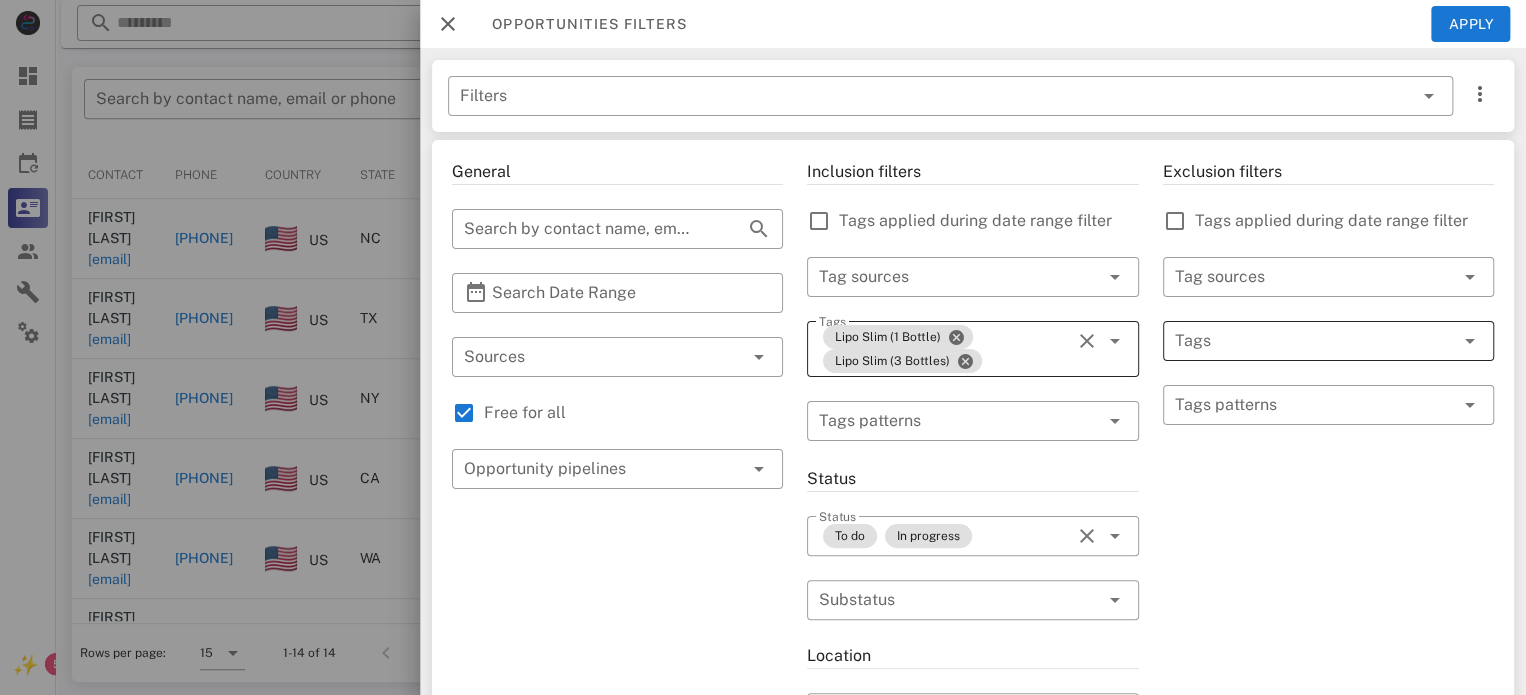 click at bounding box center [1300, 341] 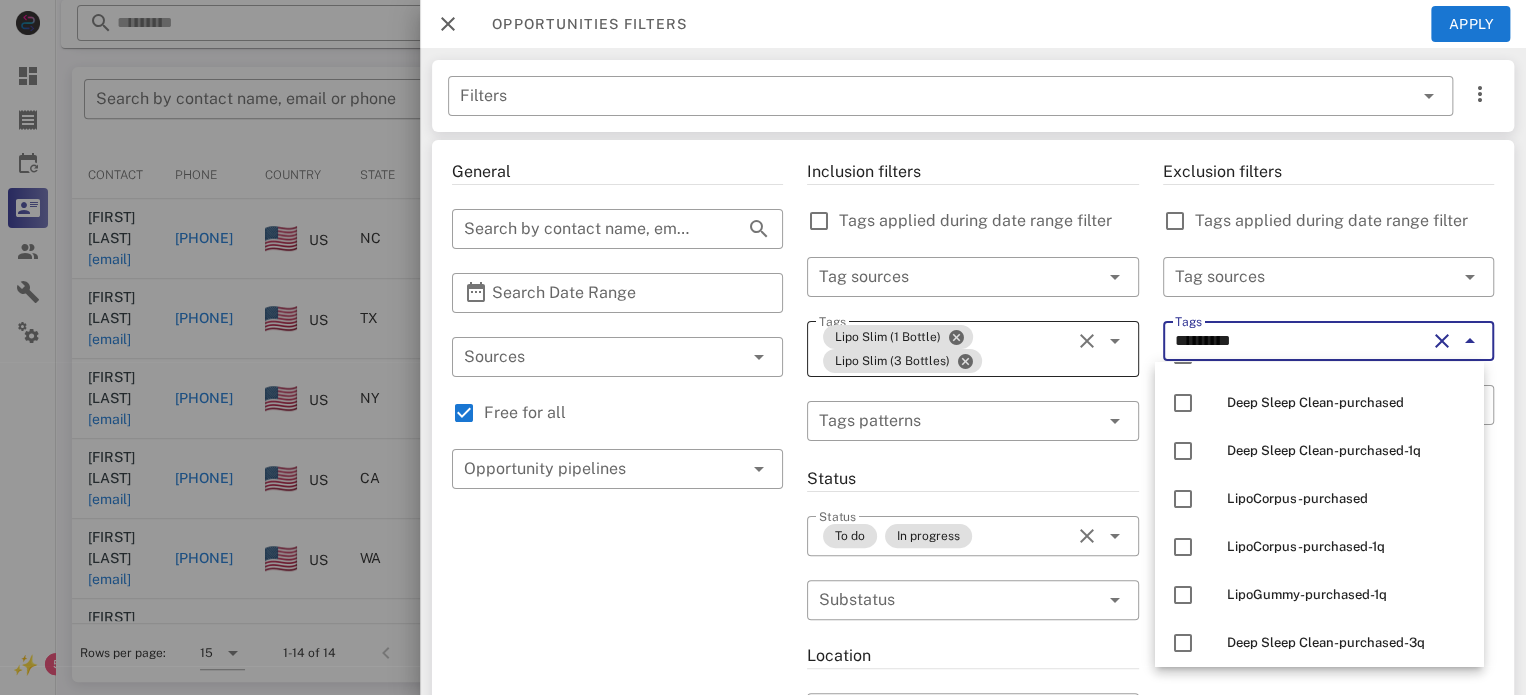 scroll, scrollTop: 520, scrollLeft: 0, axis: vertical 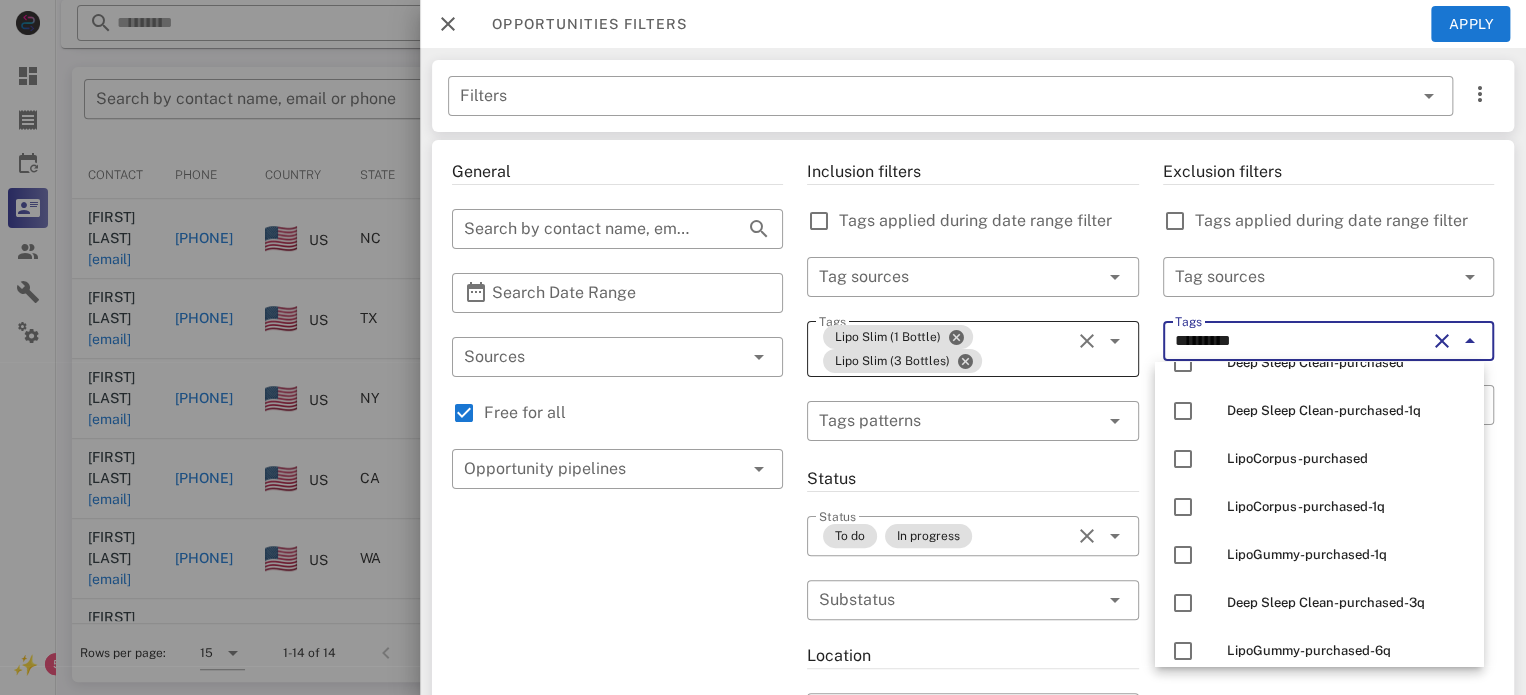 type on "*********" 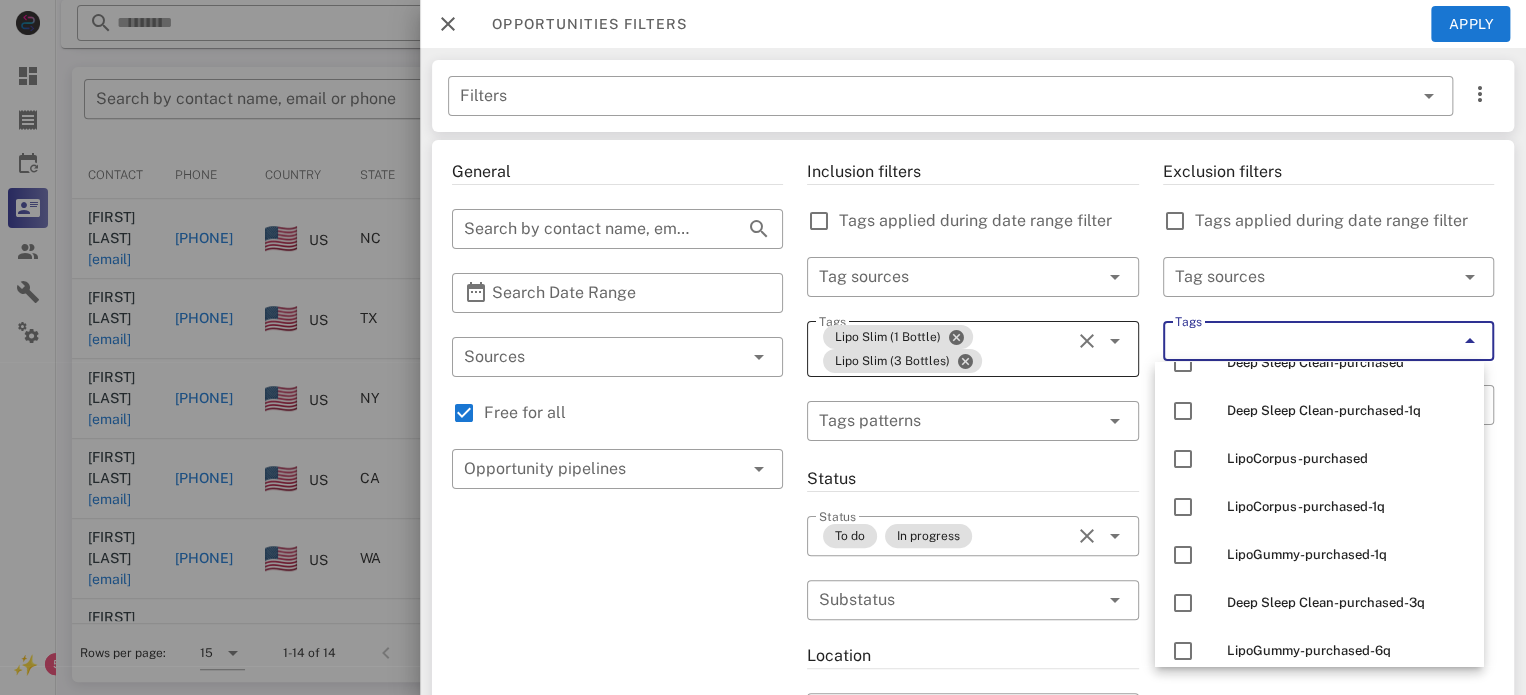 click on "​ Tags patterns" at bounding box center [972, 434] 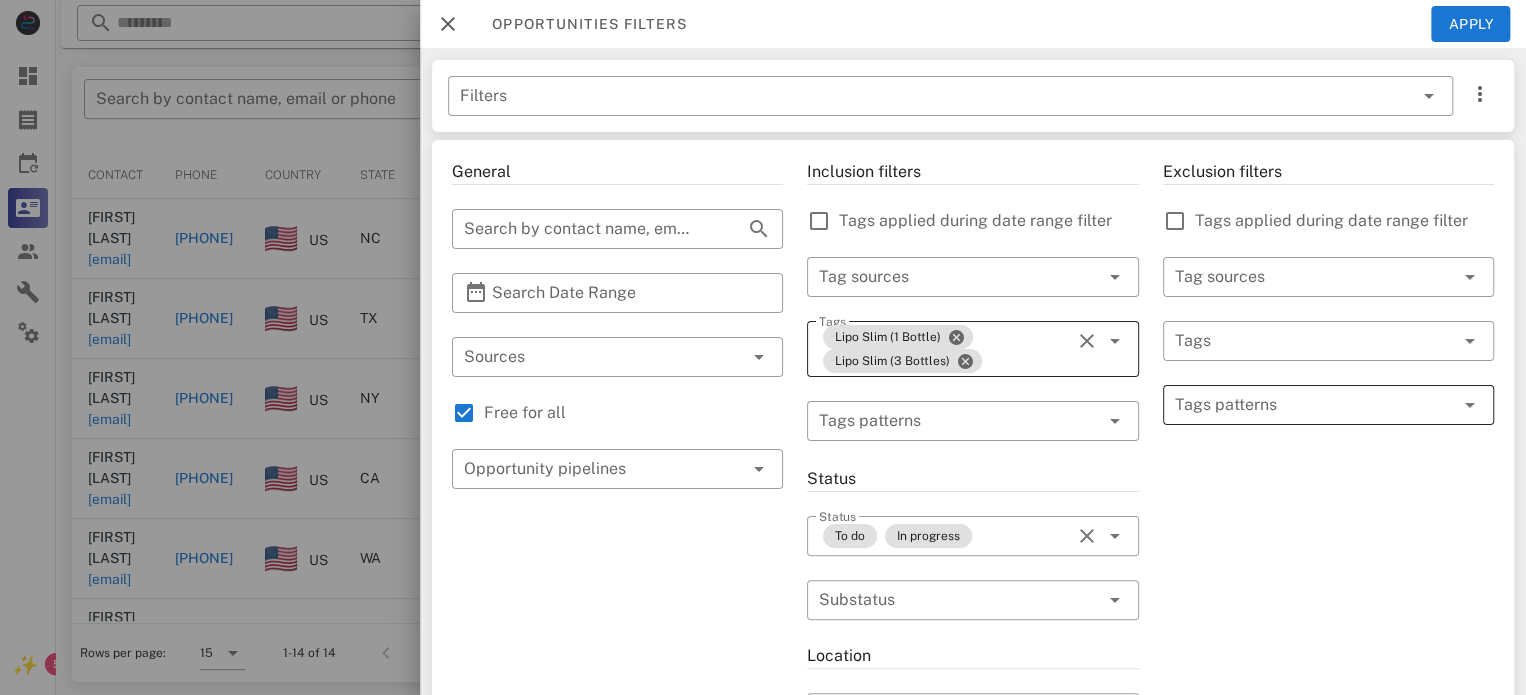 click at bounding box center (1314, 405) 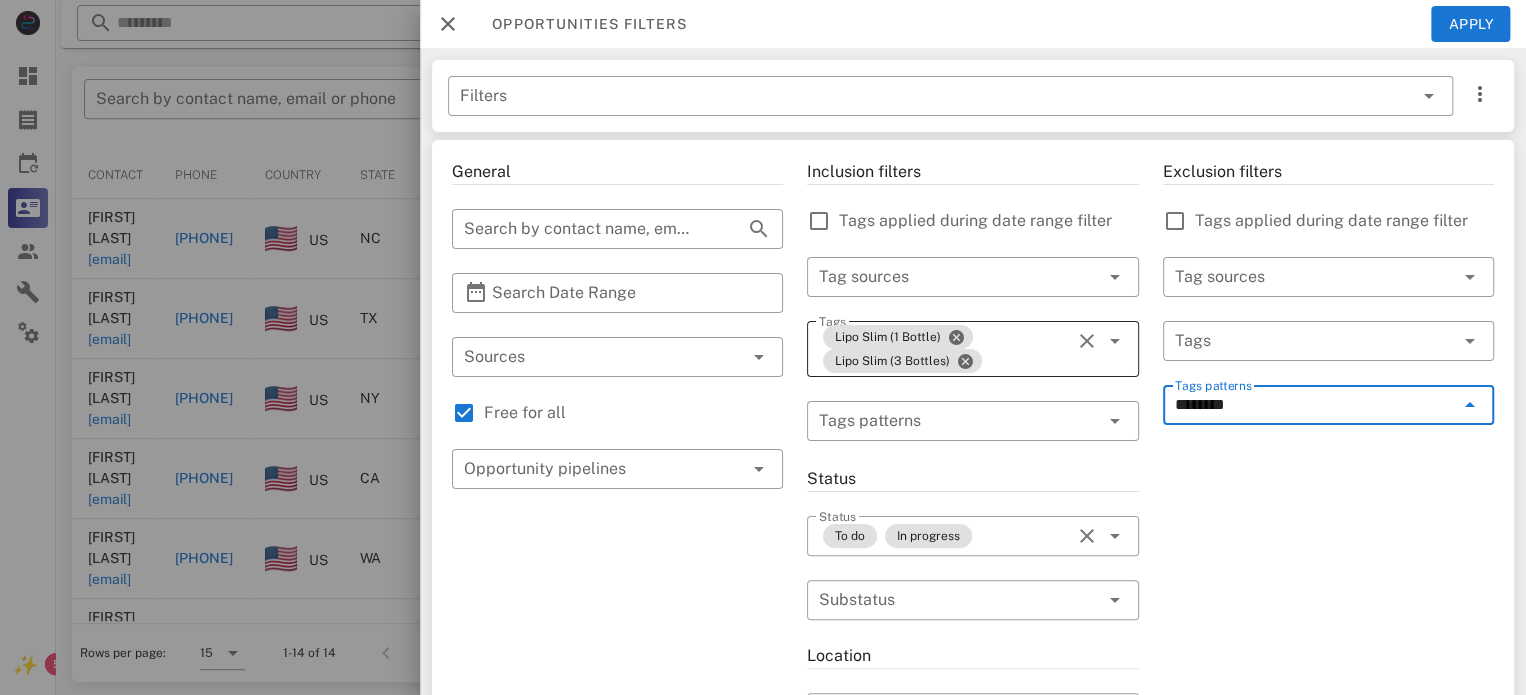 type on "*********" 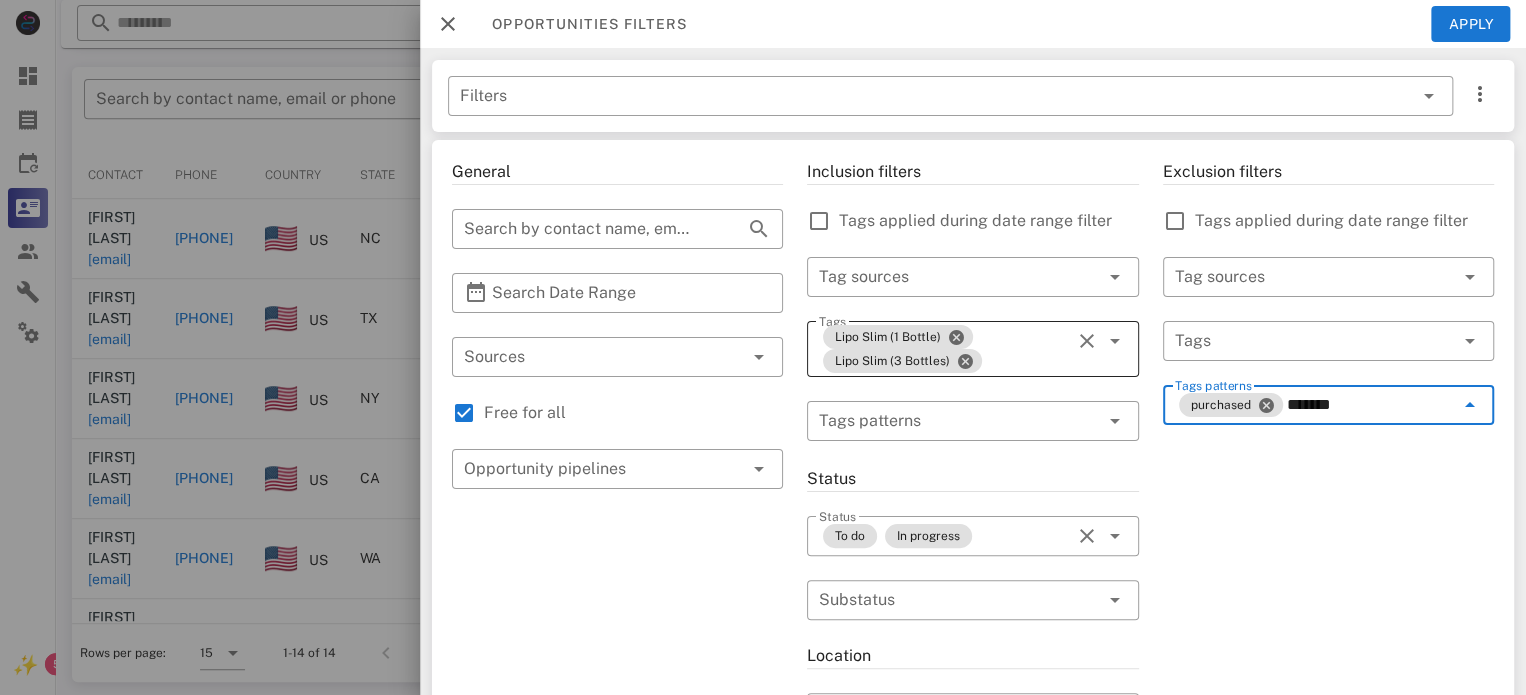 type on "********" 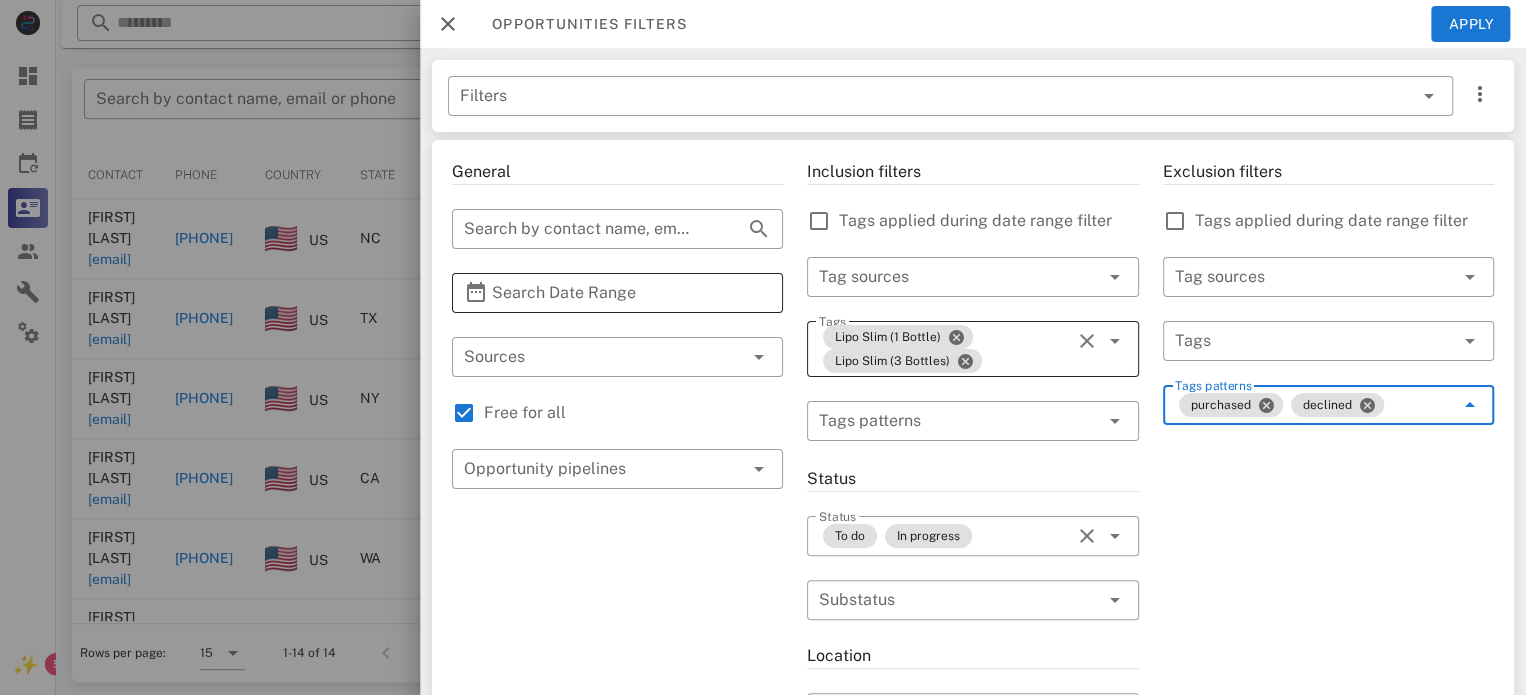 type 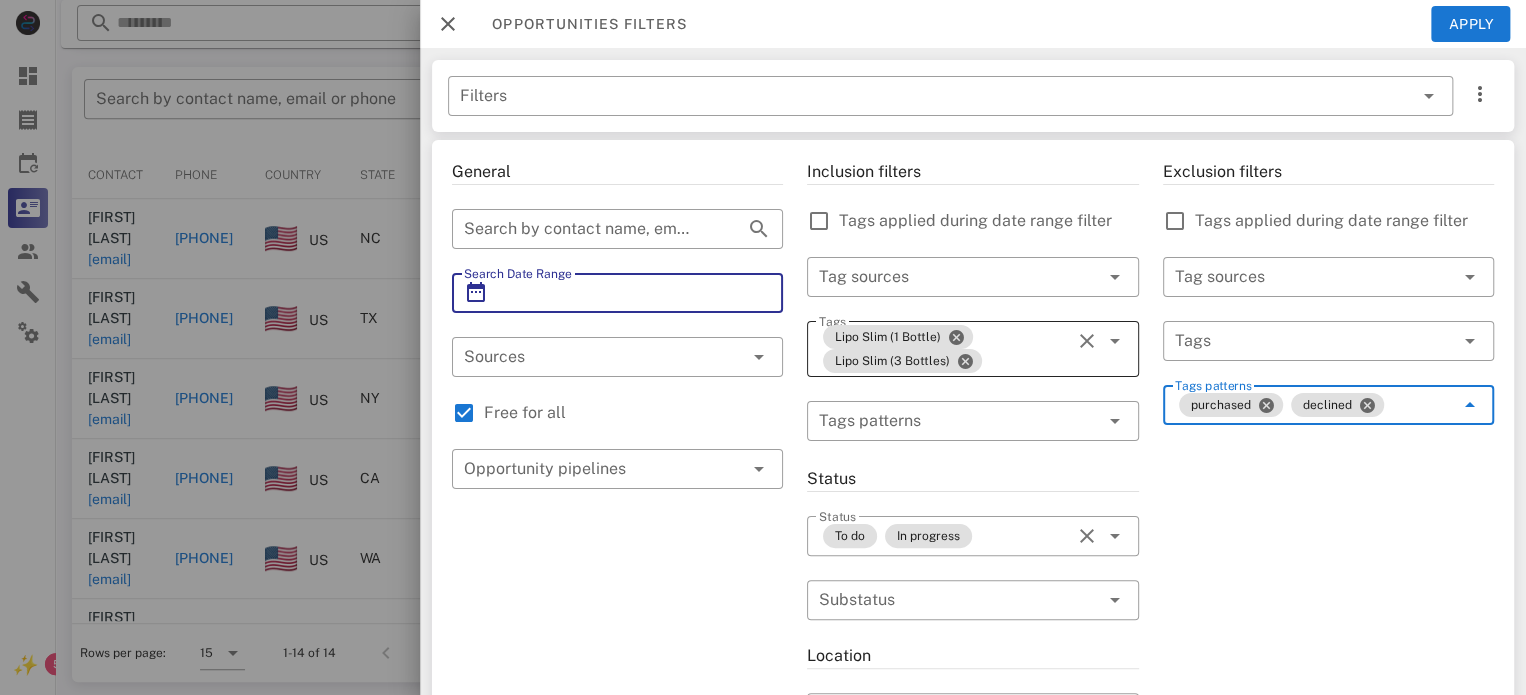 click on "Search Date Range" at bounding box center [617, 293] 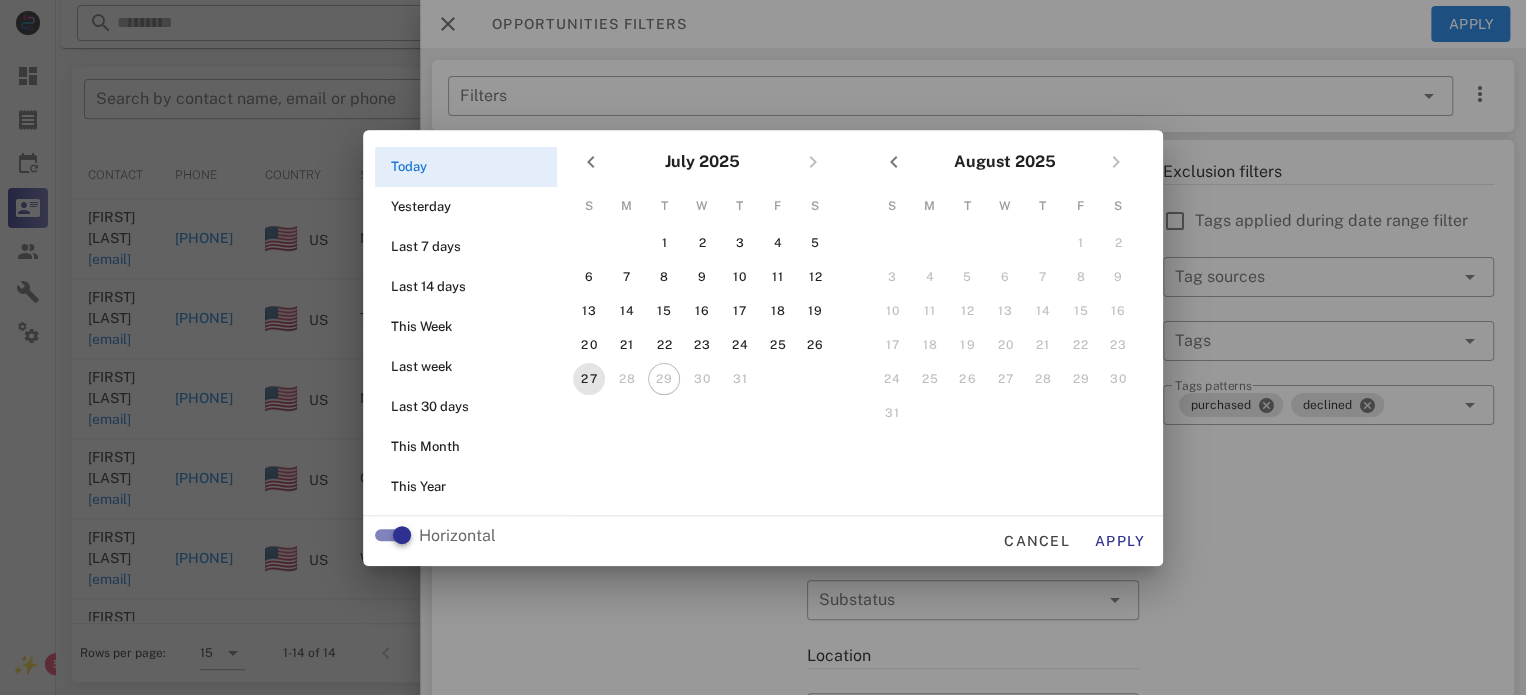 click on "27" at bounding box center [589, 379] 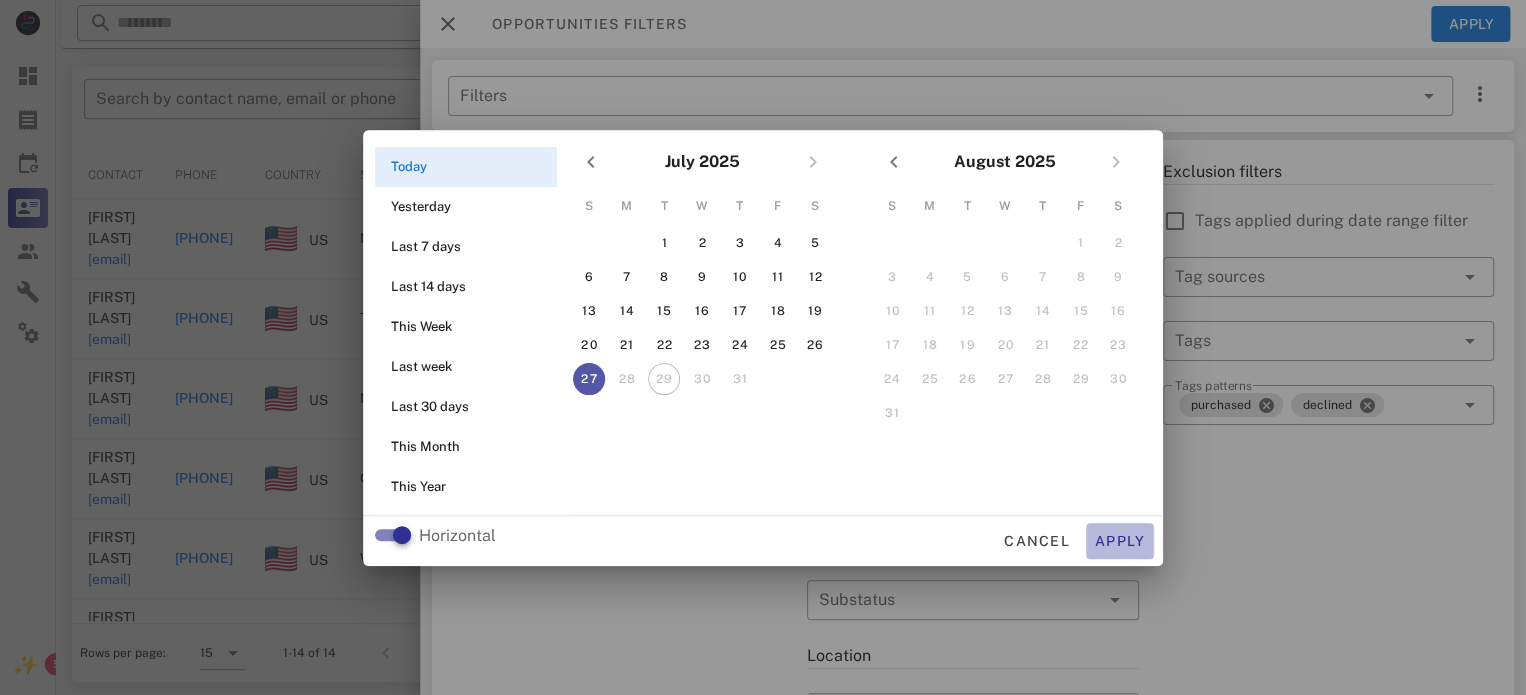 click on "Apply" at bounding box center [1120, 541] 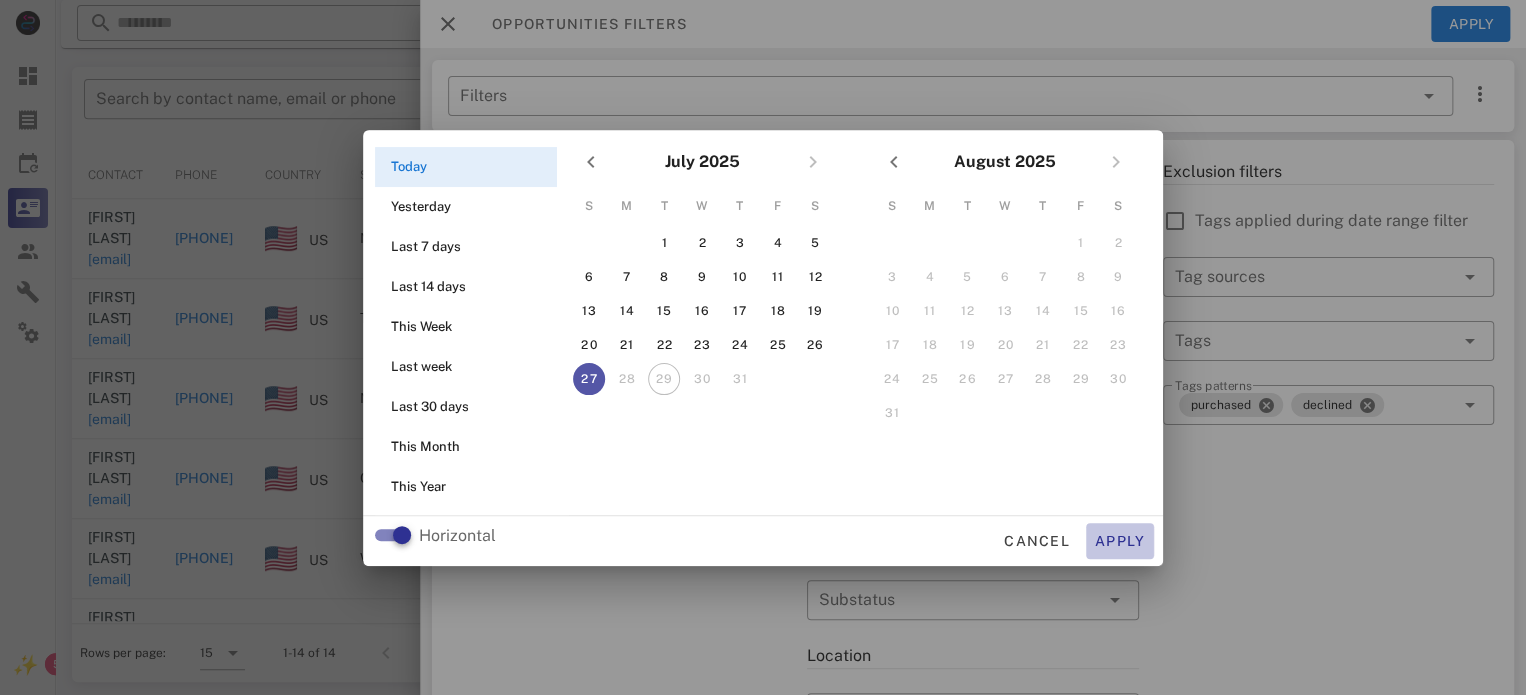 type on "**********" 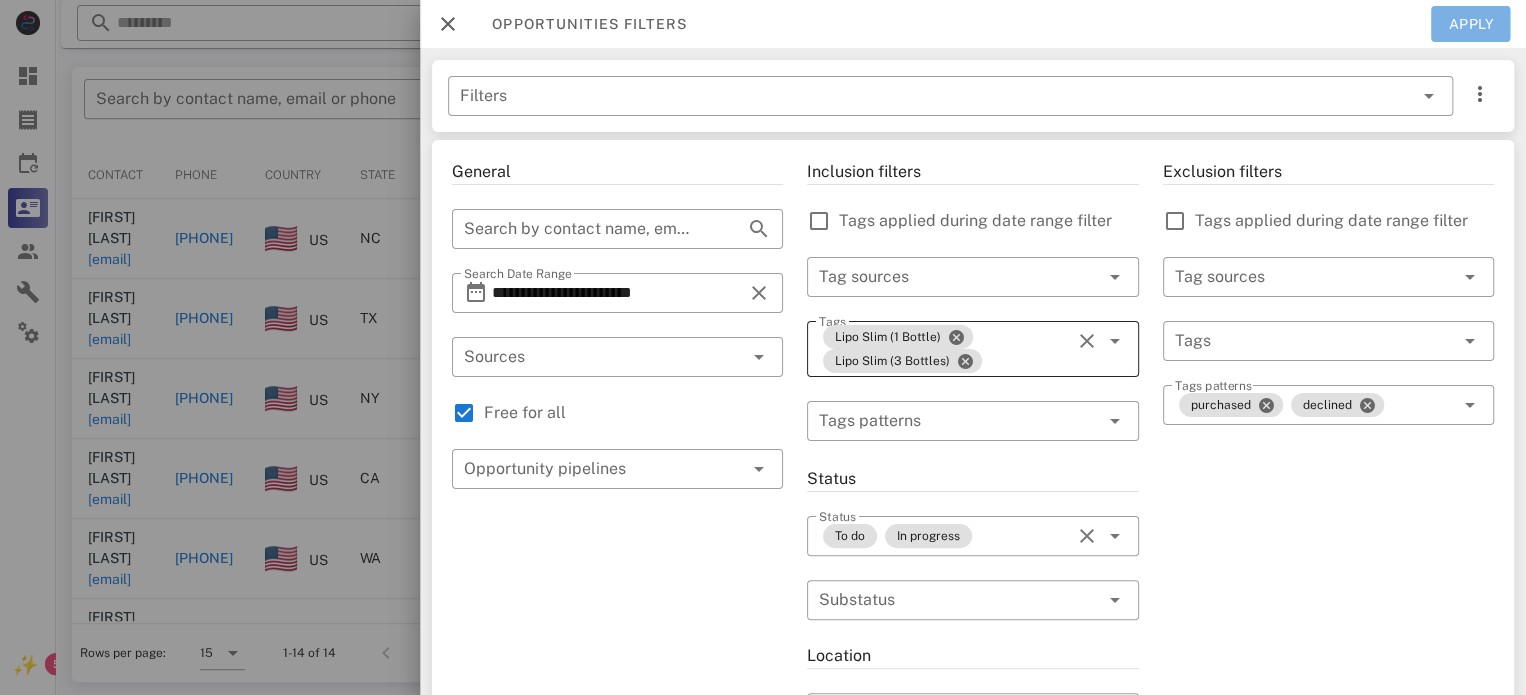 click on "Apply" at bounding box center [1471, 24] 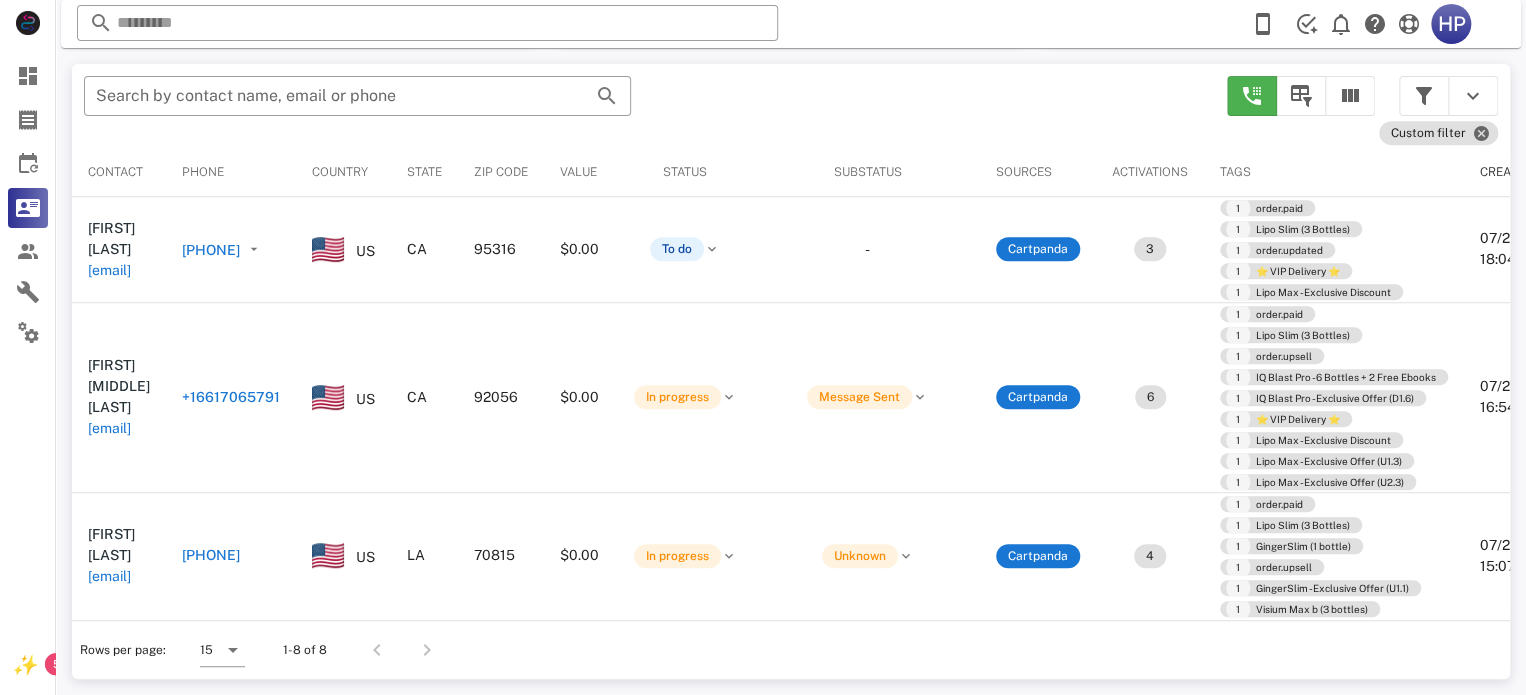 scroll, scrollTop: 377, scrollLeft: 0, axis: vertical 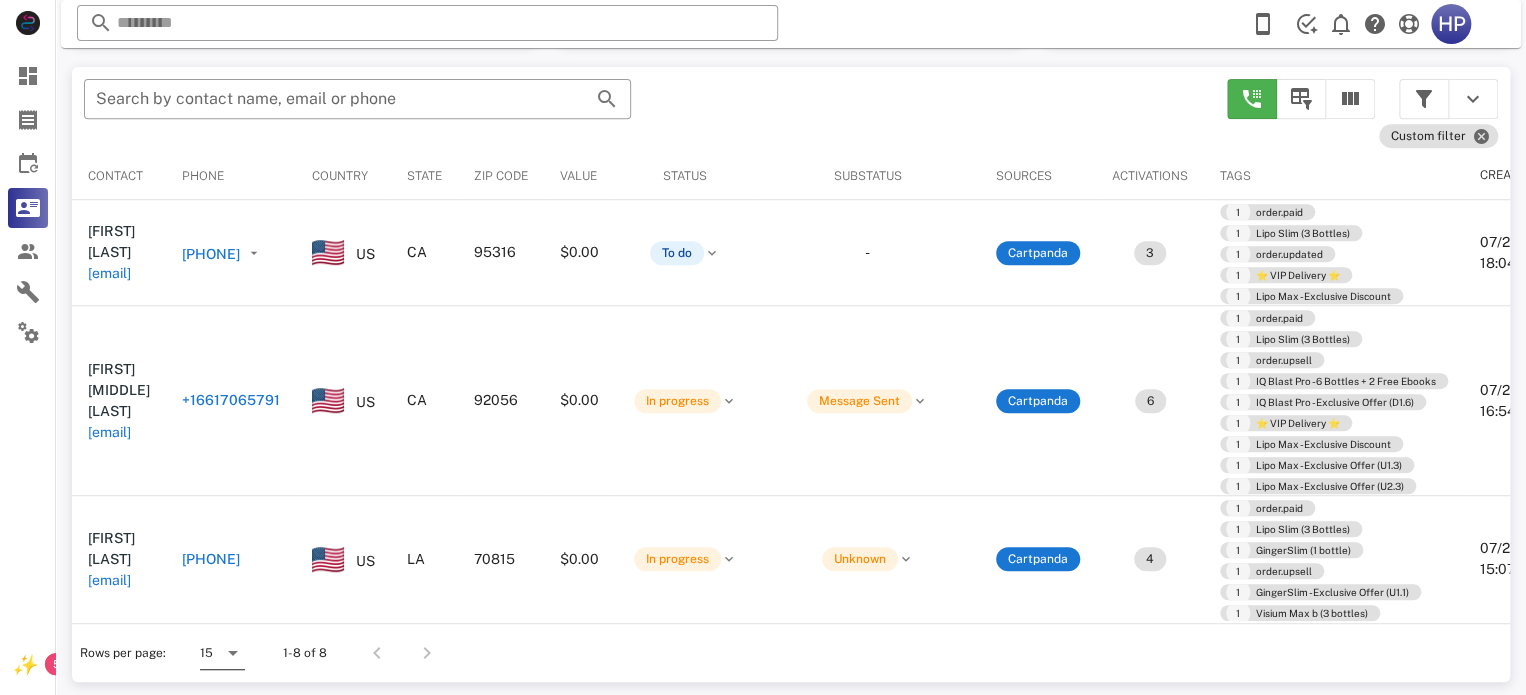 click at bounding box center (233, 653) 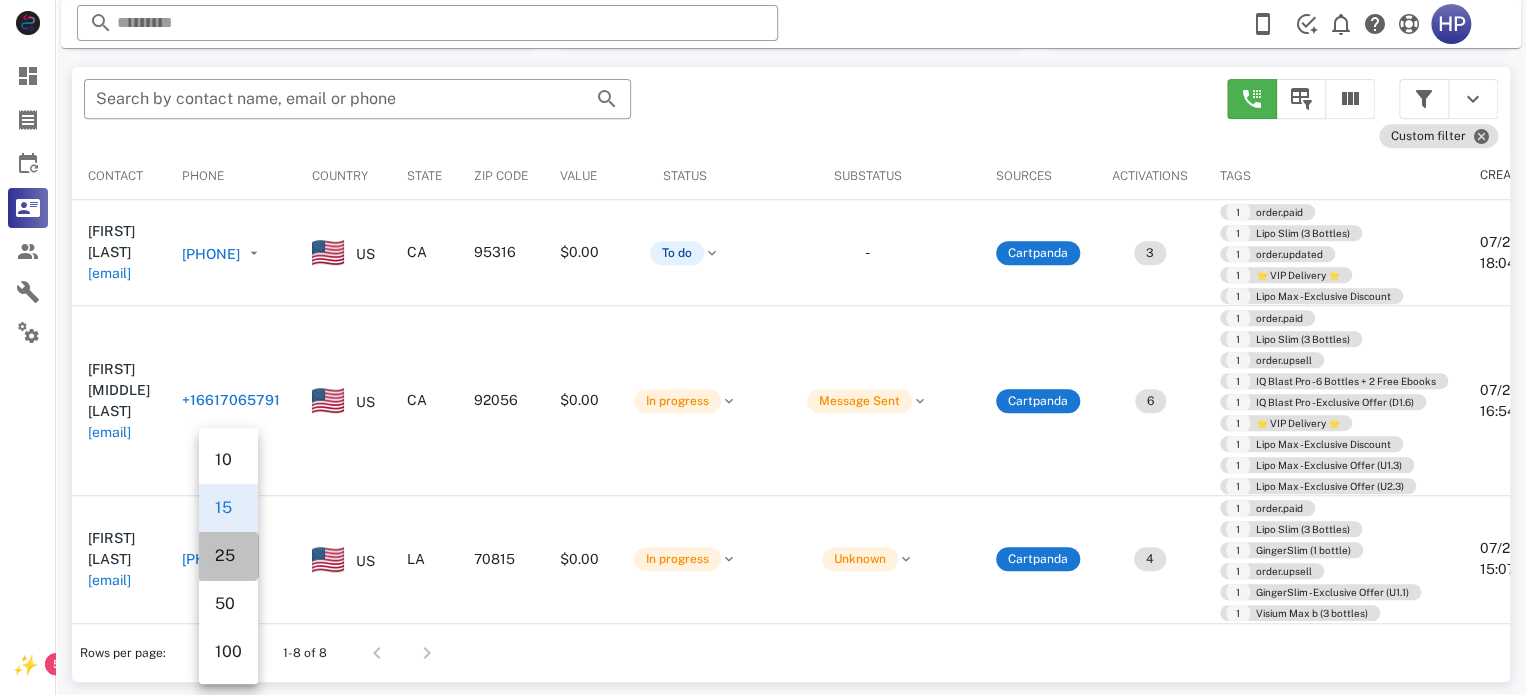 click on "25" at bounding box center [228, 555] 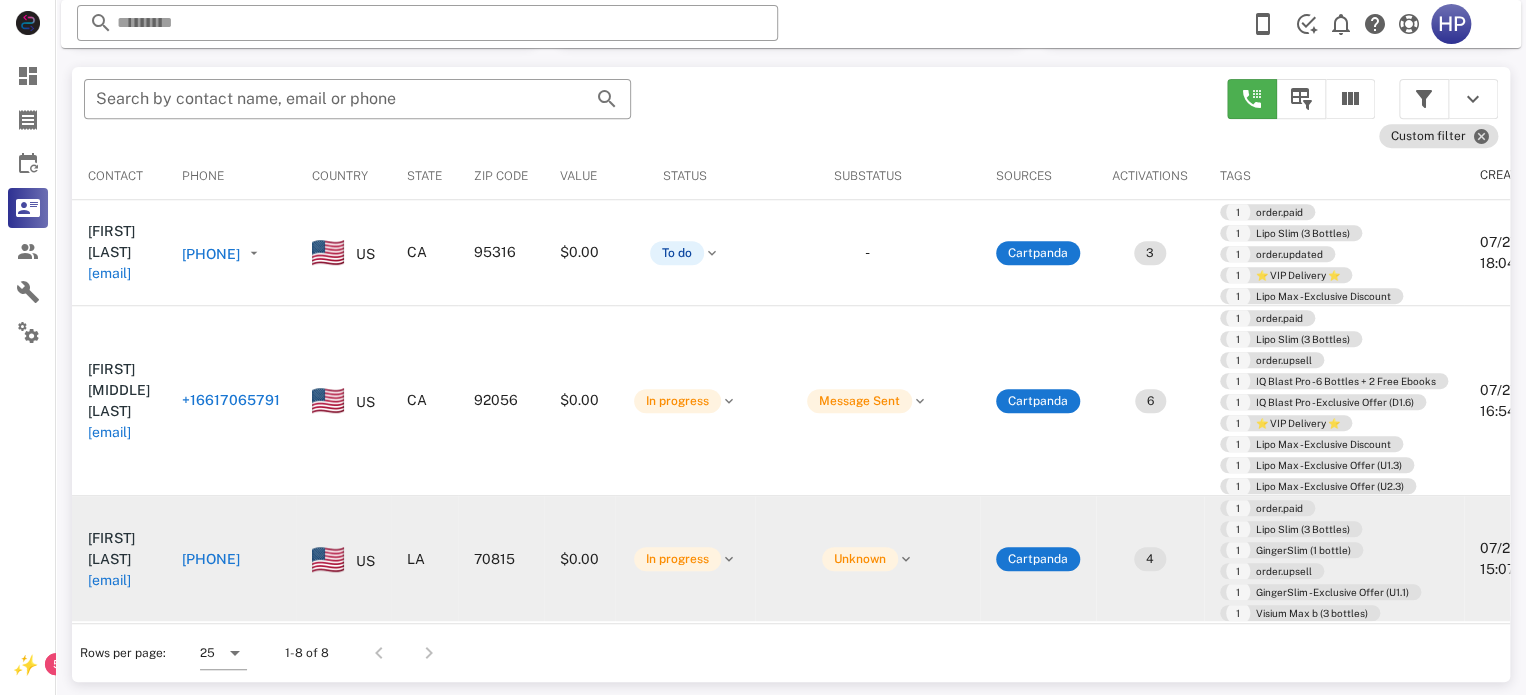 scroll, scrollTop: 380, scrollLeft: 0, axis: vertical 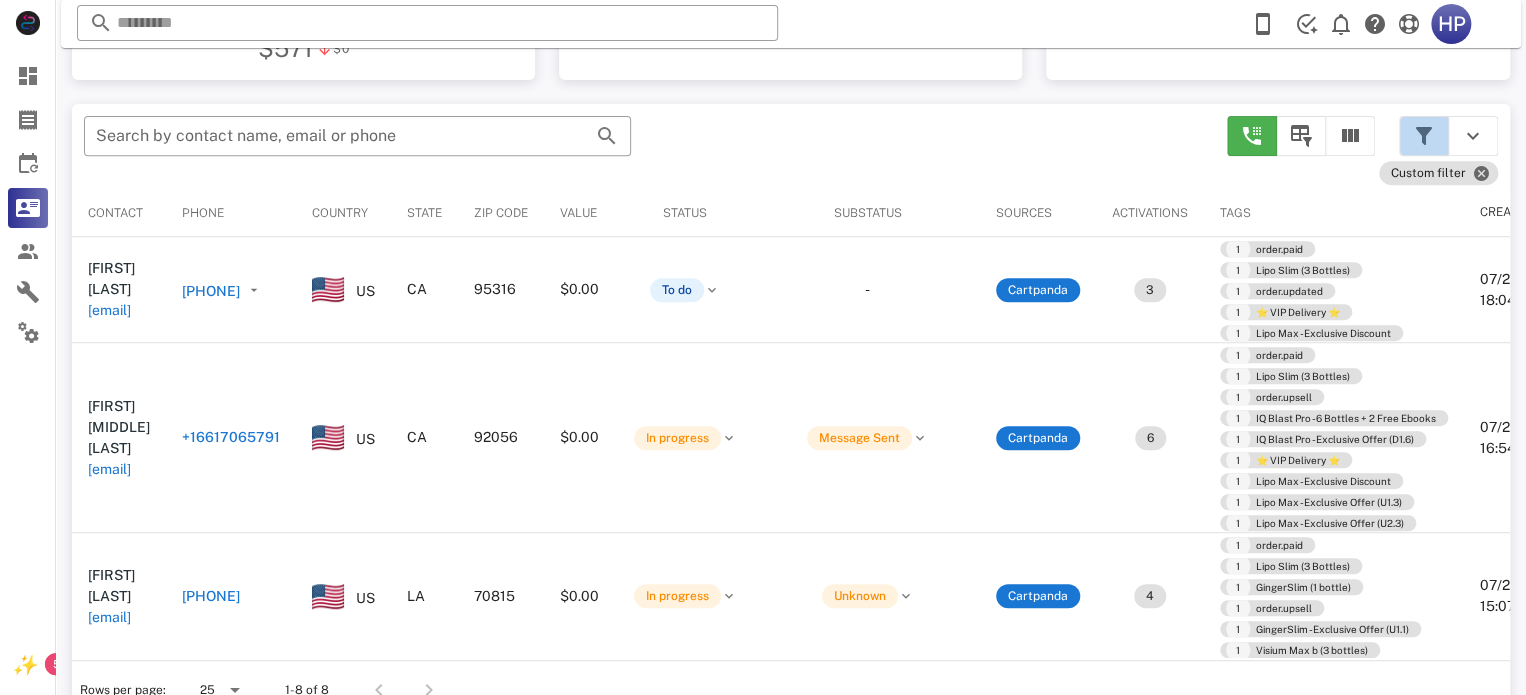 click at bounding box center [1424, 136] 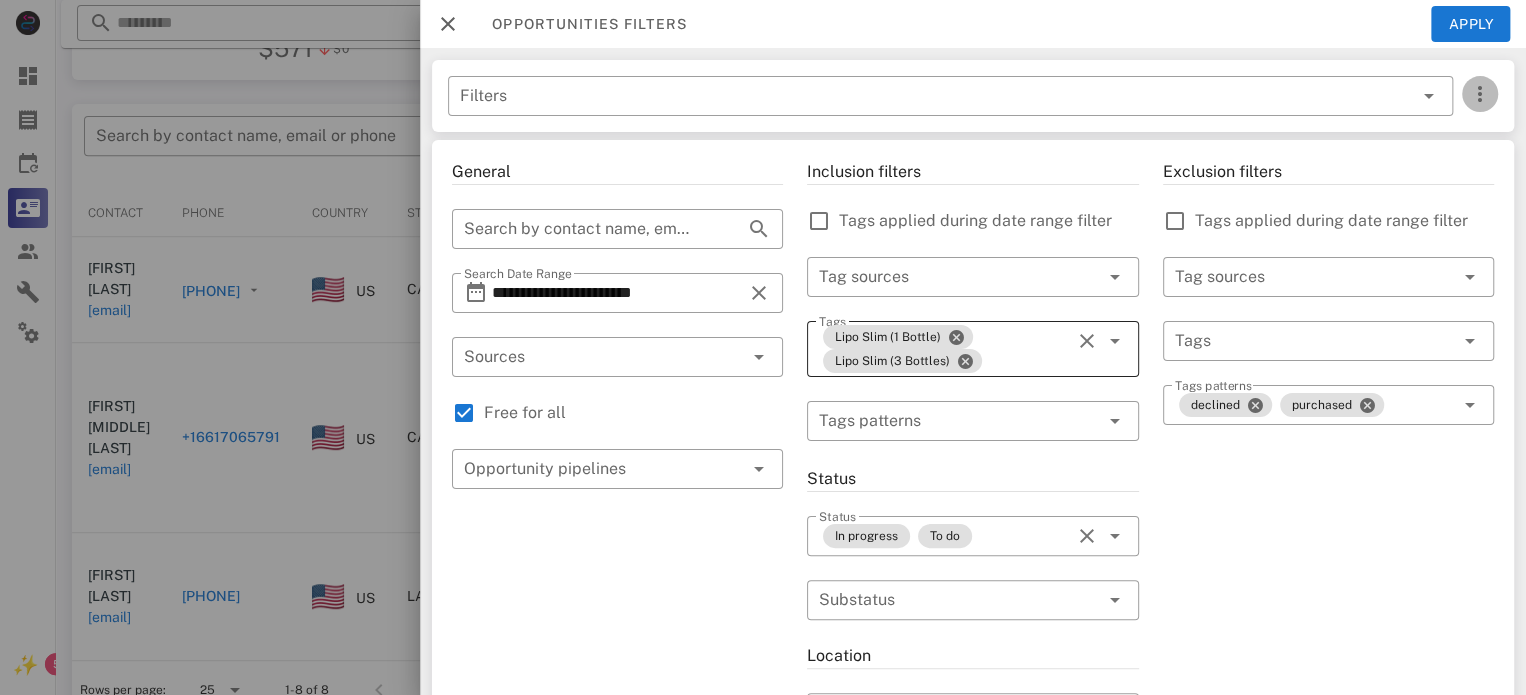 click at bounding box center [1480, 94] 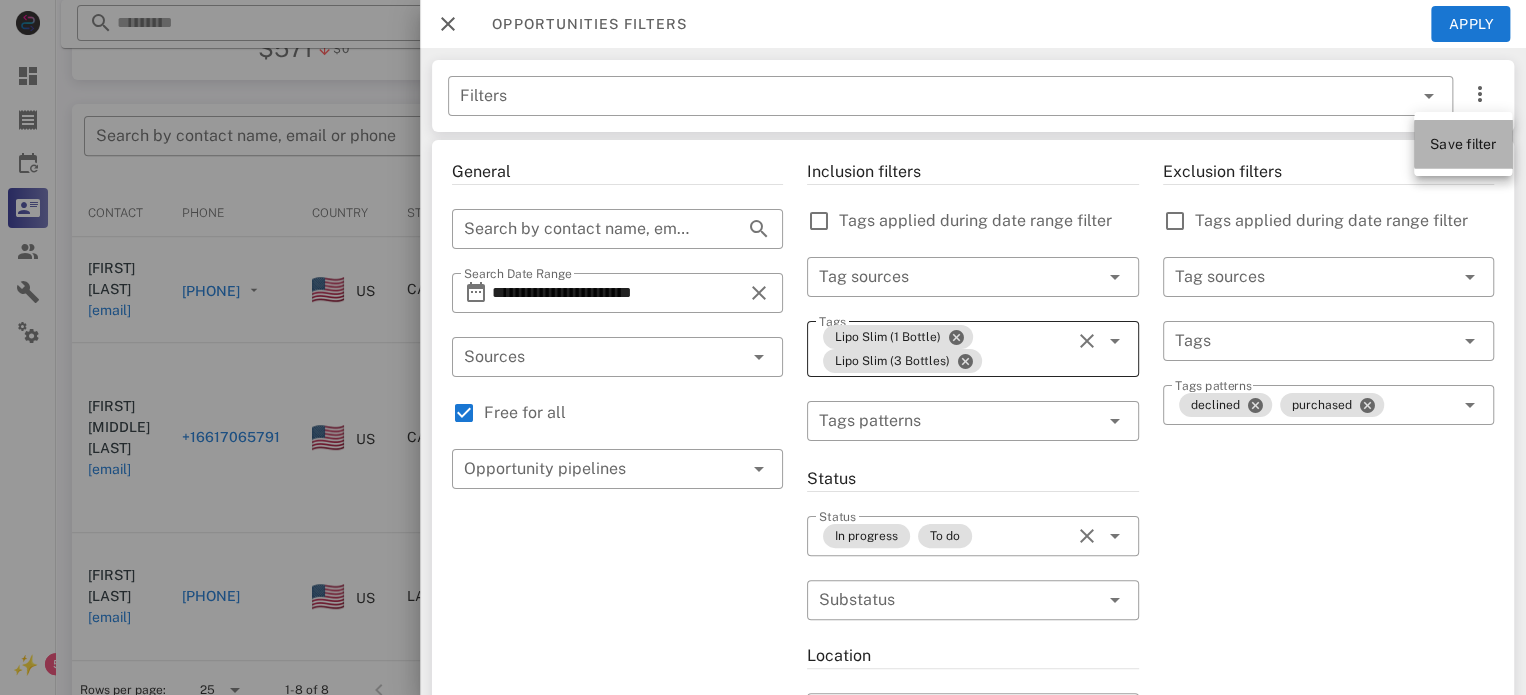 click on "Save filter" at bounding box center [1463, 144] 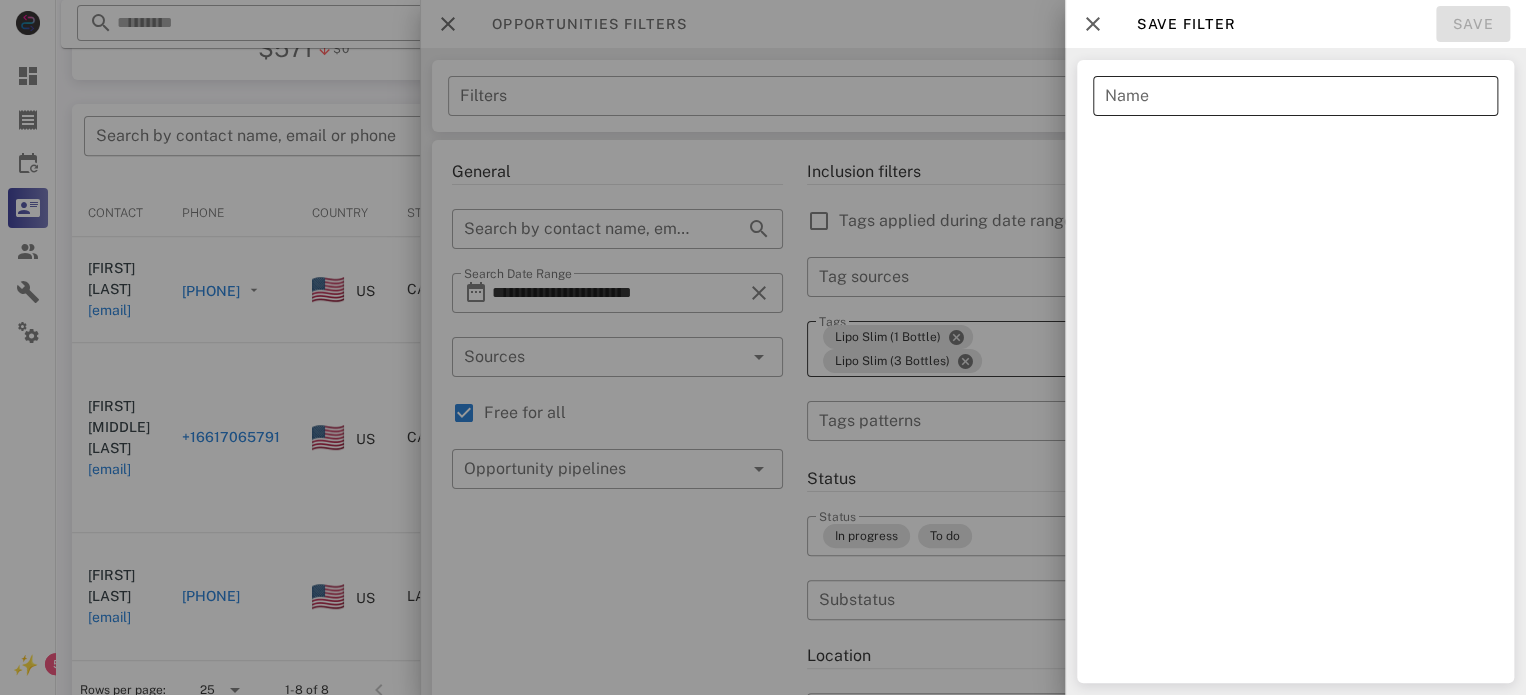 click on "Name" at bounding box center [1295, 96] 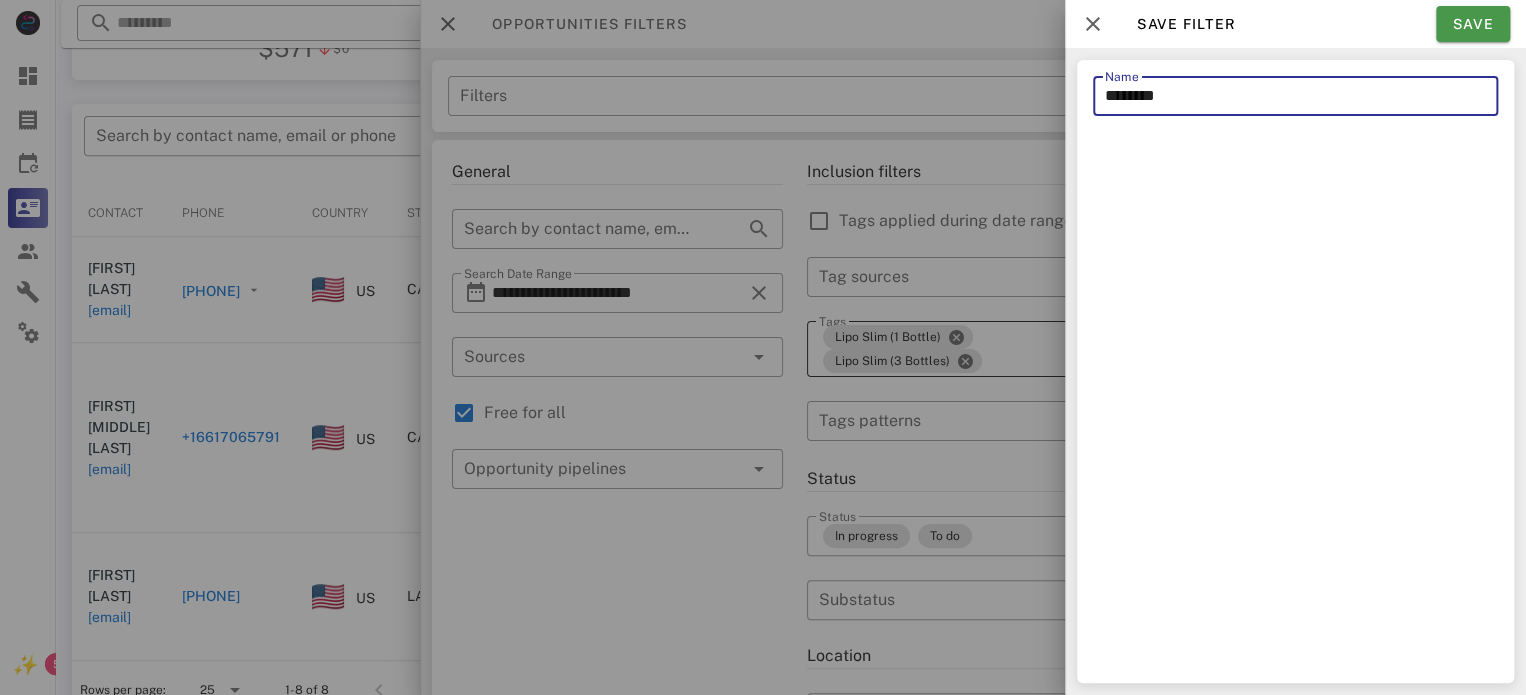 type on "********" 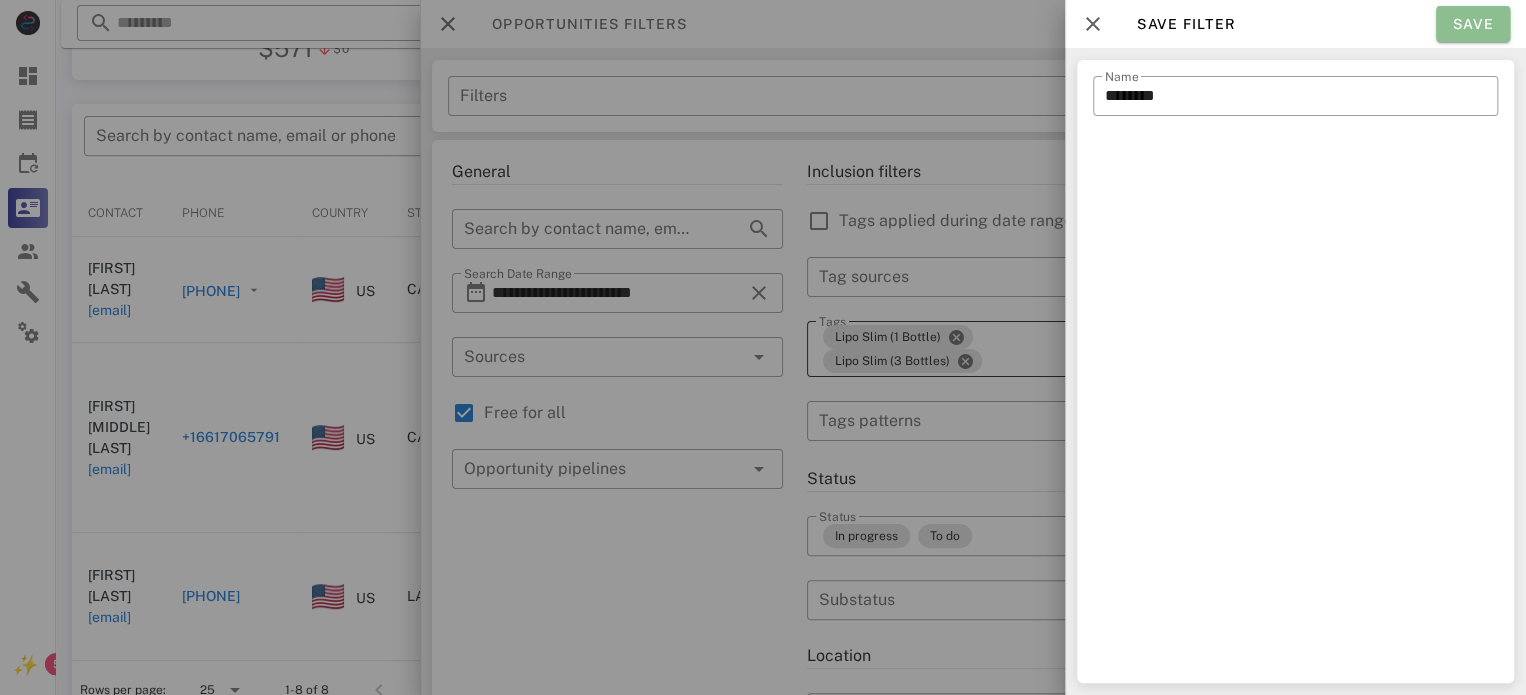 click on "Save" at bounding box center [1473, 24] 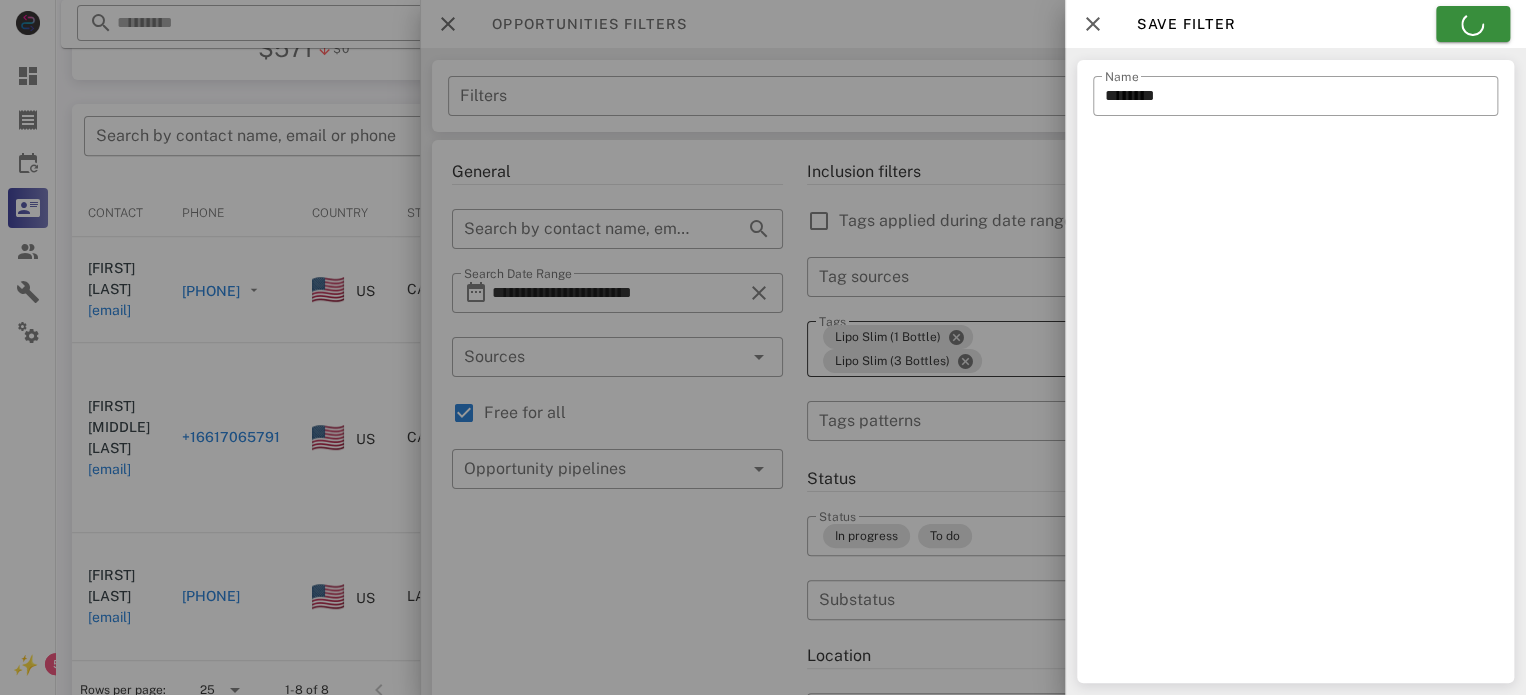 type on "********" 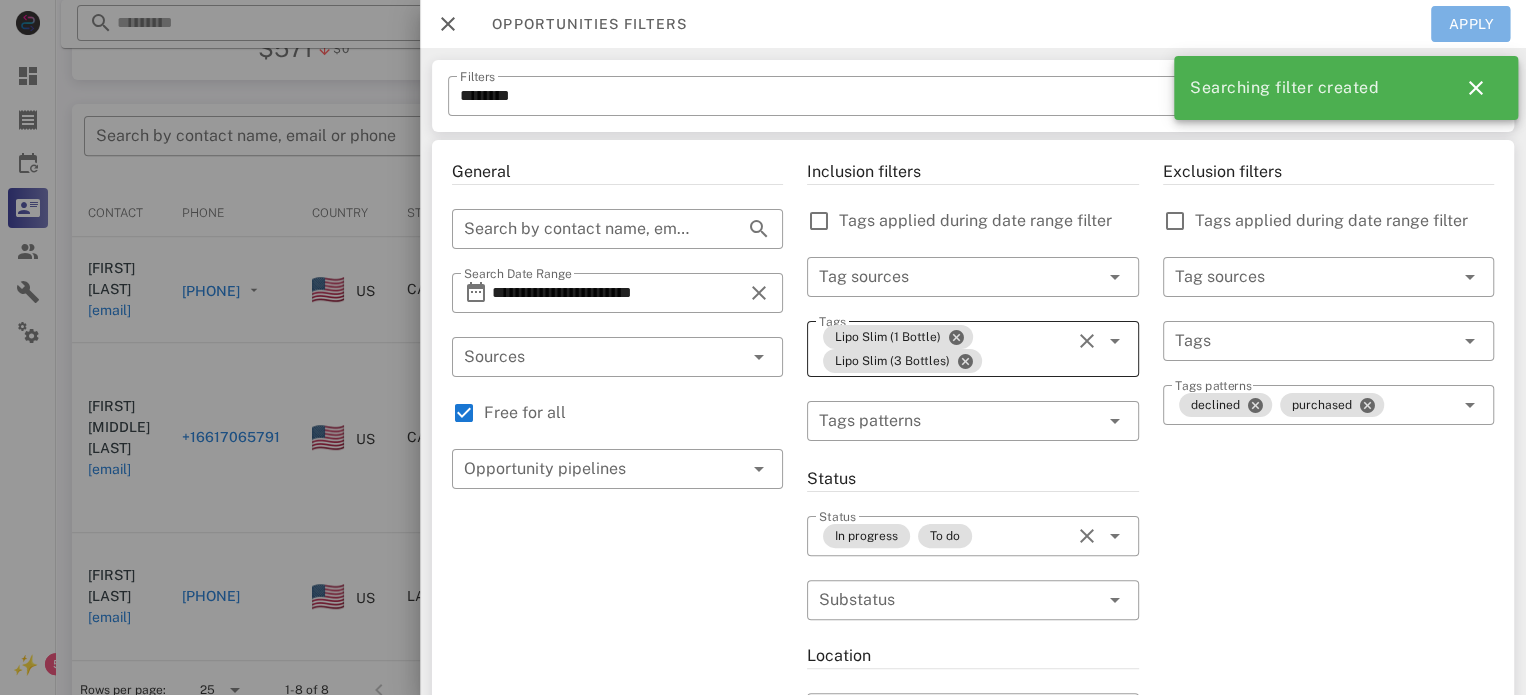 click on "Apply" at bounding box center (1471, 24) 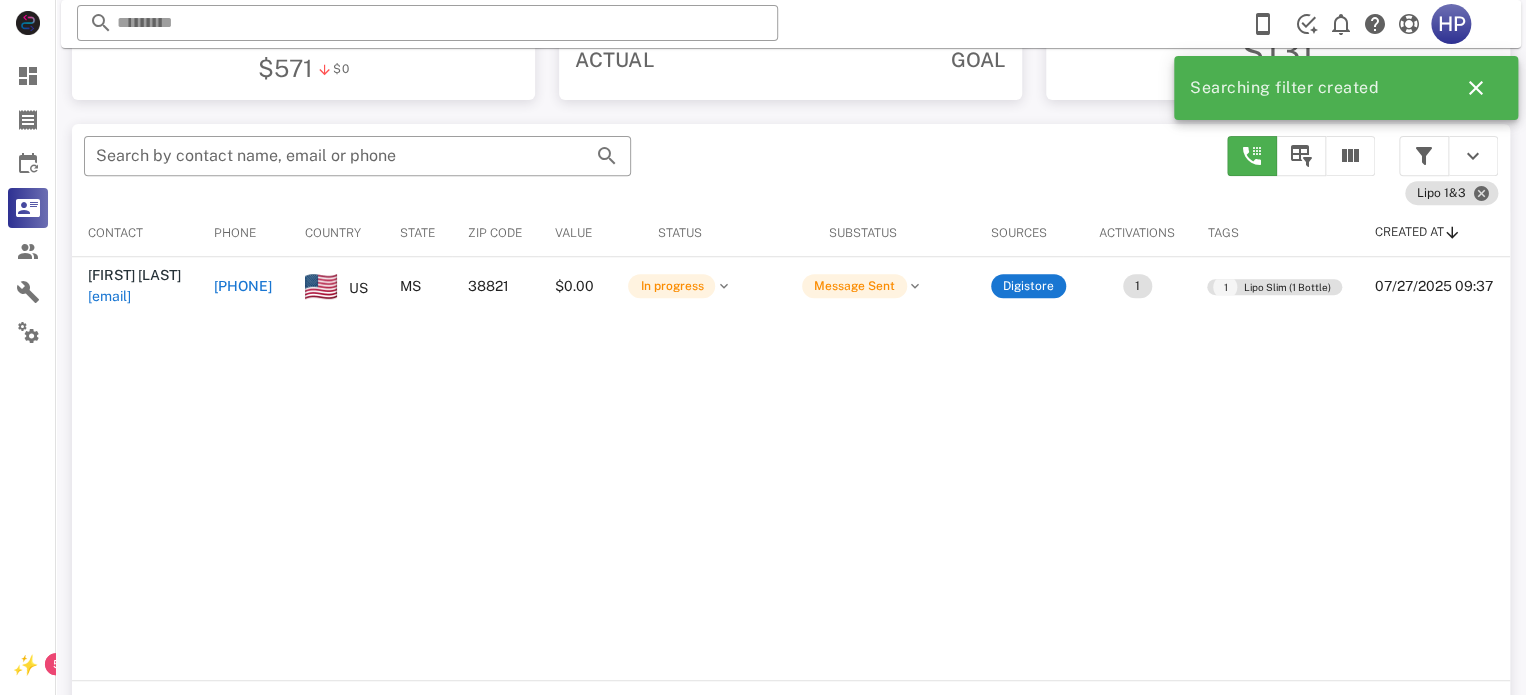 scroll, scrollTop: 340, scrollLeft: 0, axis: vertical 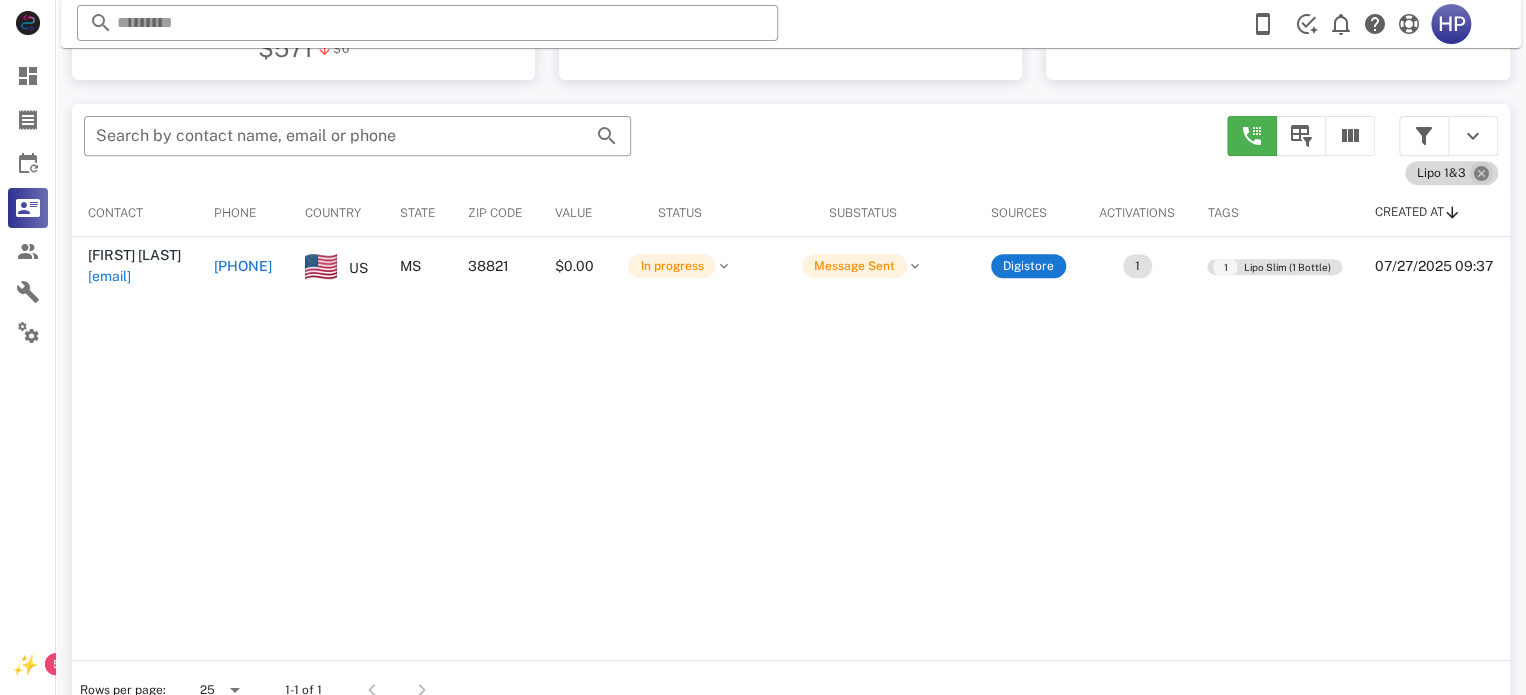 click at bounding box center (1481, 173) 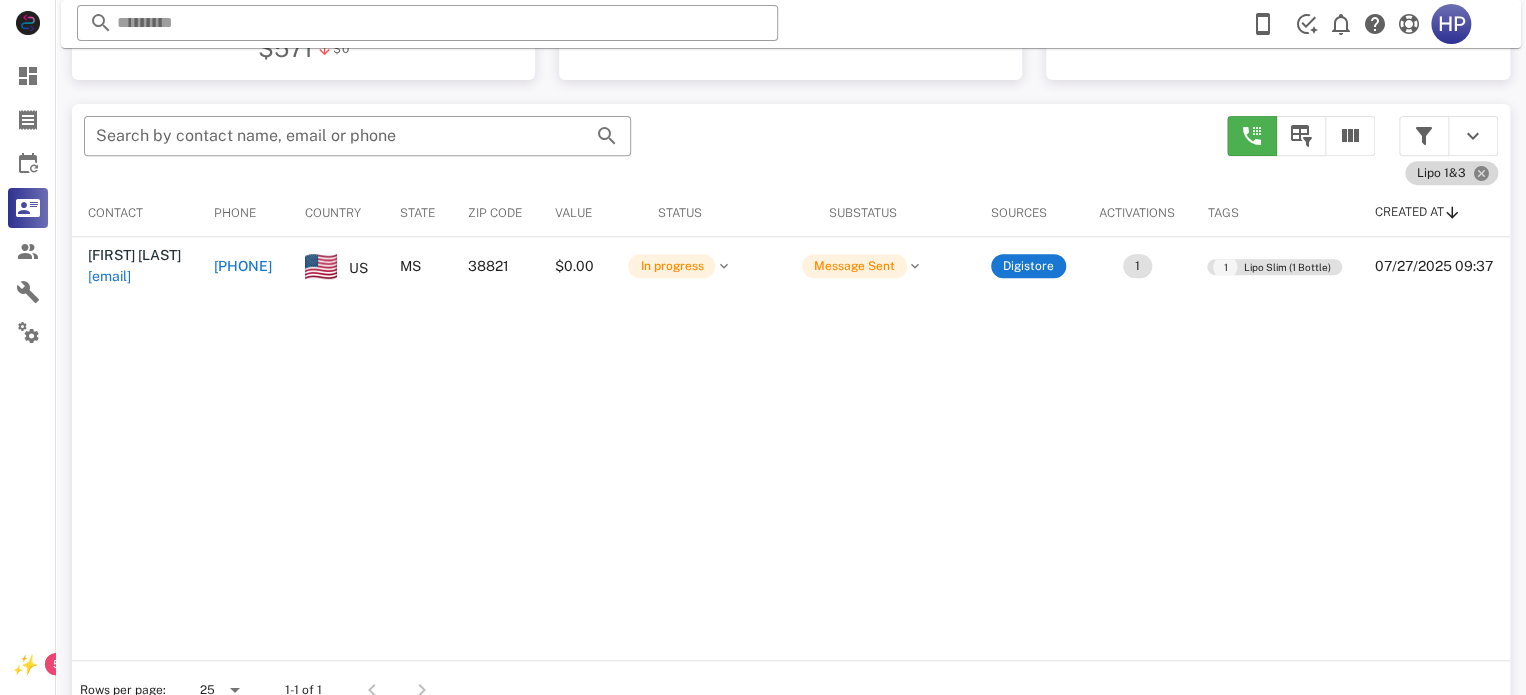type 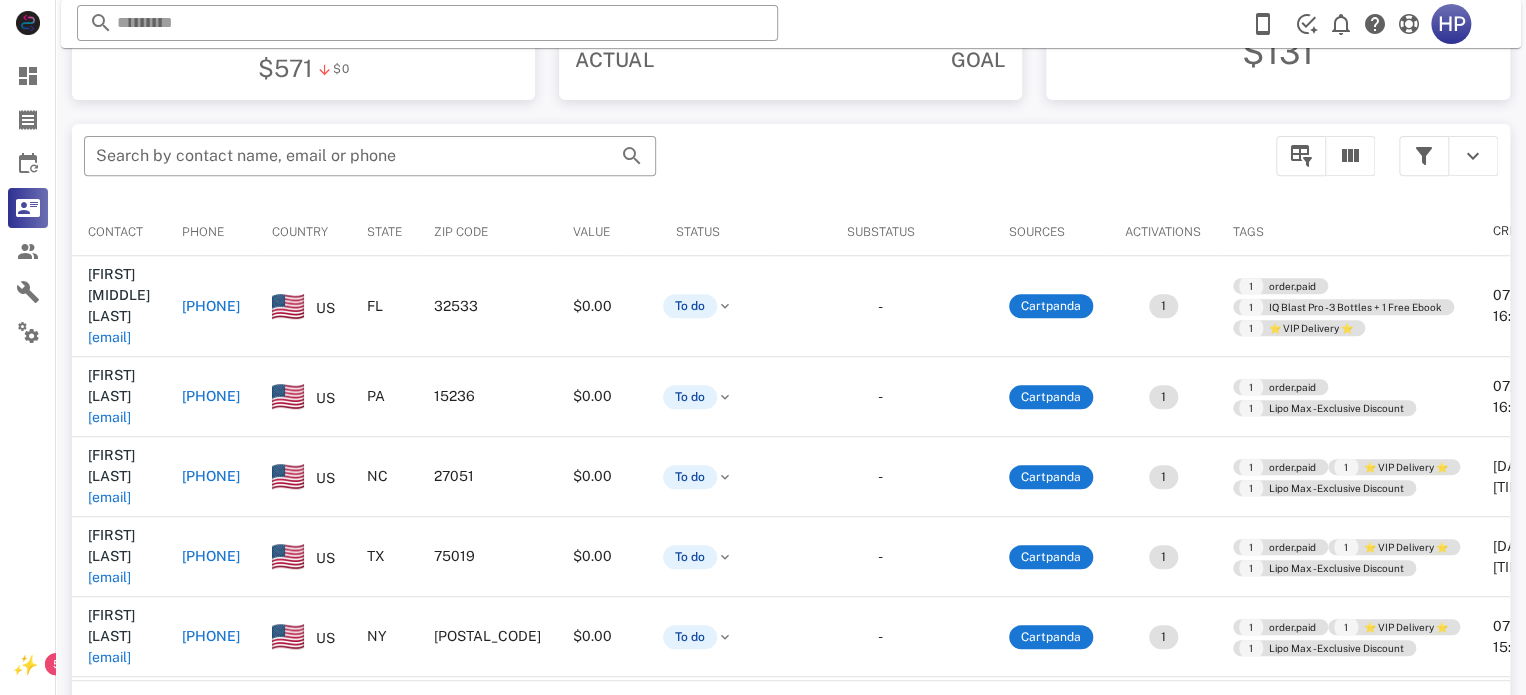 scroll, scrollTop: 340, scrollLeft: 0, axis: vertical 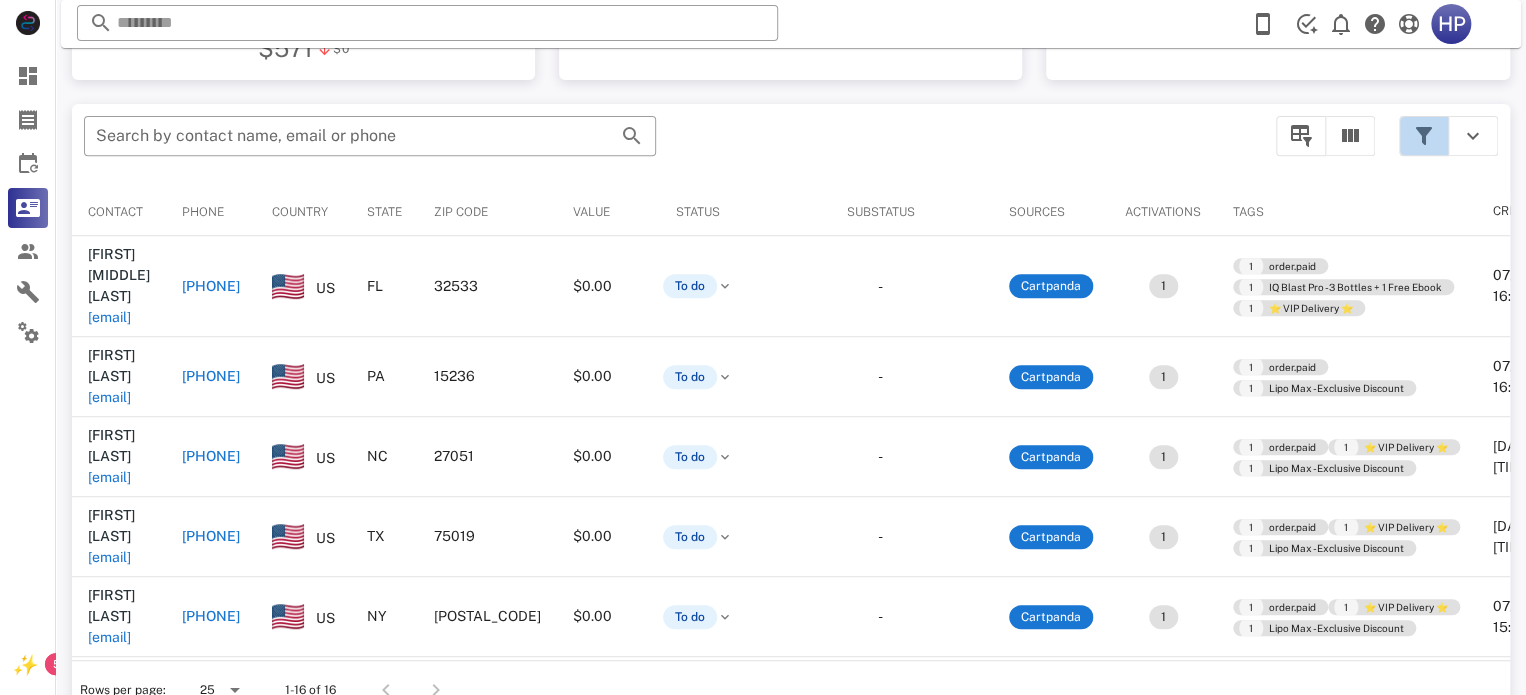 click at bounding box center [1424, 136] 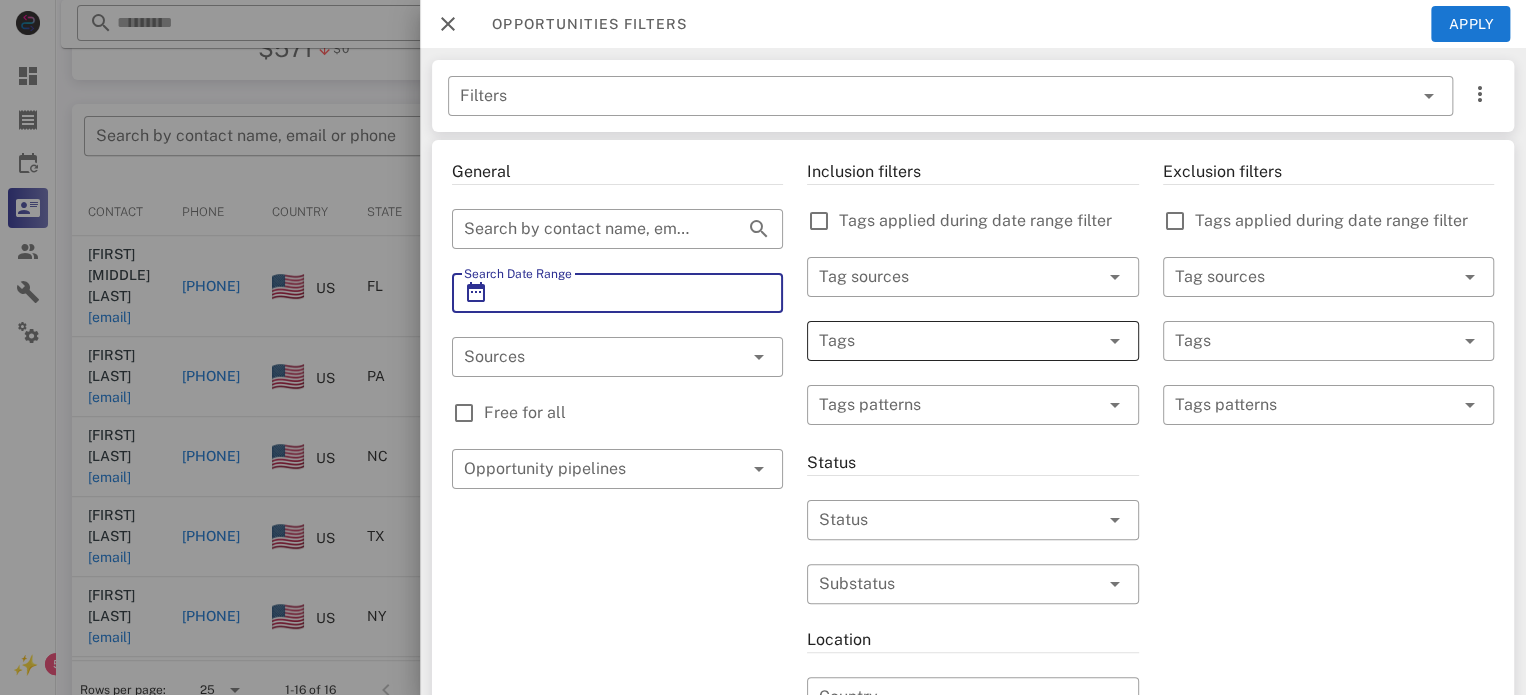 click on "Search Date Range" at bounding box center (617, 293) 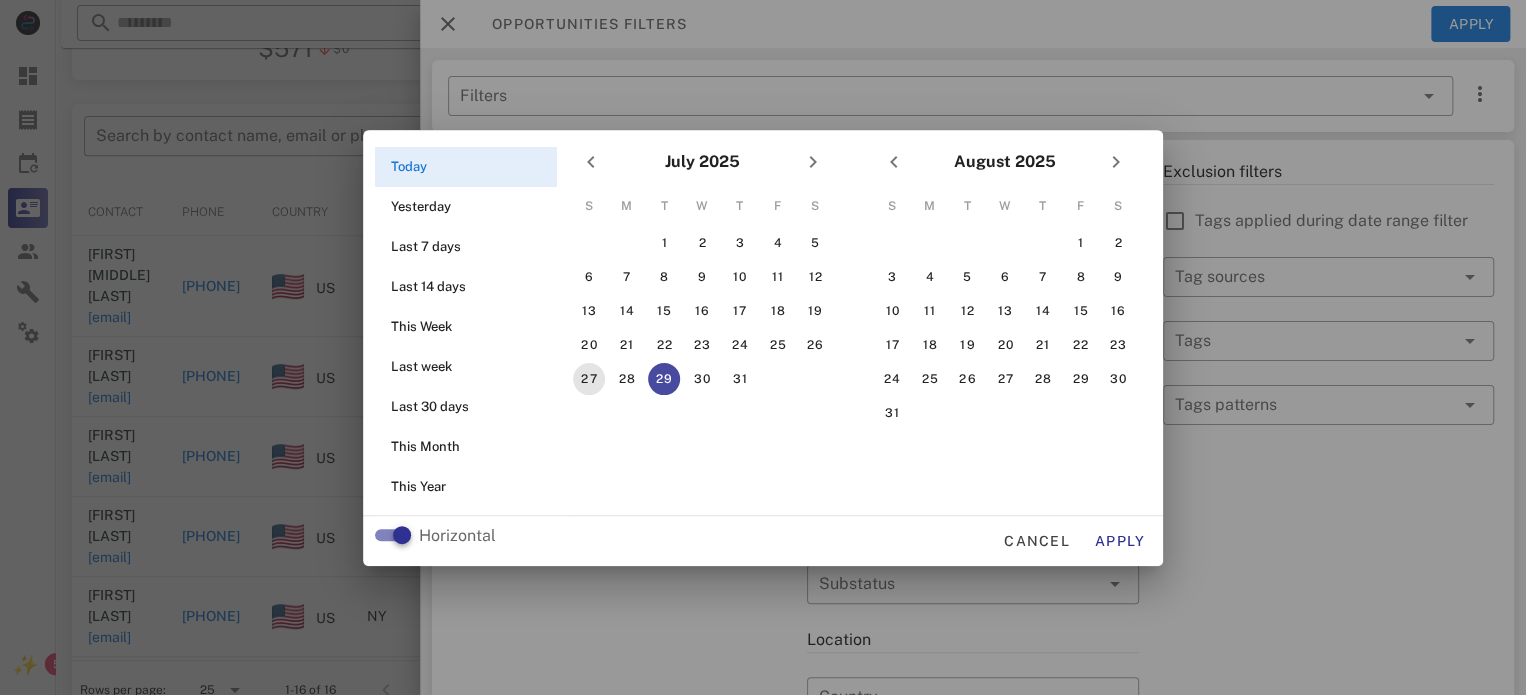 click on "27" at bounding box center (589, 379) 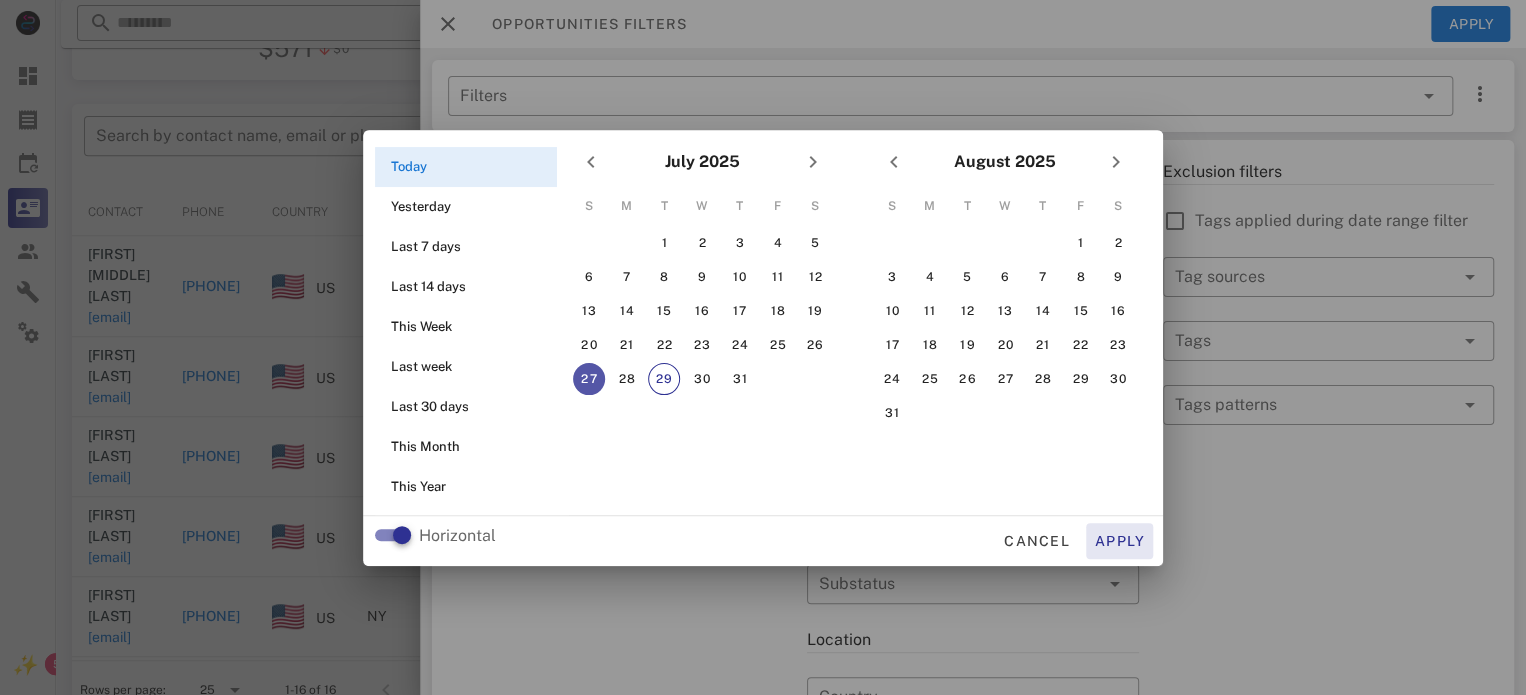 click on "Apply" at bounding box center (1120, 541) 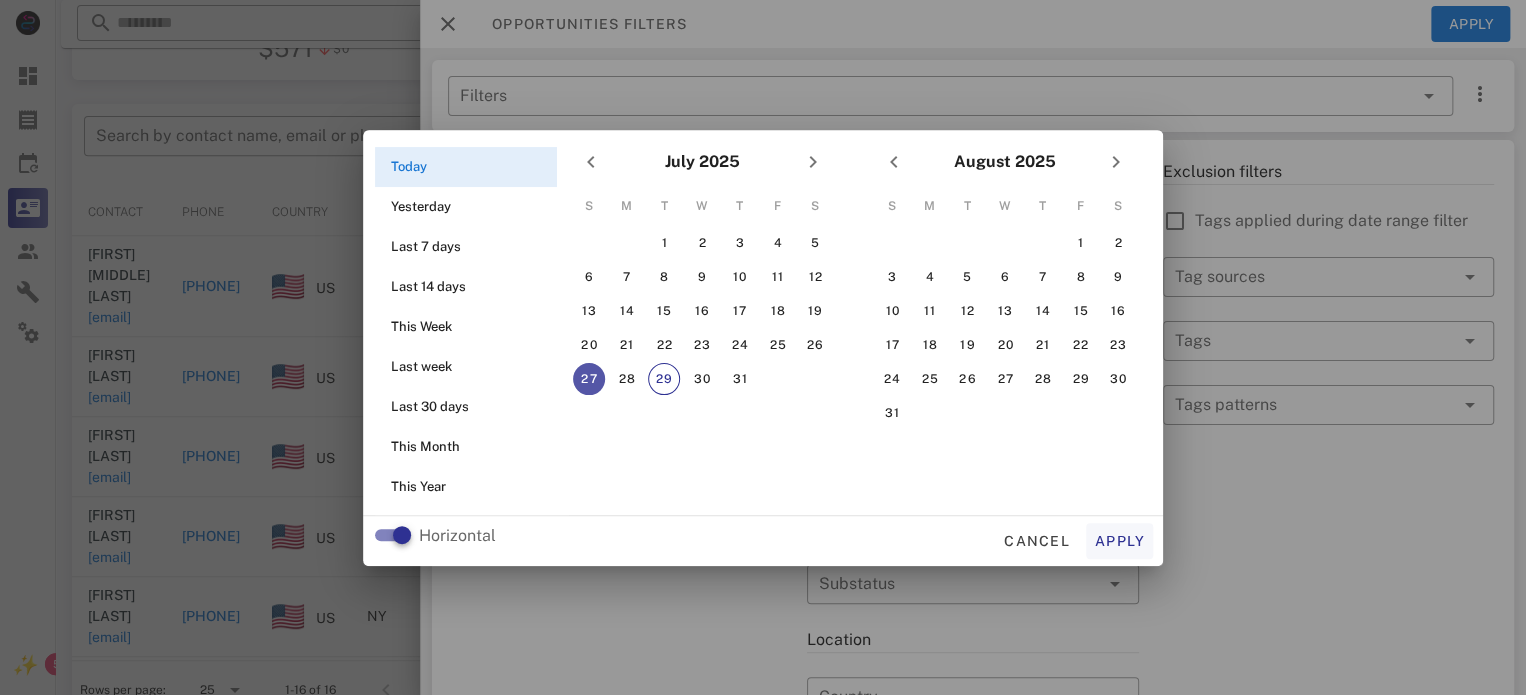 type on "**********" 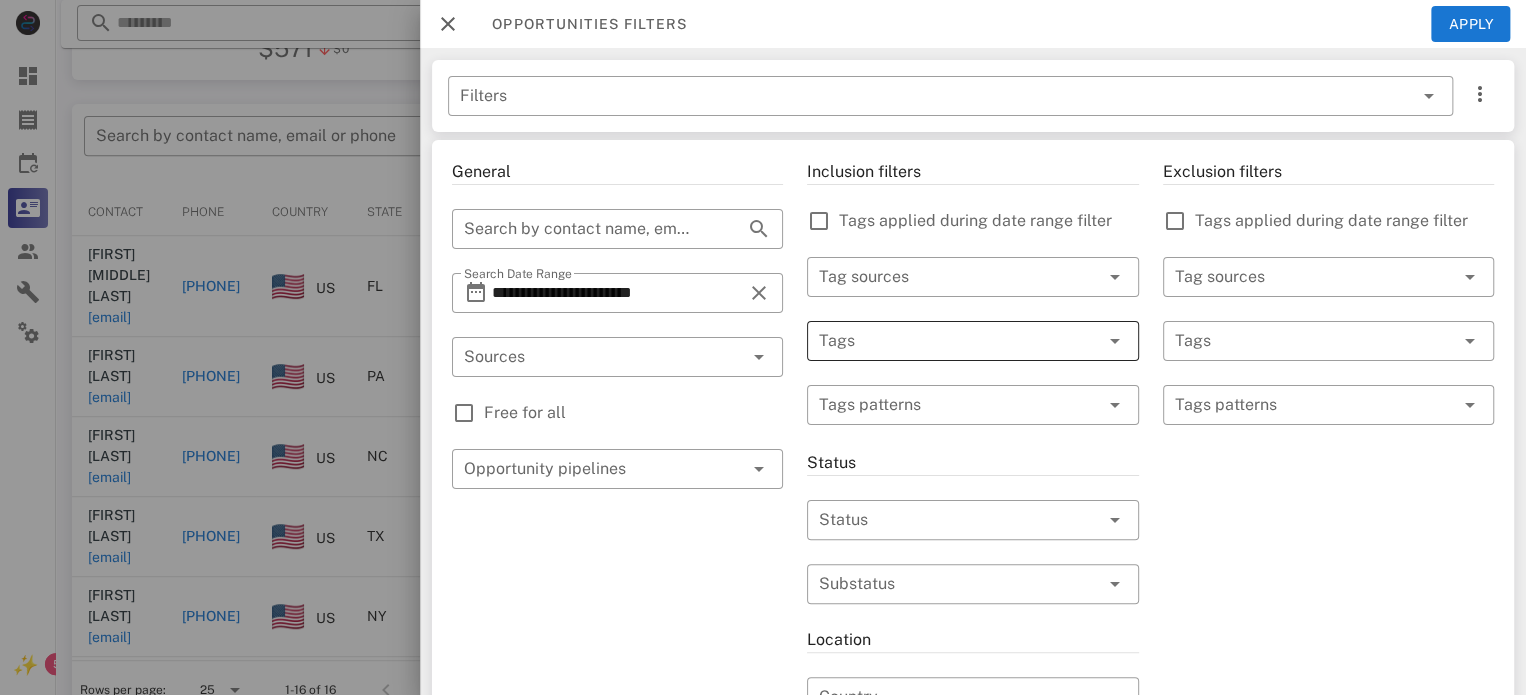 click on "Free for all" at bounding box center [633, 413] 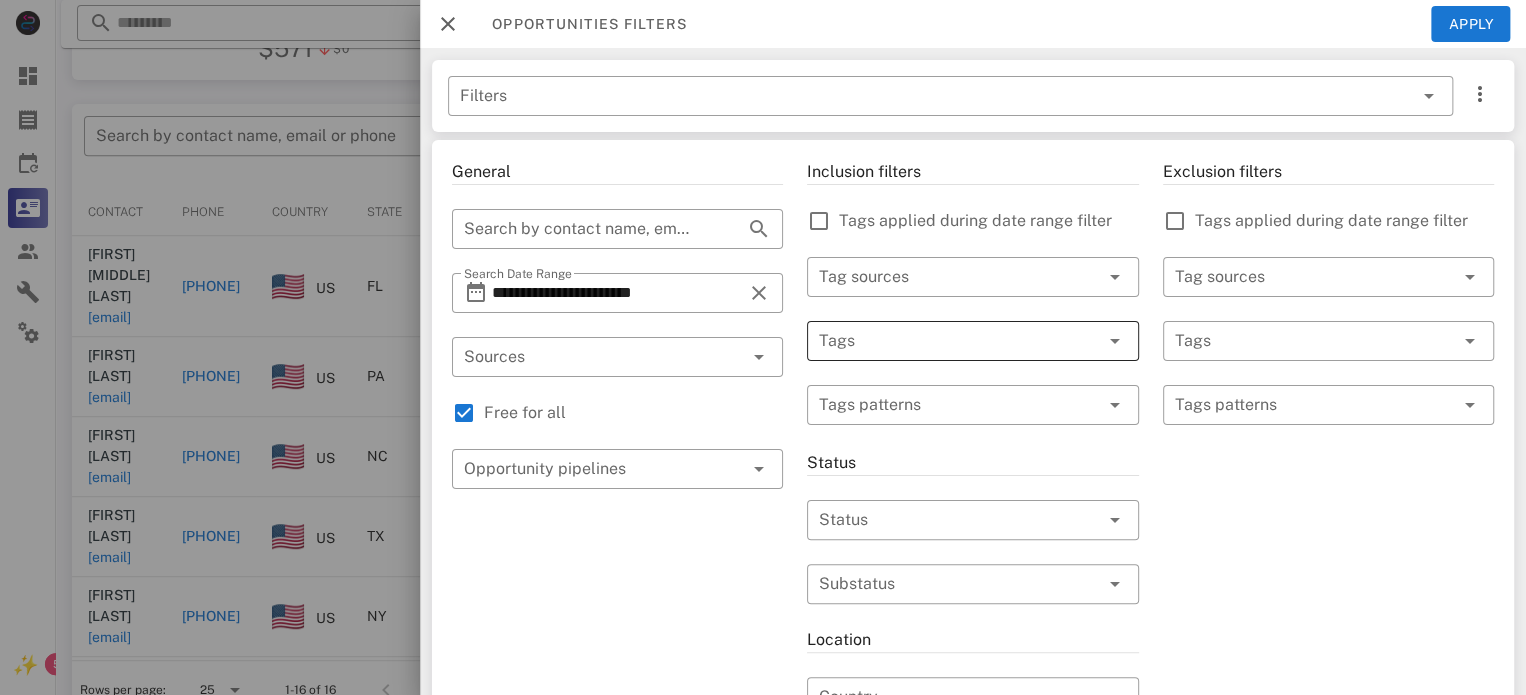 click at bounding box center (944, 341) 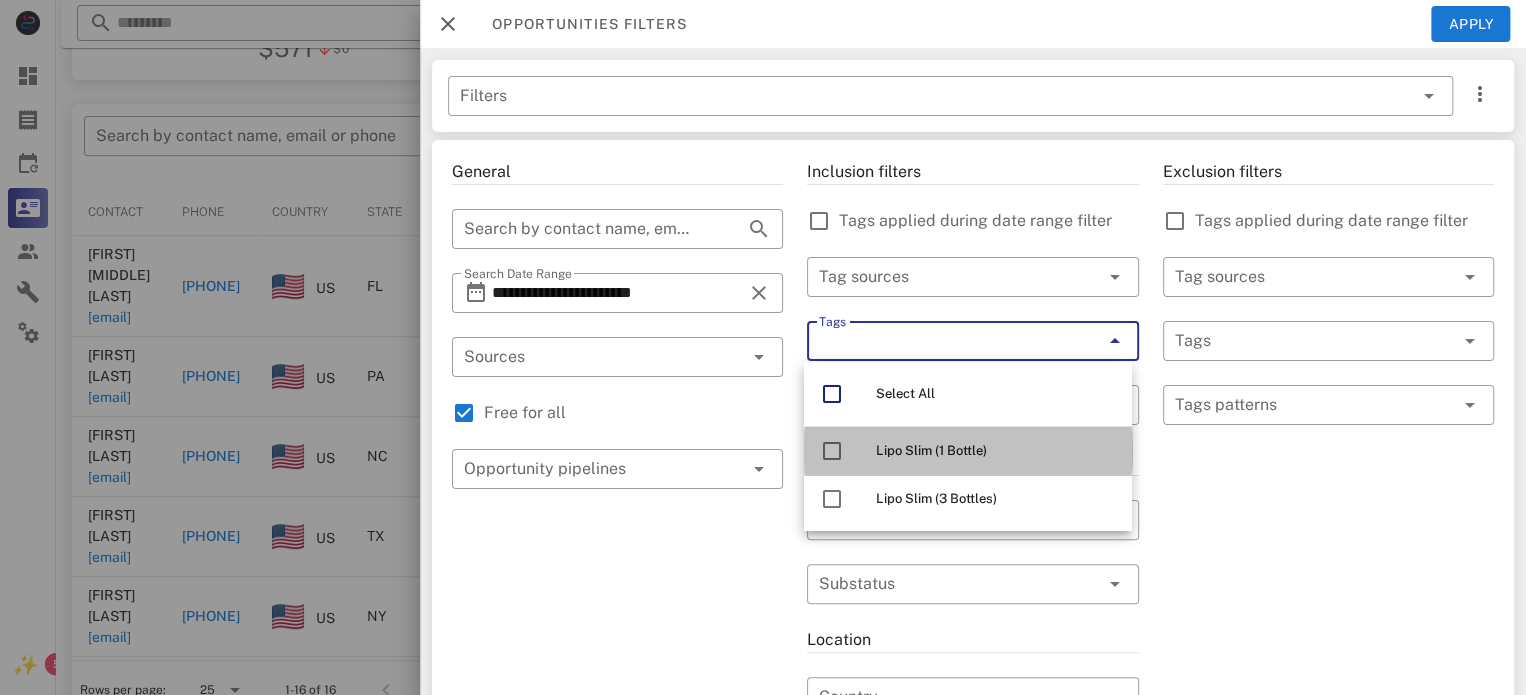 click on "Lipo Slim (1 Bottle)" at bounding box center [996, 451] 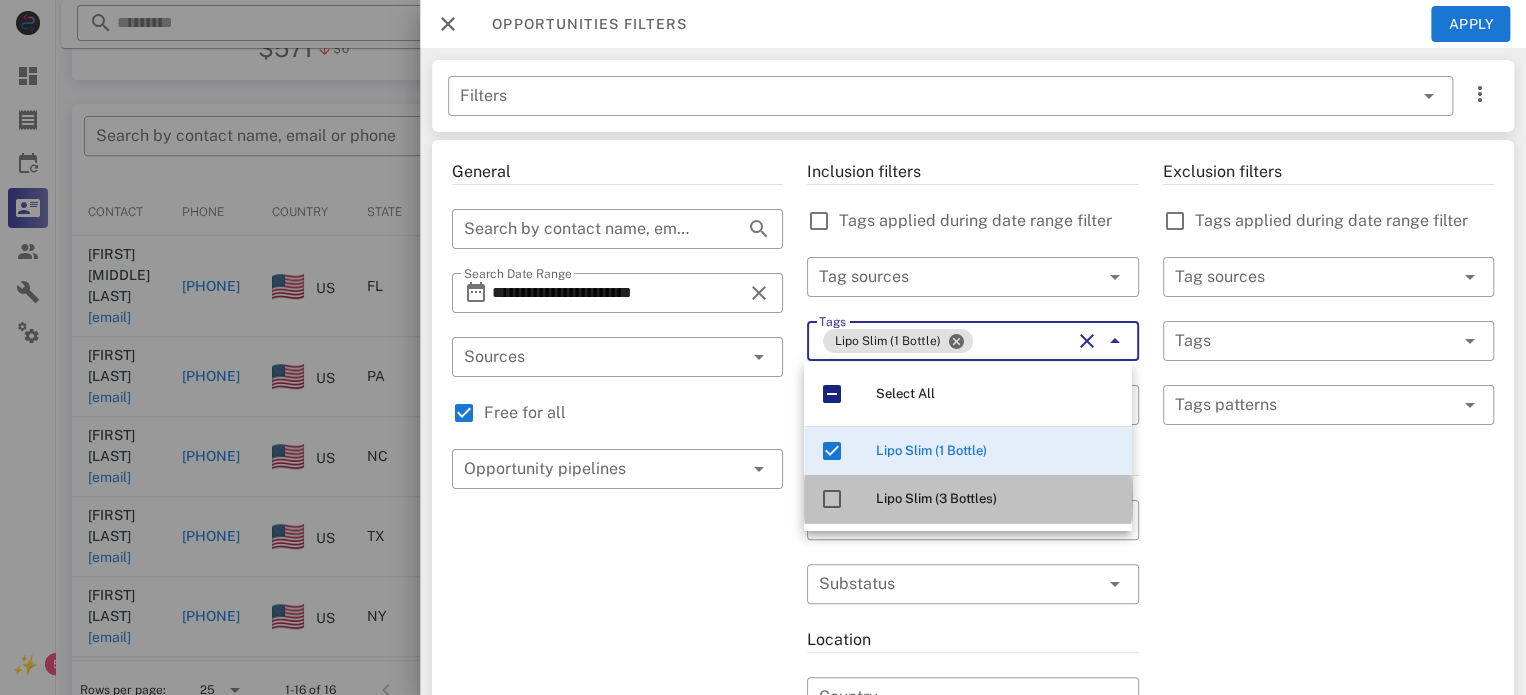 click on "Lipo Slim (3 Bottles)" at bounding box center [936, 498] 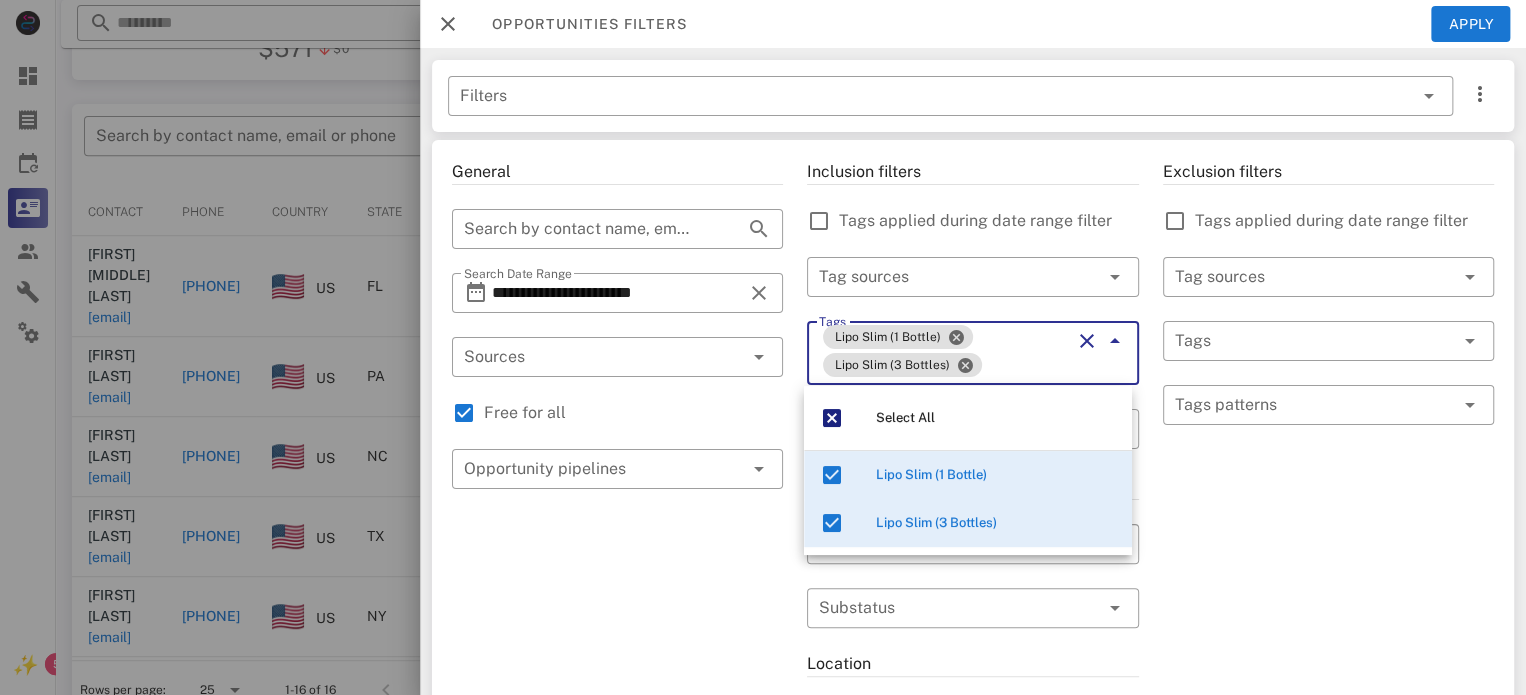 click on "Exclusion filters Tags applied during date range filter ​ Tag sources ​ Tags ​ Tags patterns" at bounding box center [1328, 721] 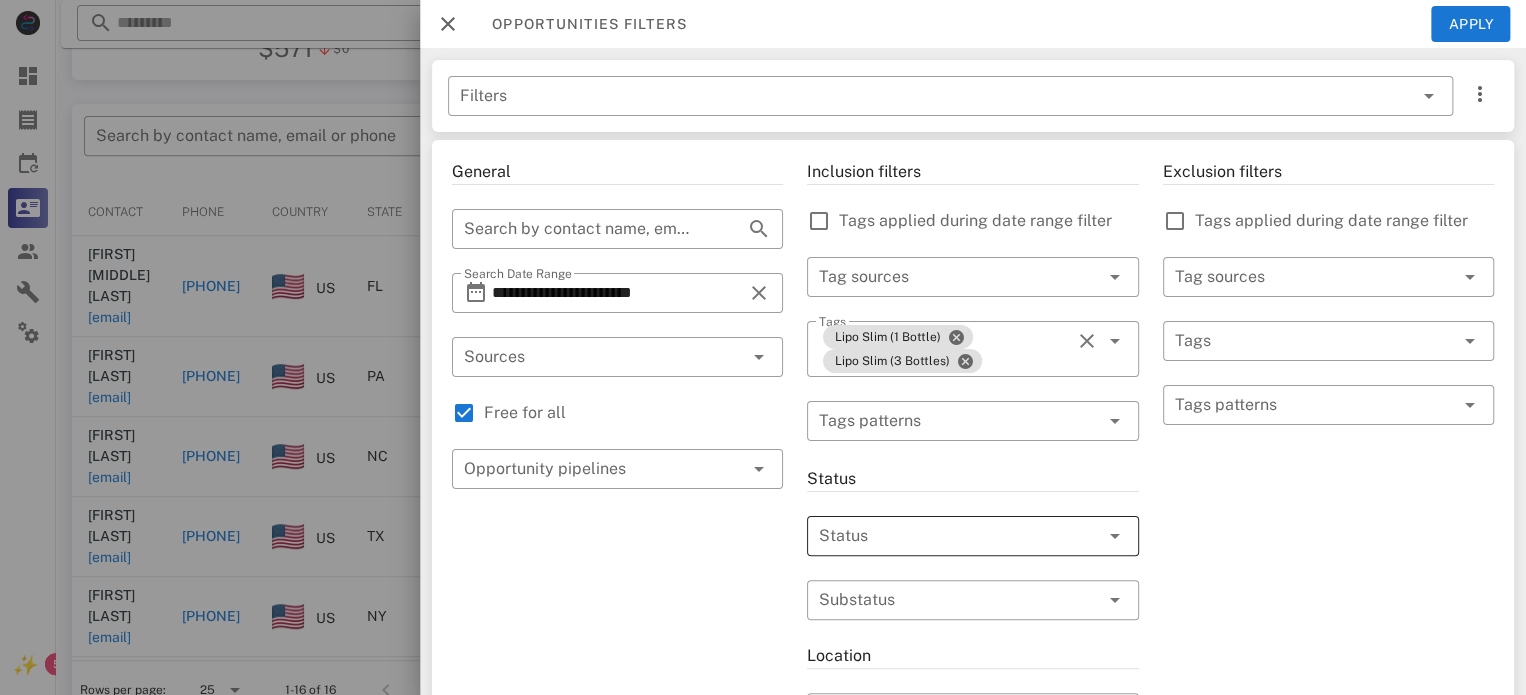 click at bounding box center (944, 536) 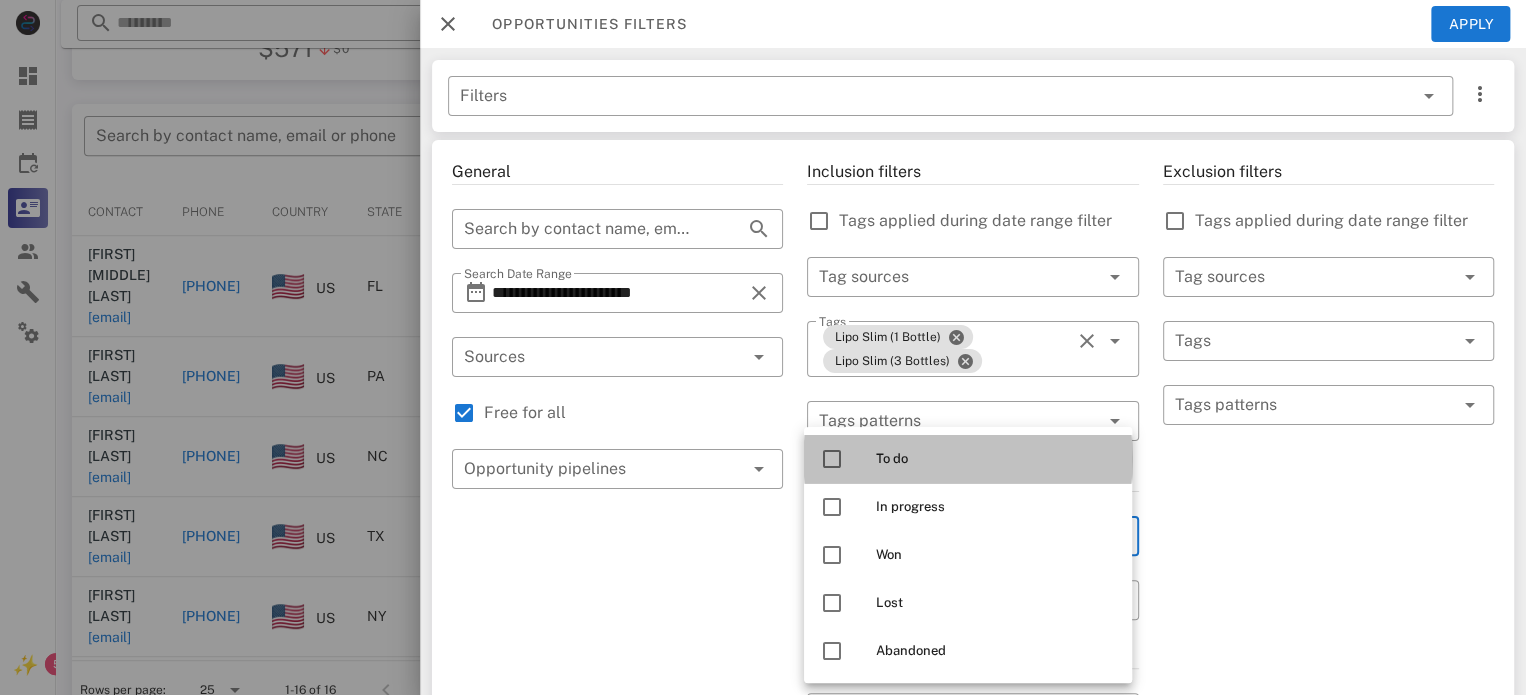 click on "To do" at bounding box center (996, 459) 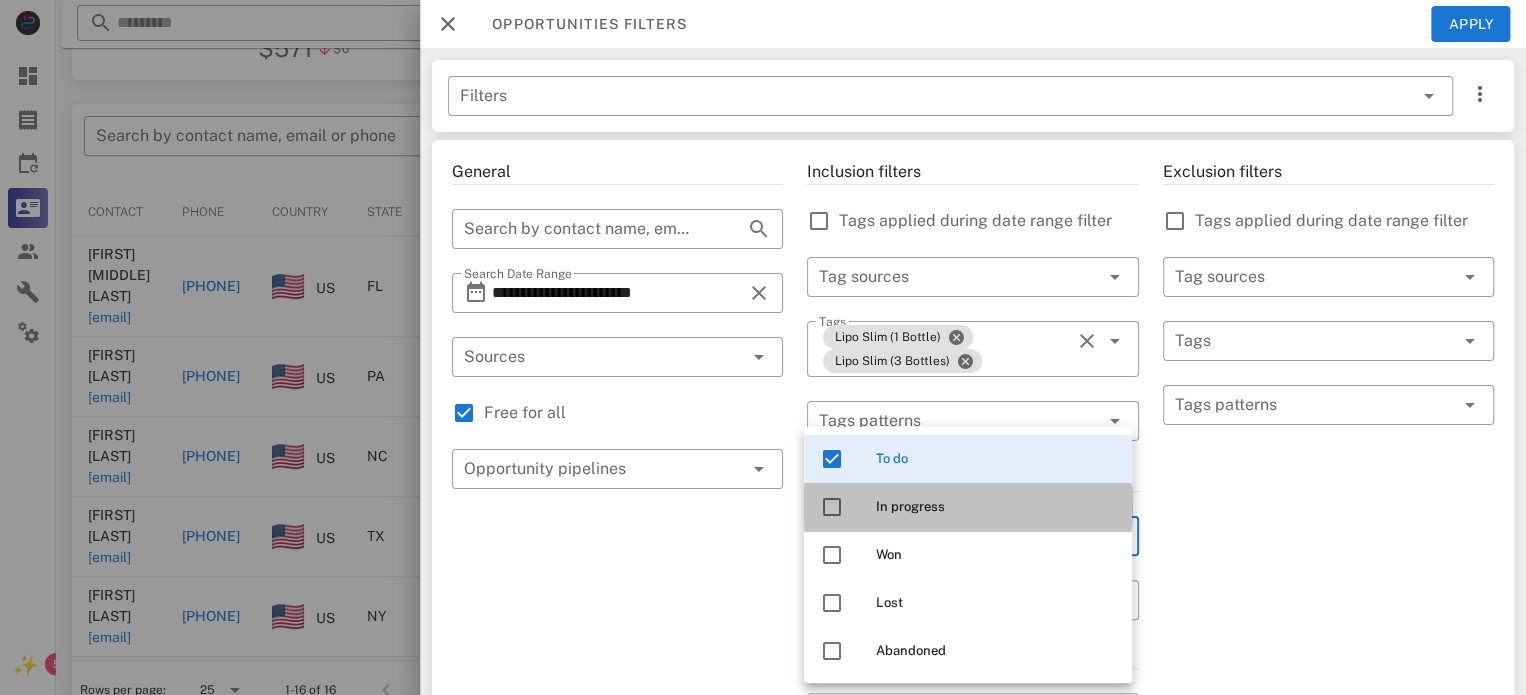 click on "In progress" at bounding box center [996, 507] 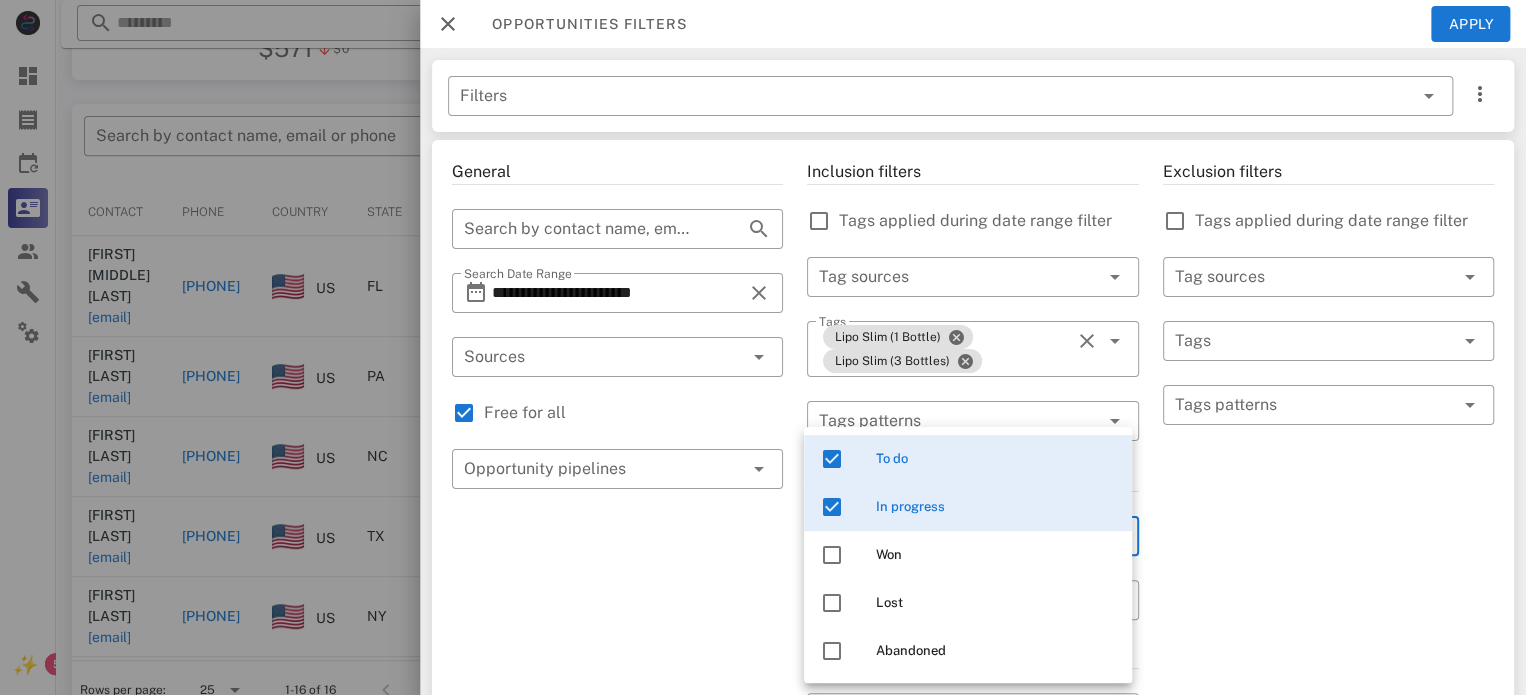 click on "Exclusion filters Tags applied during date range filter ​ Tag sources ​ Tags ​ Tags patterns" at bounding box center (1328, 717) 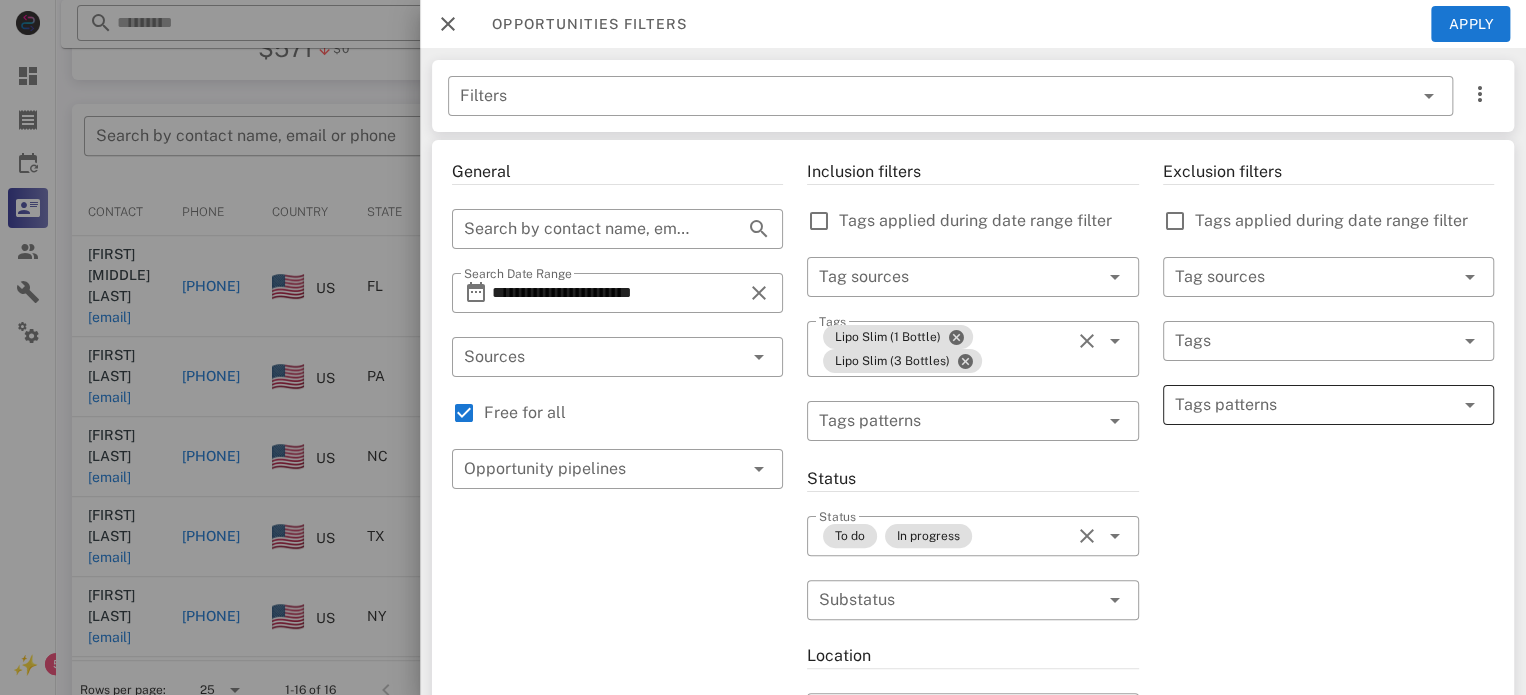 click at bounding box center (1314, 405) 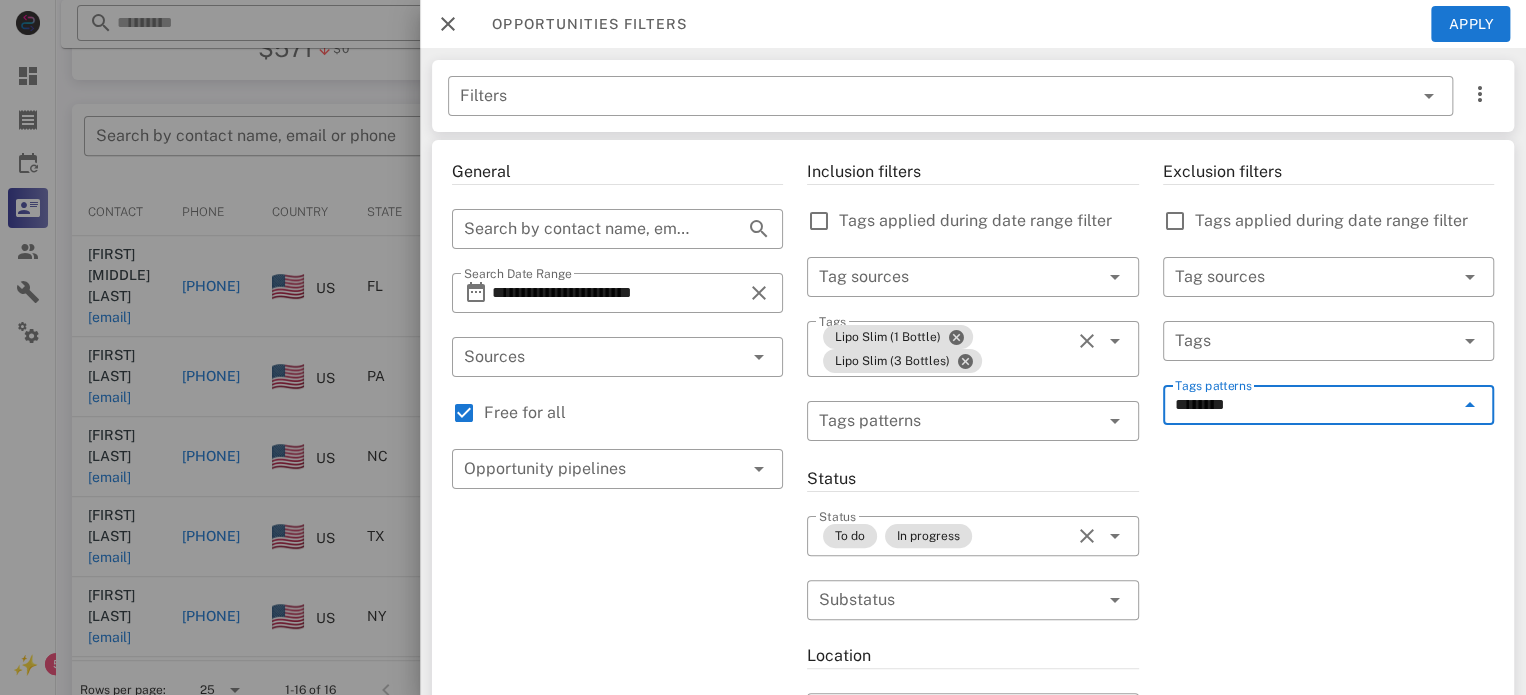 type on "*********" 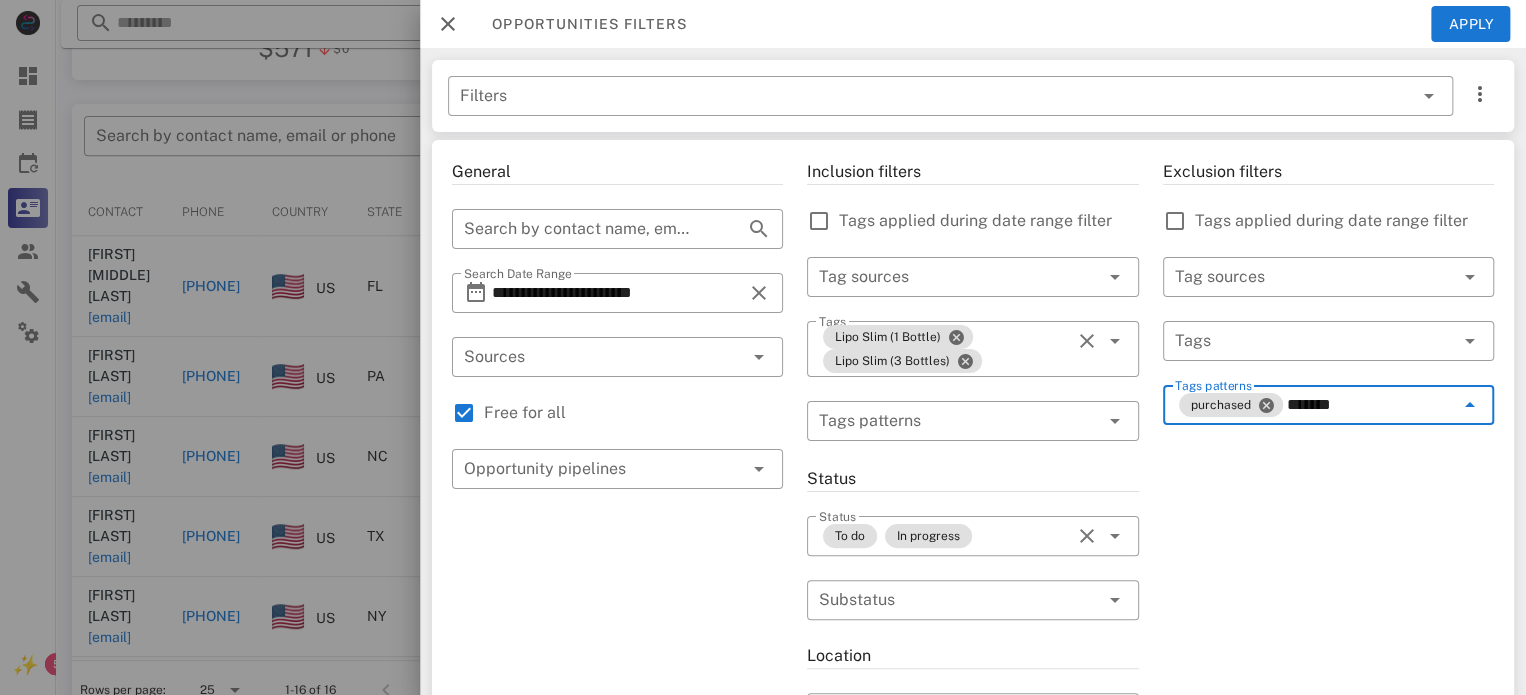 type on "********" 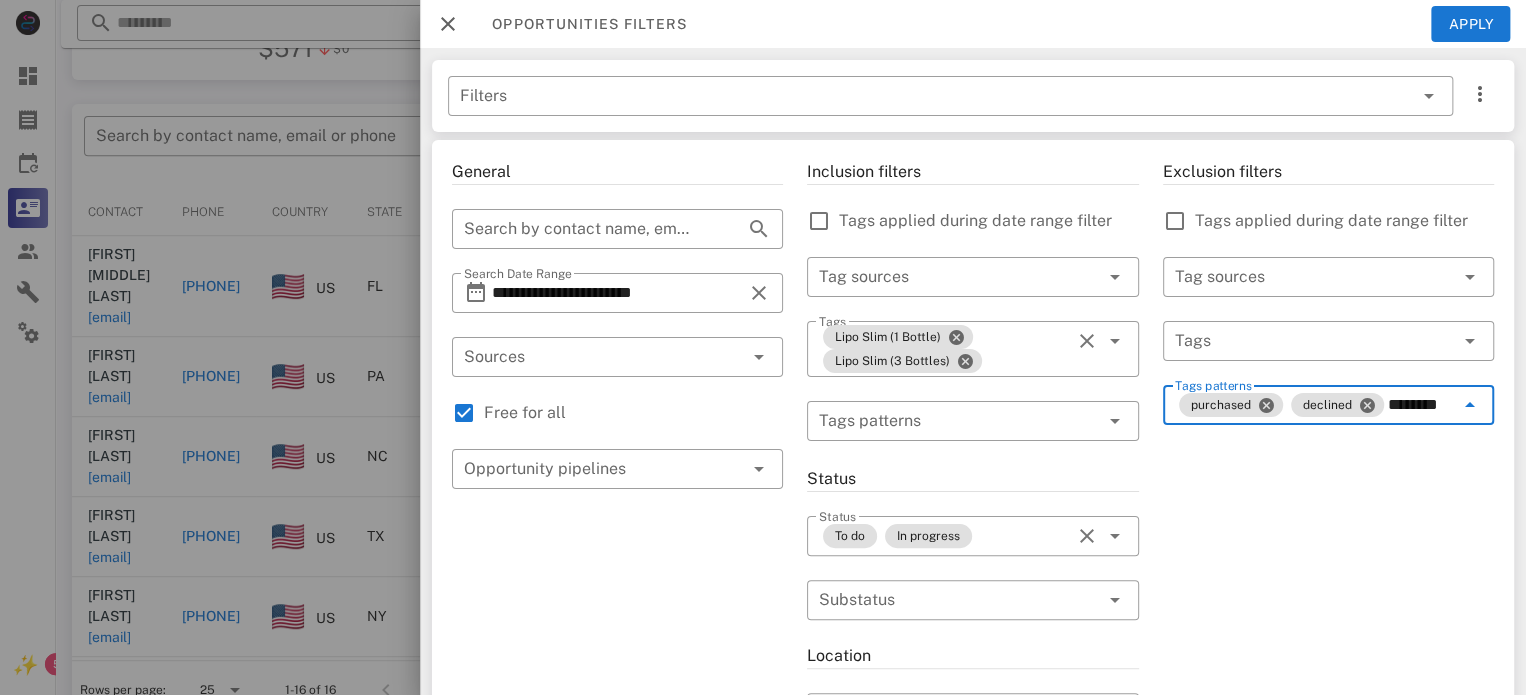 type 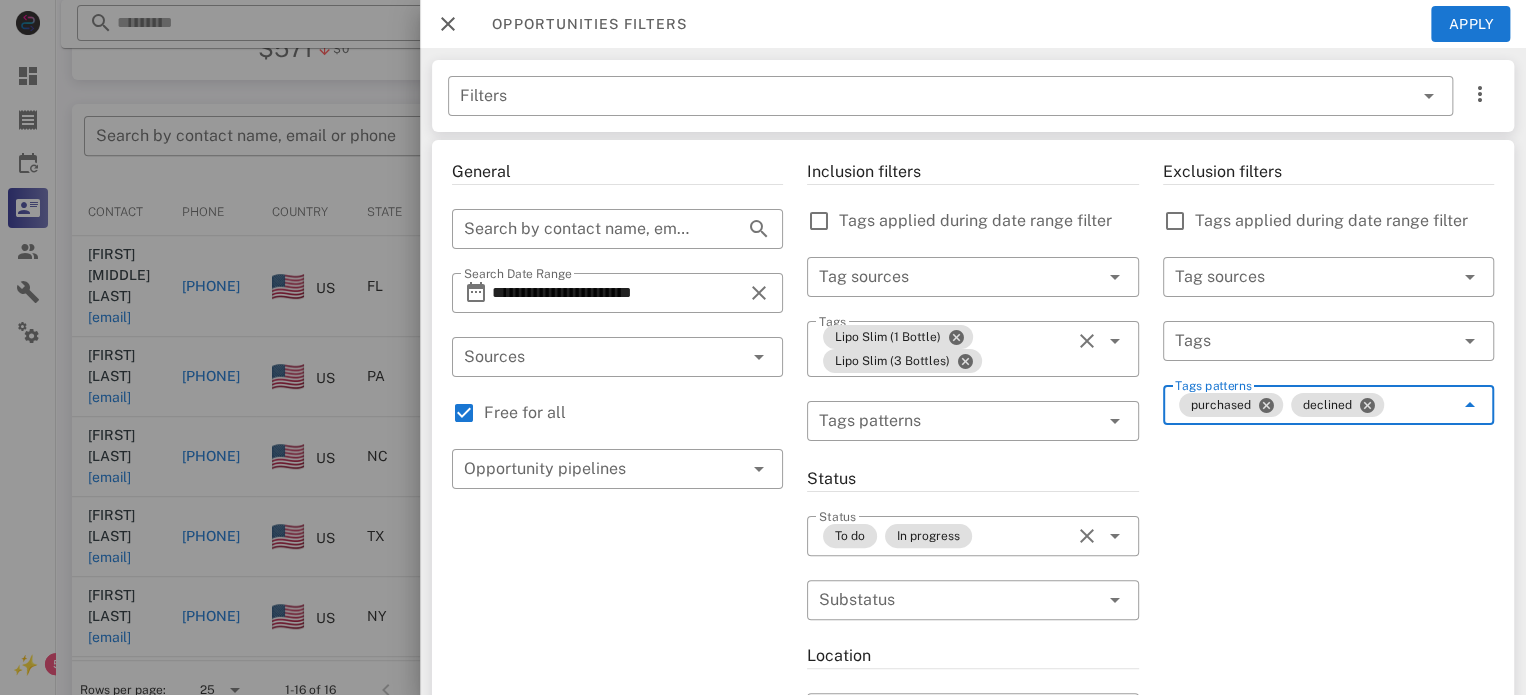 click on "Exclusion filters Tags applied during date range filter ​ Tag sources ​ Tags ​ Tags patterns purchased declined" at bounding box center [1328, 717] 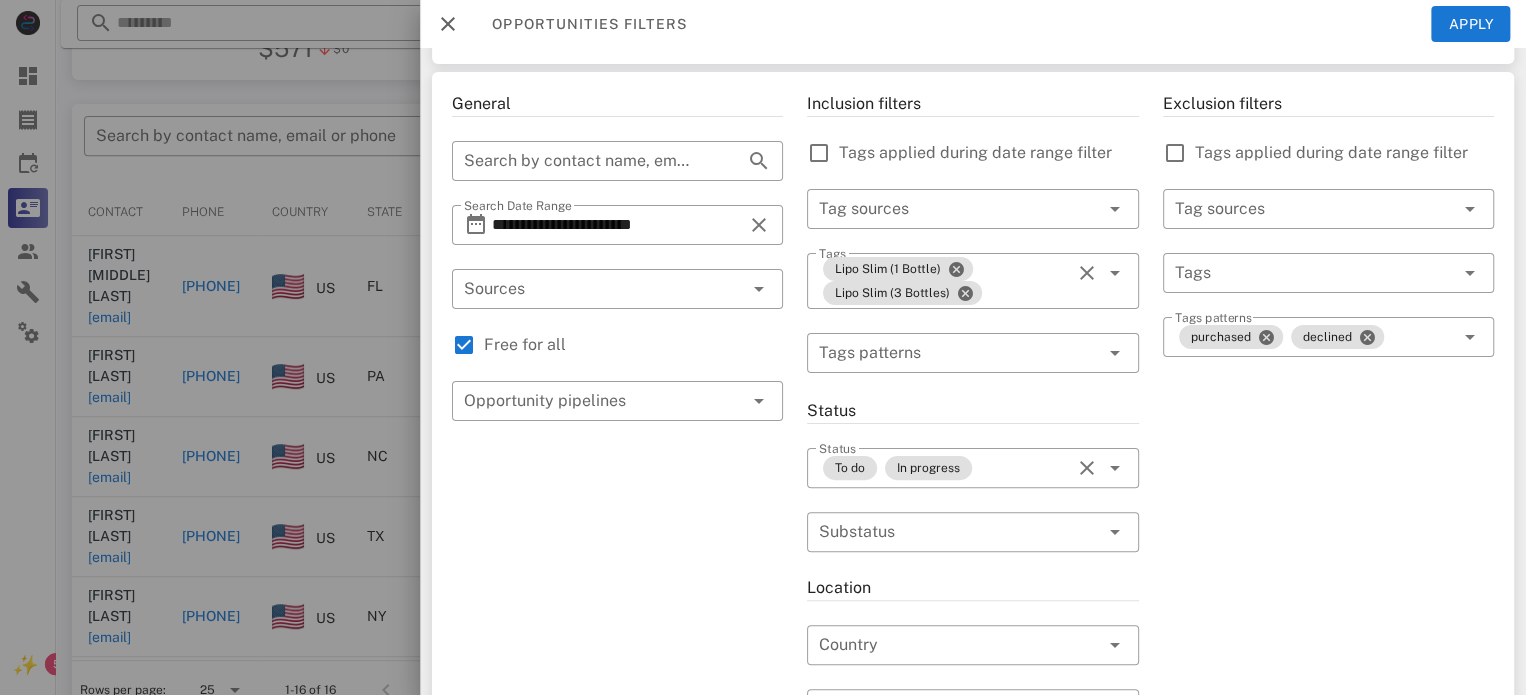 scroll, scrollTop: 40, scrollLeft: 0, axis: vertical 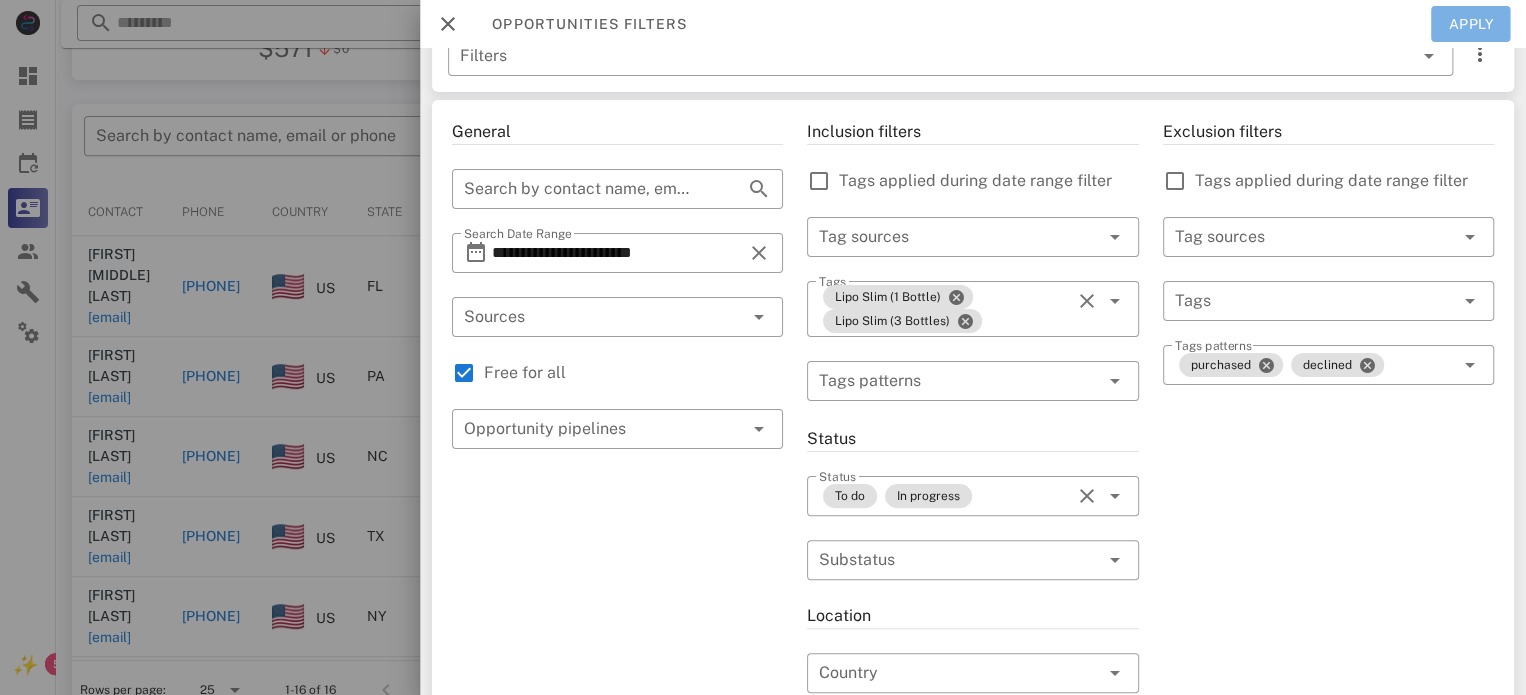 click on "Apply" at bounding box center [1471, 24] 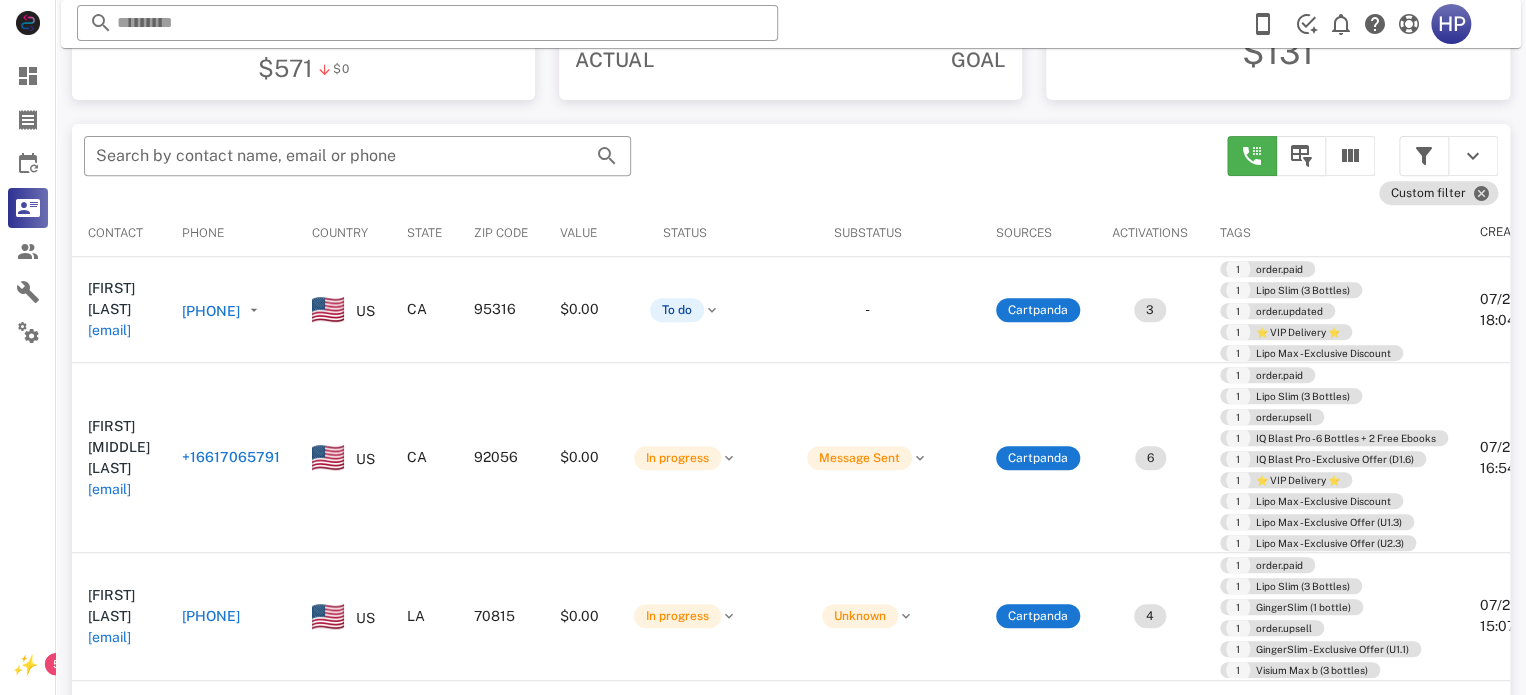 scroll, scrollTop: 340, scrollLeft: 0, axis: vertical 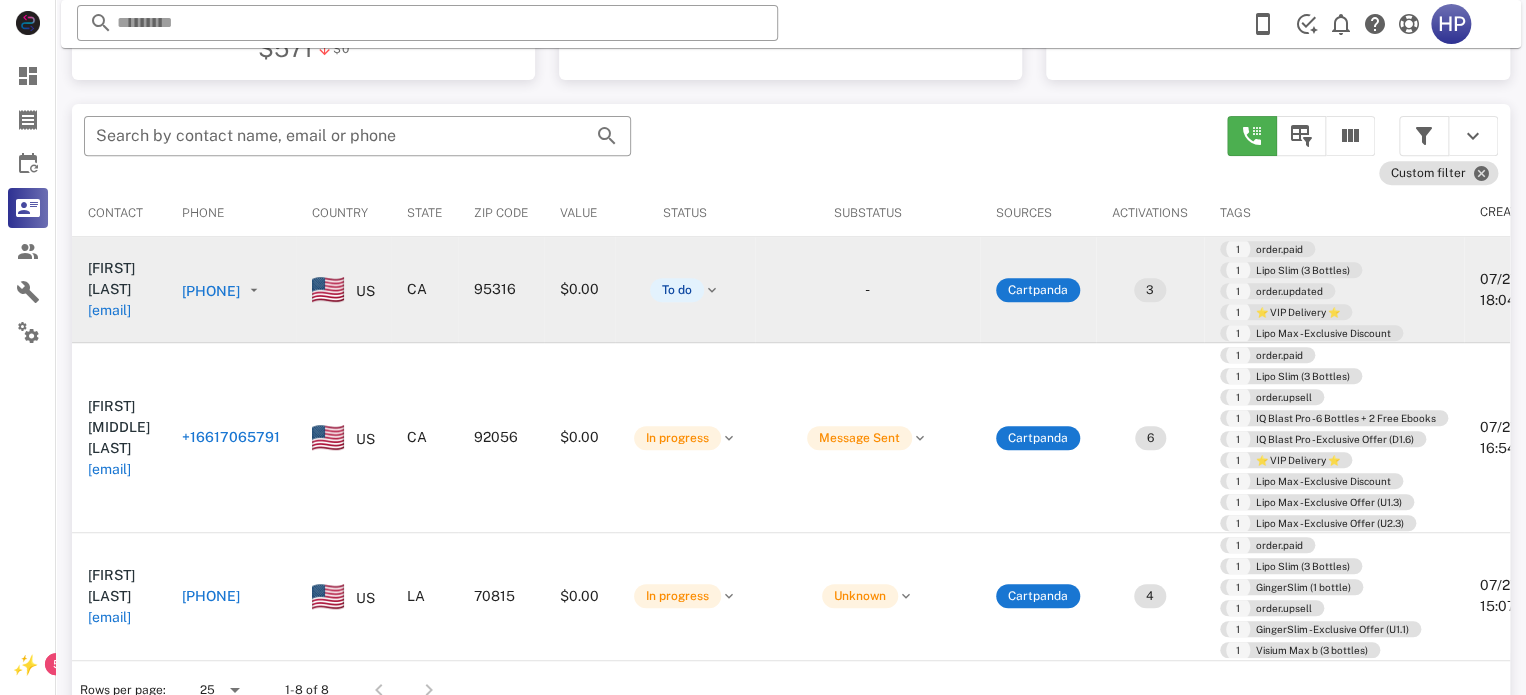 click on "[FIRST] [LAST]" at bounding box center [111, 278] 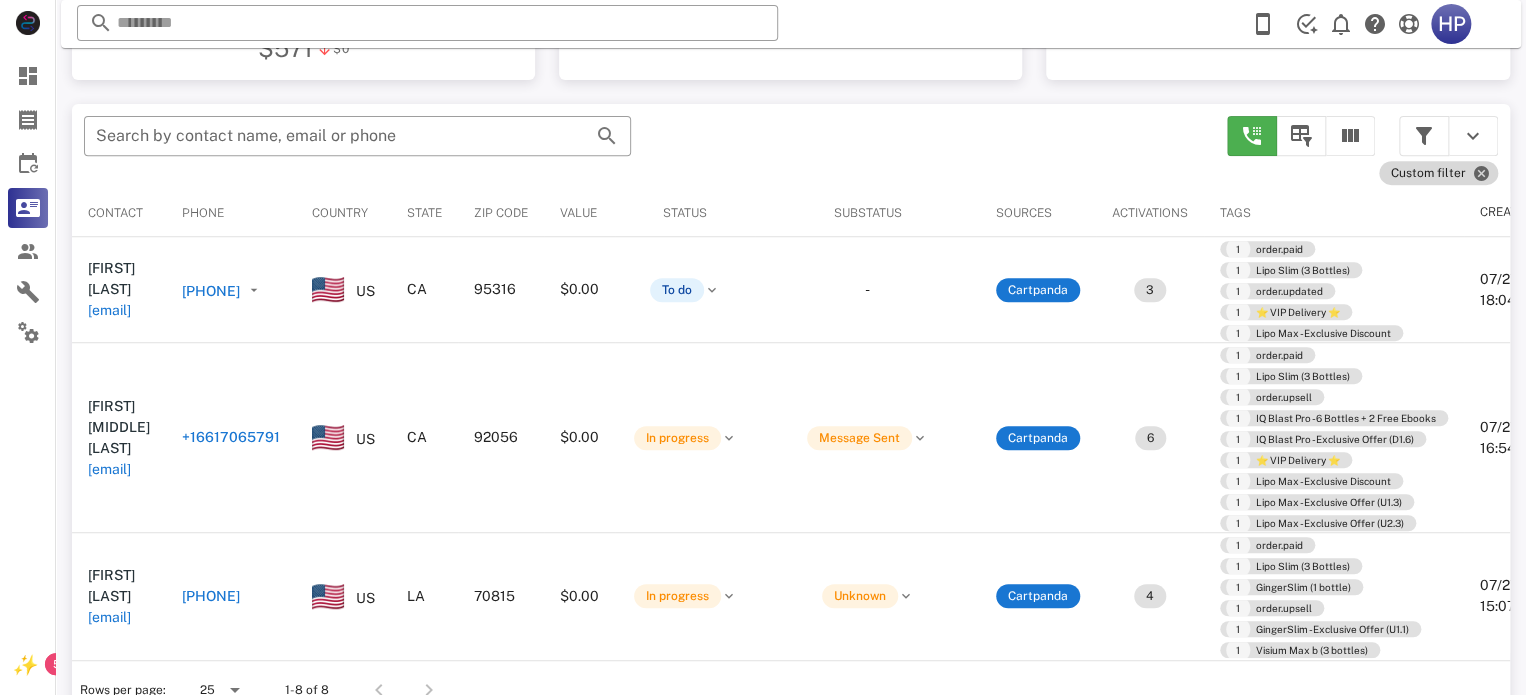 click on "Custom filter" at bounding box center (1438, 173) 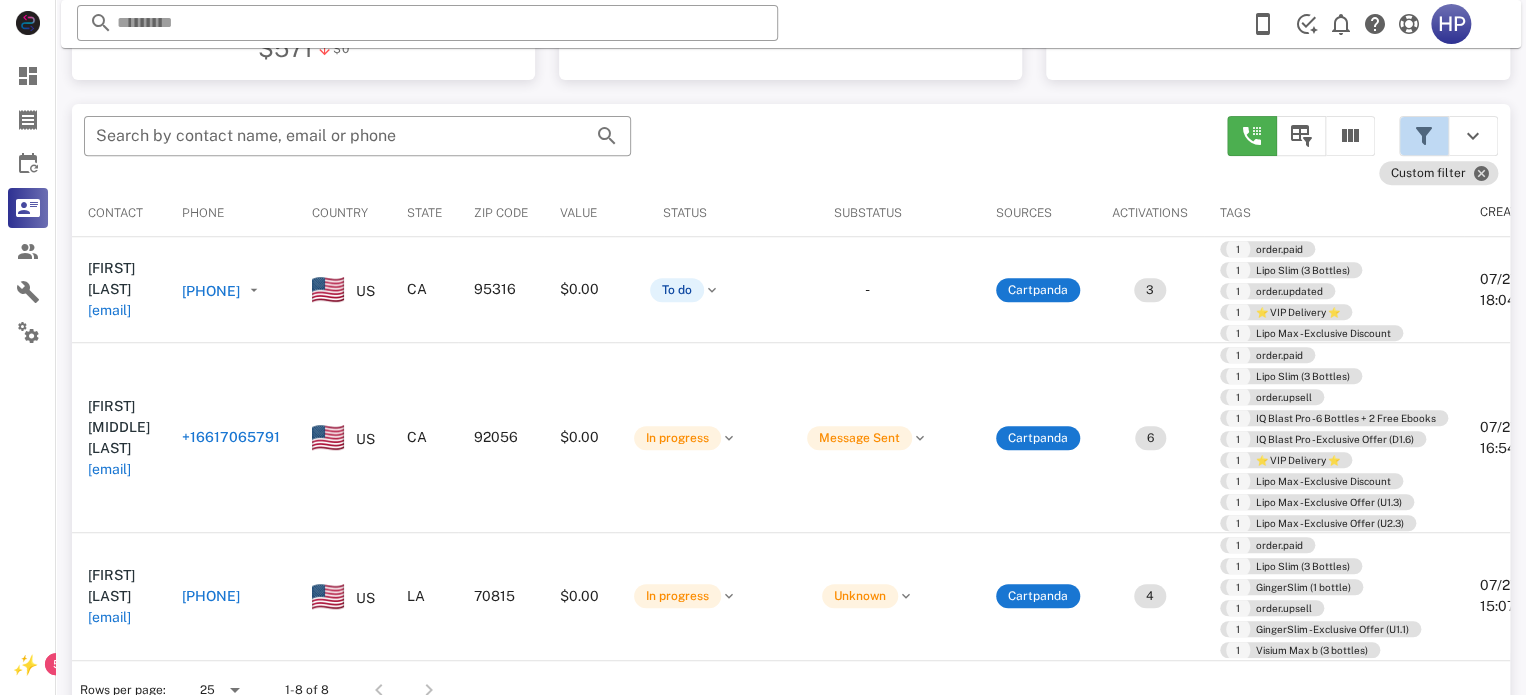 click at bounding box center [1424, 136] 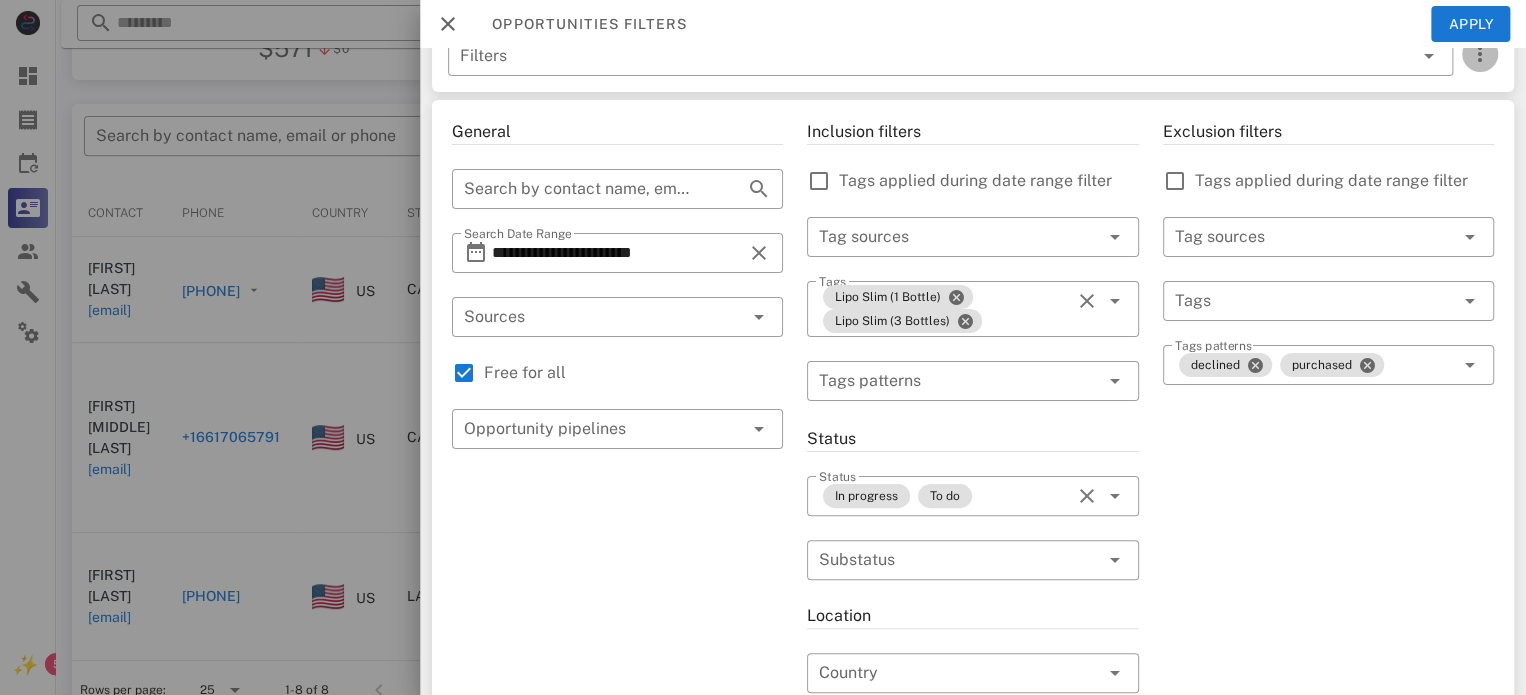 click at bounding box center (1480, 54) 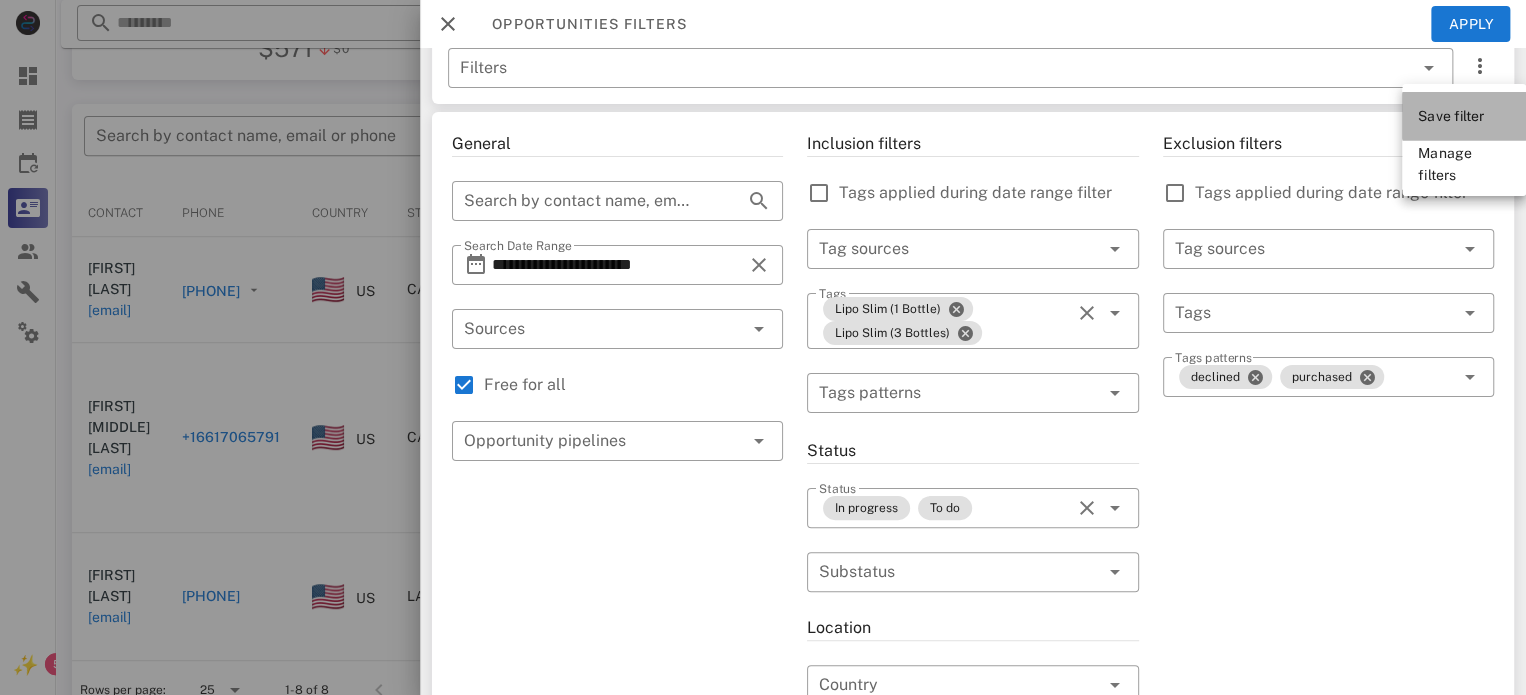 click on "Save filter" at bounding box center (1451, 116) 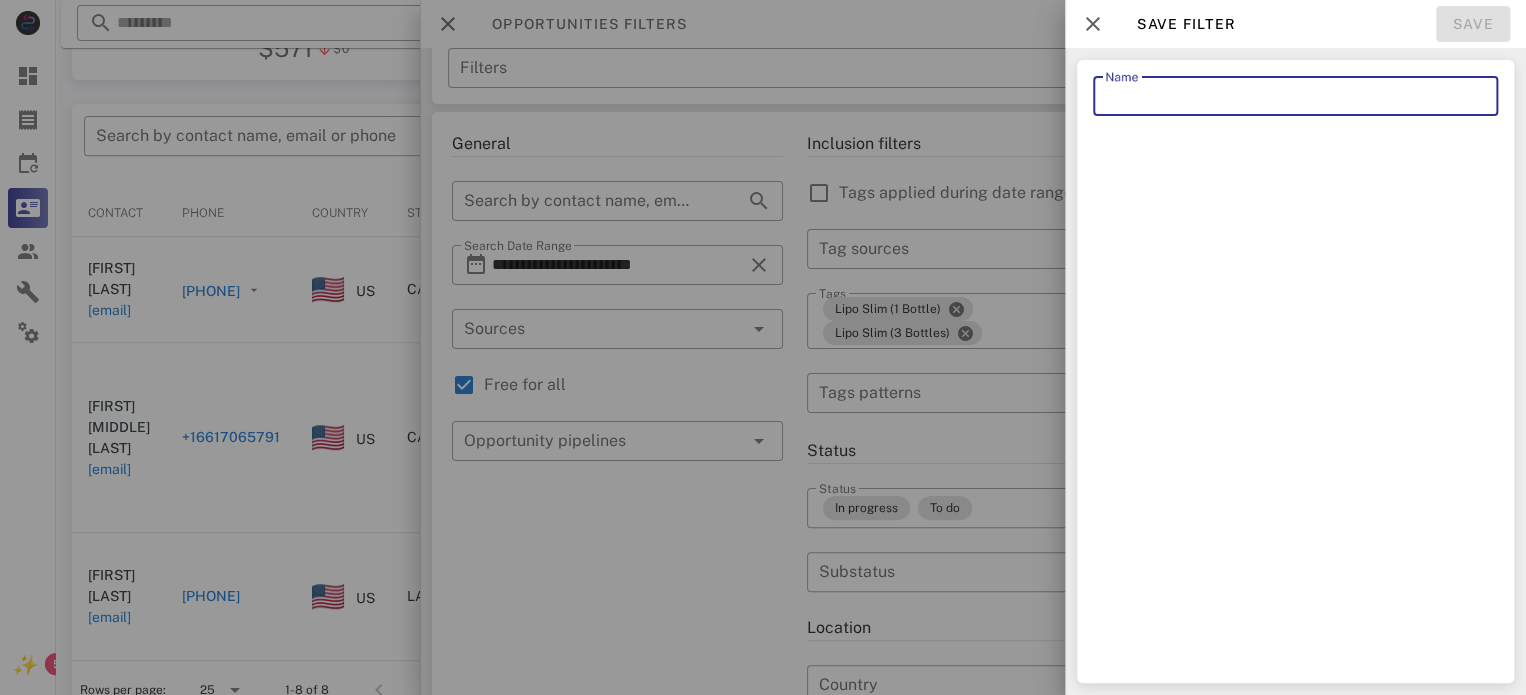 click on "Name" at bounding box center (1295, 96) 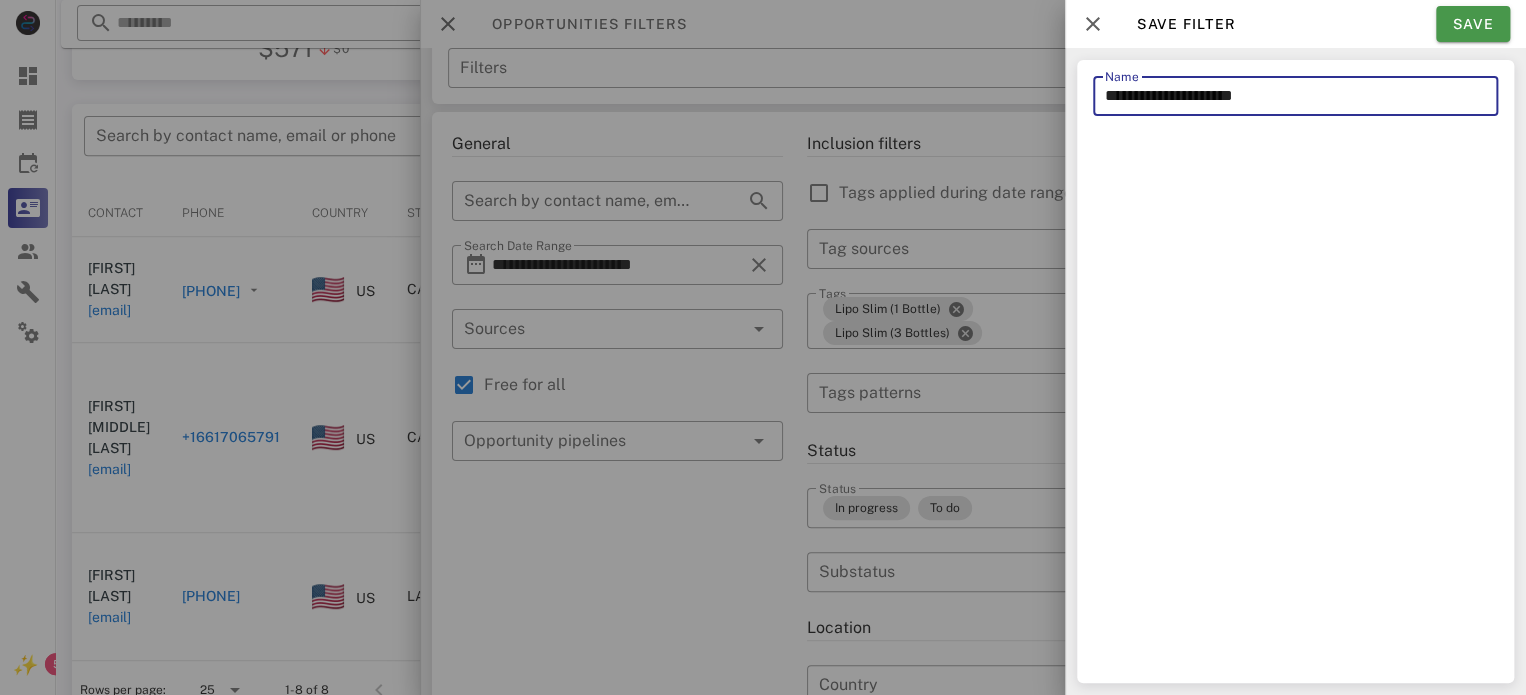 type on "**********" 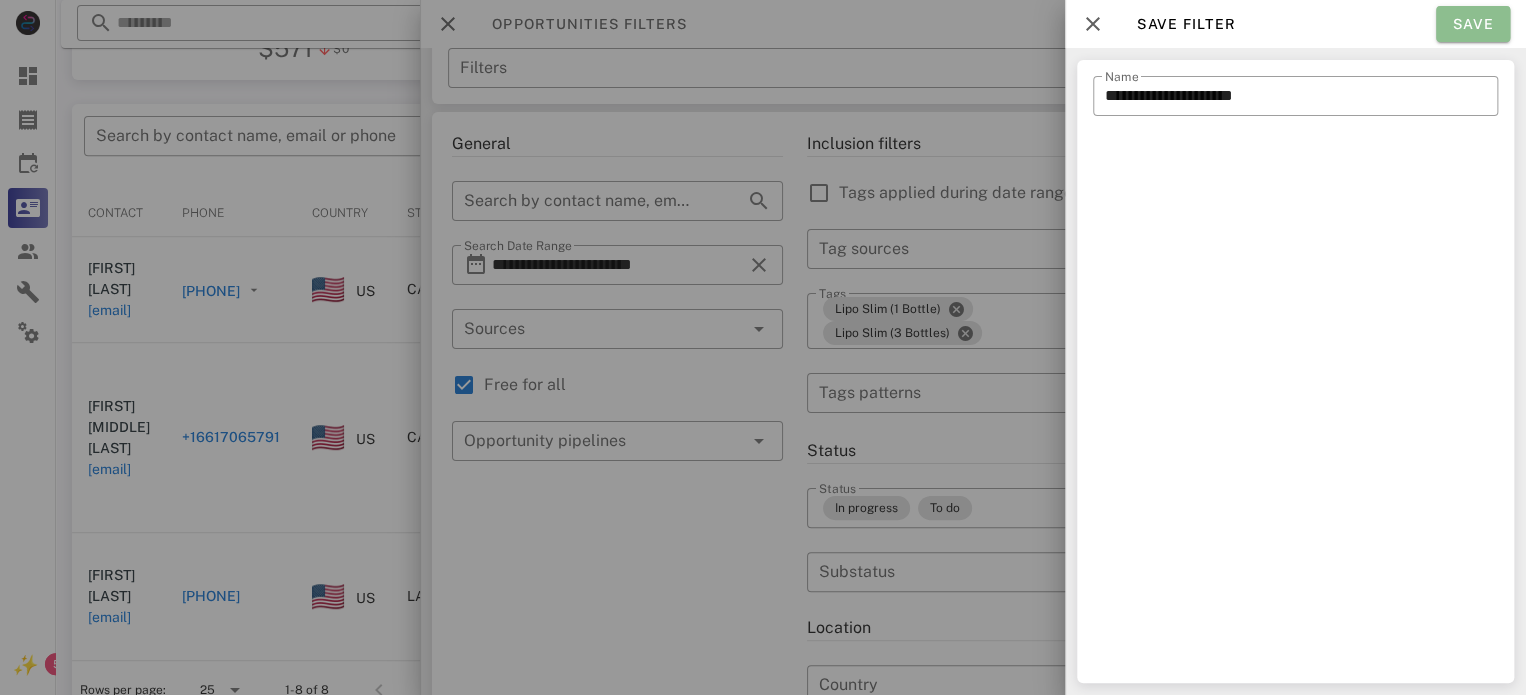click on "Save" at bounding box center [1473, 24] 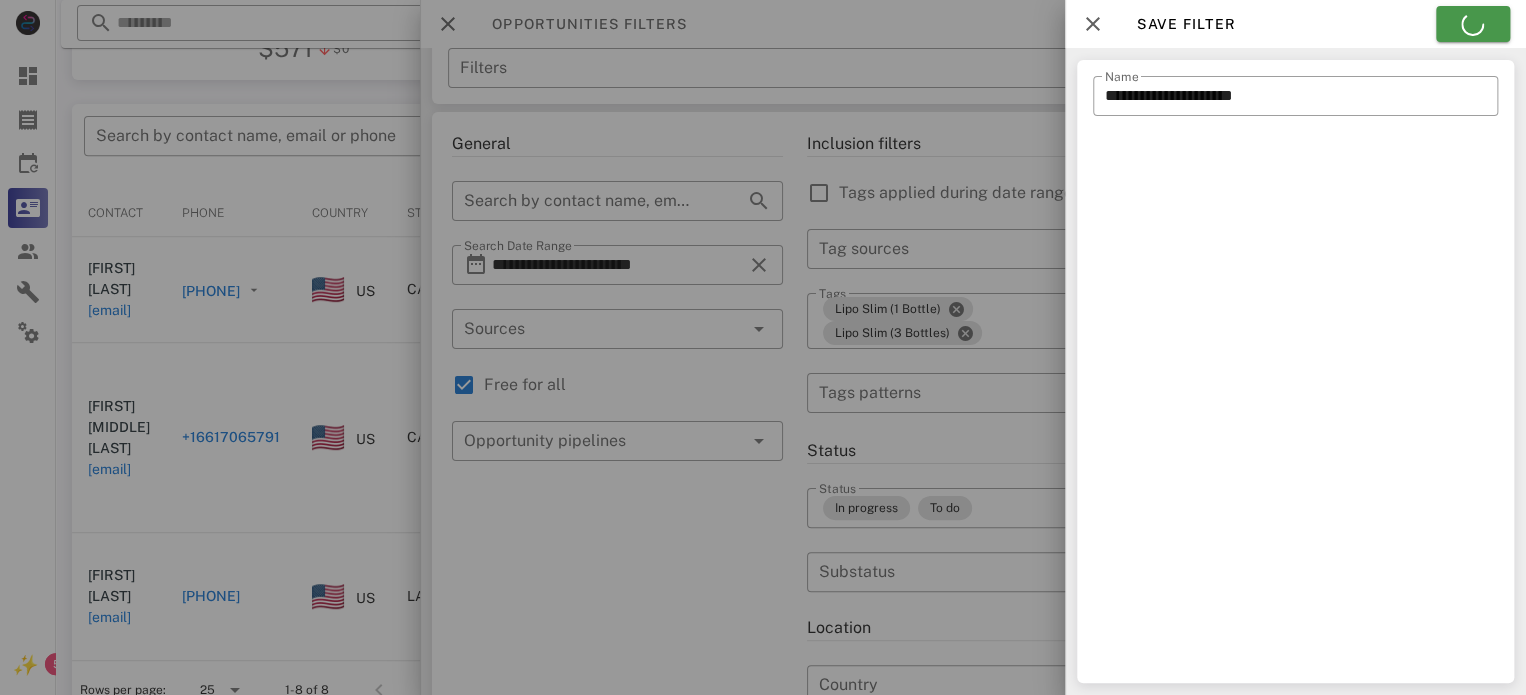 type on "**********" 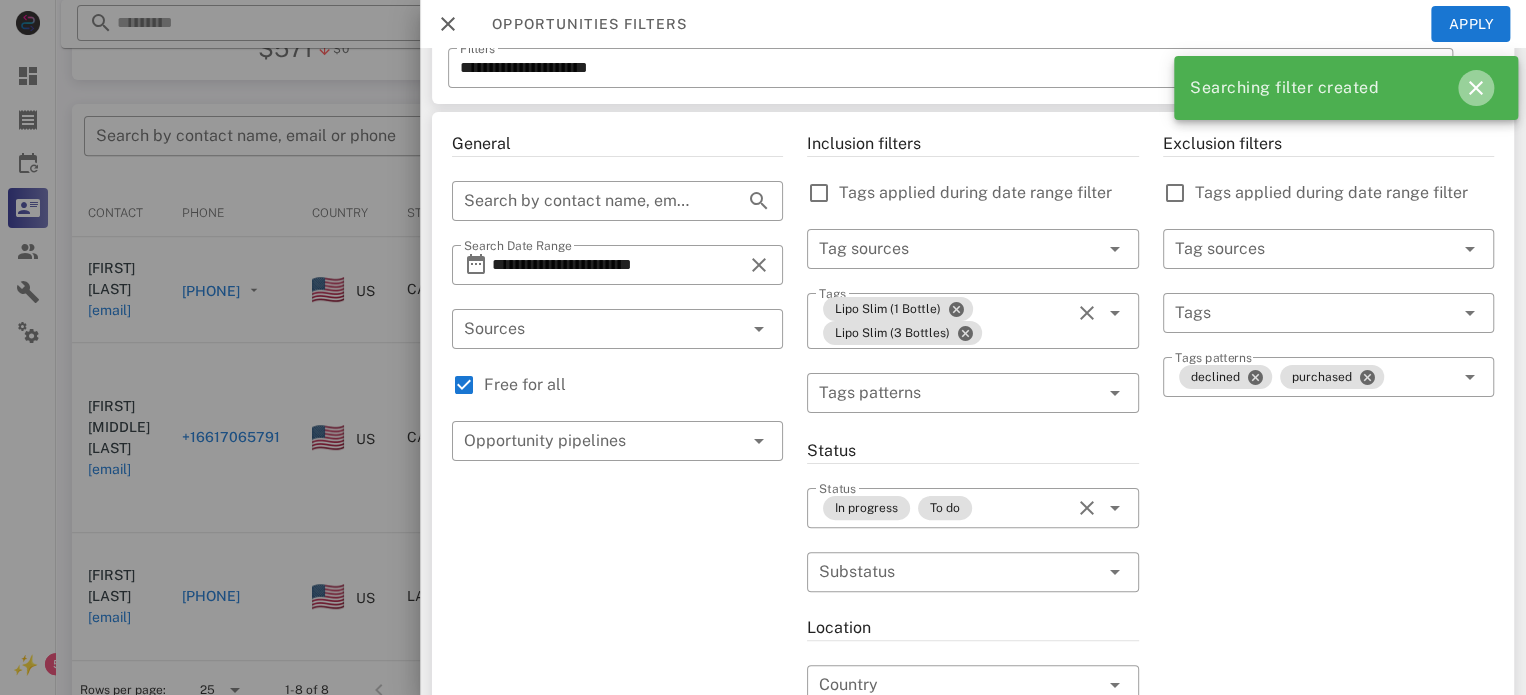 click at bounding box center (1476, 88) 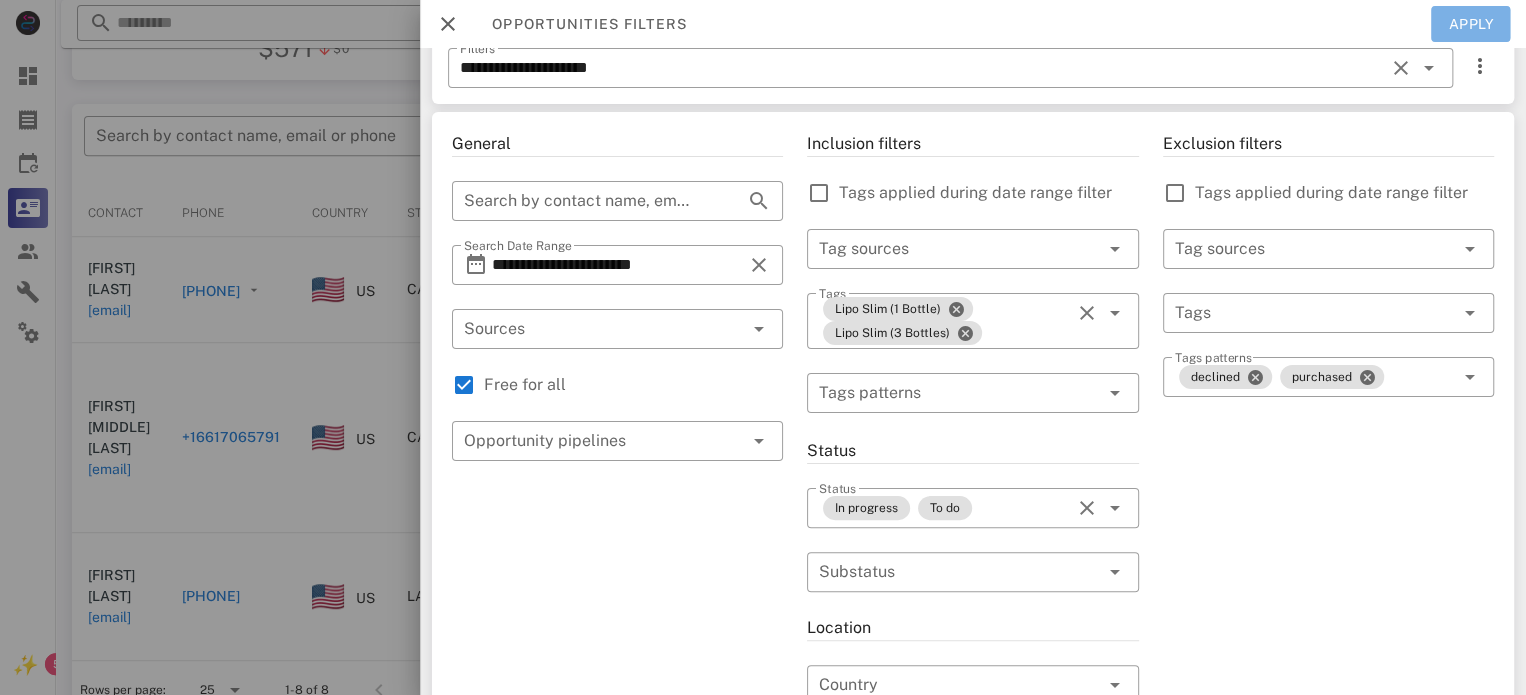 click on "Apply" at bounding box center (1471, 24) 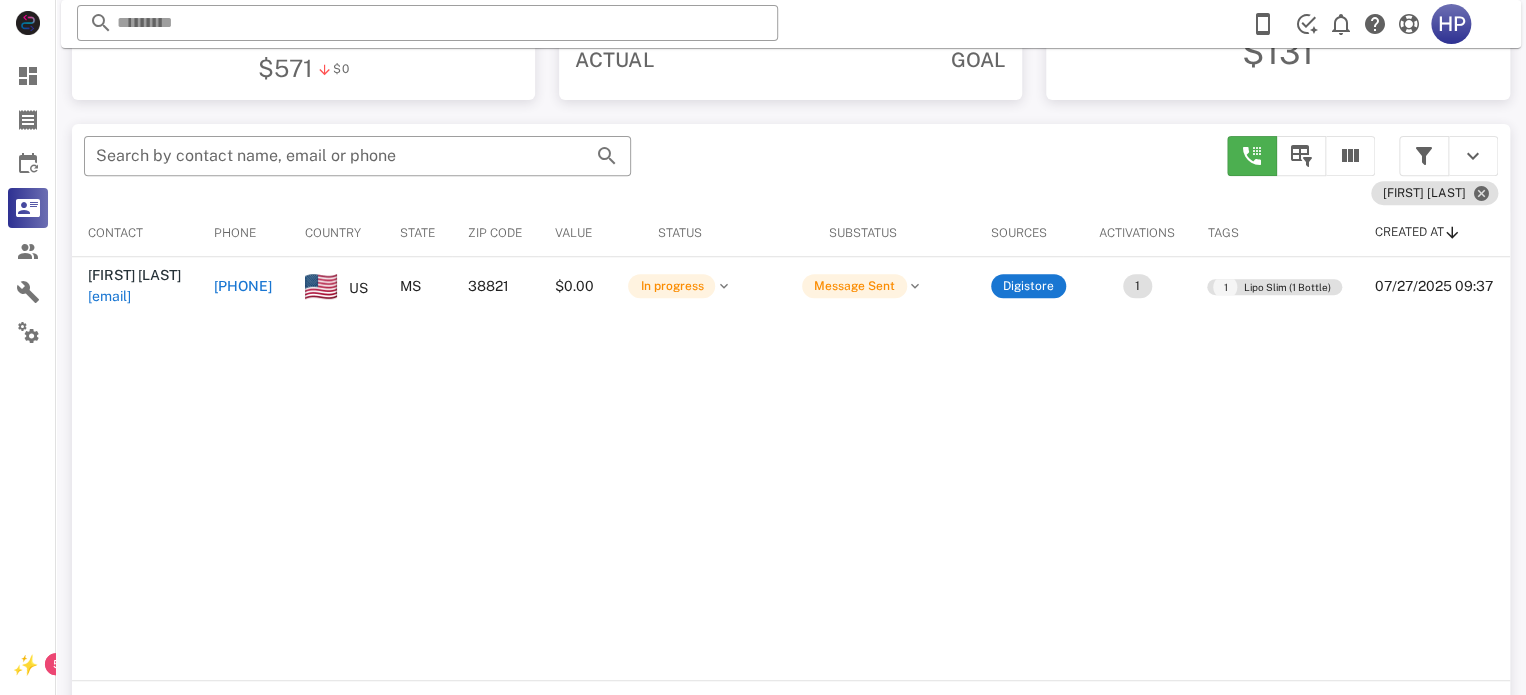 scroll, scrollTop: 340, scrollLeft: 0, axis: vertical 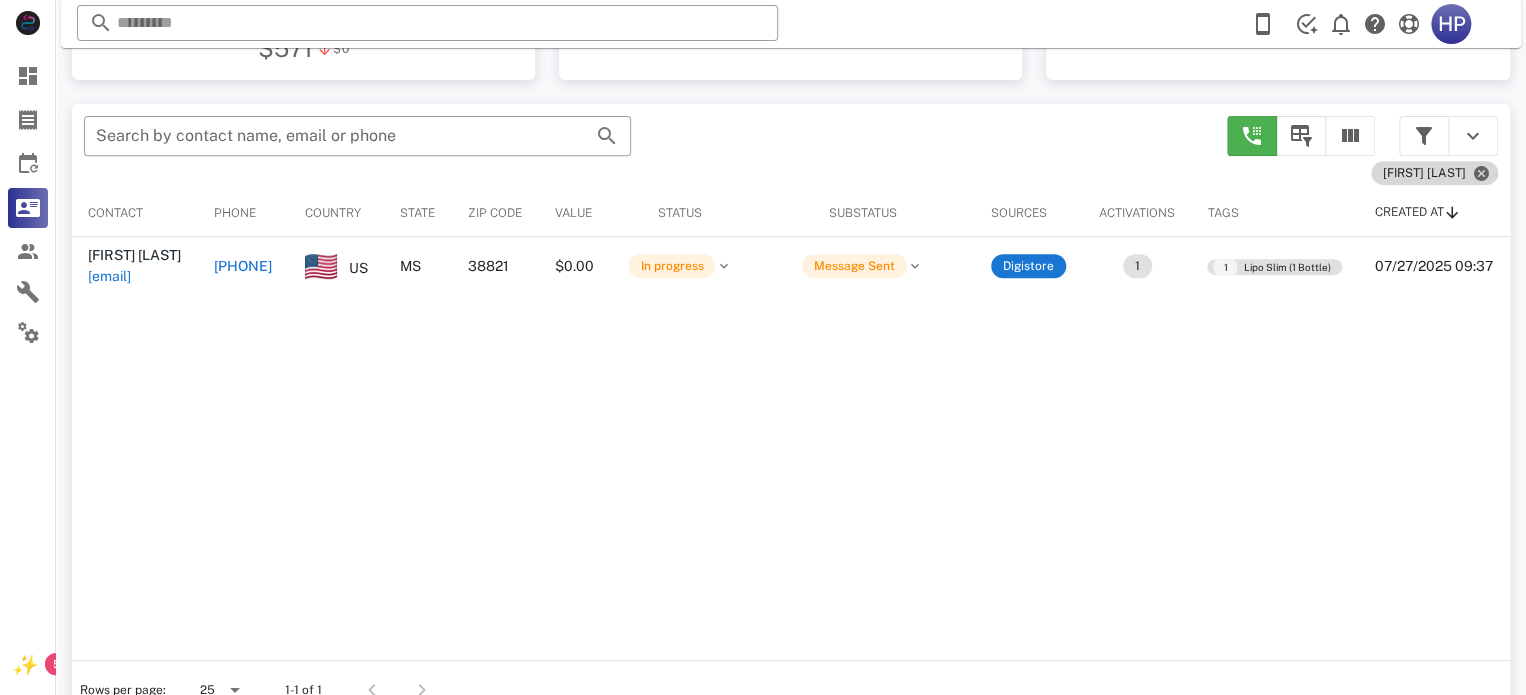 click on "[FIRST] [LAST] Tryouts" at bounding box center [1411, 173] 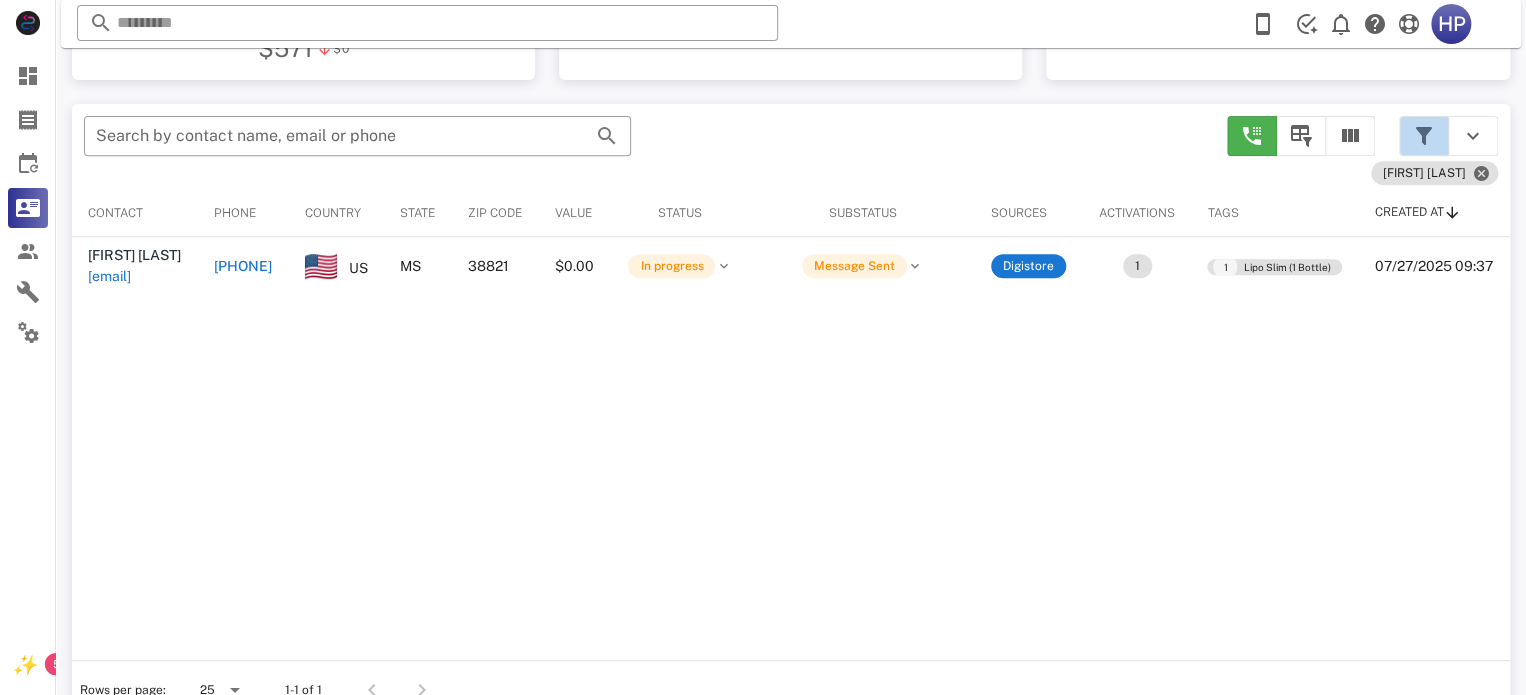 click at bounding box center (1424, 136) 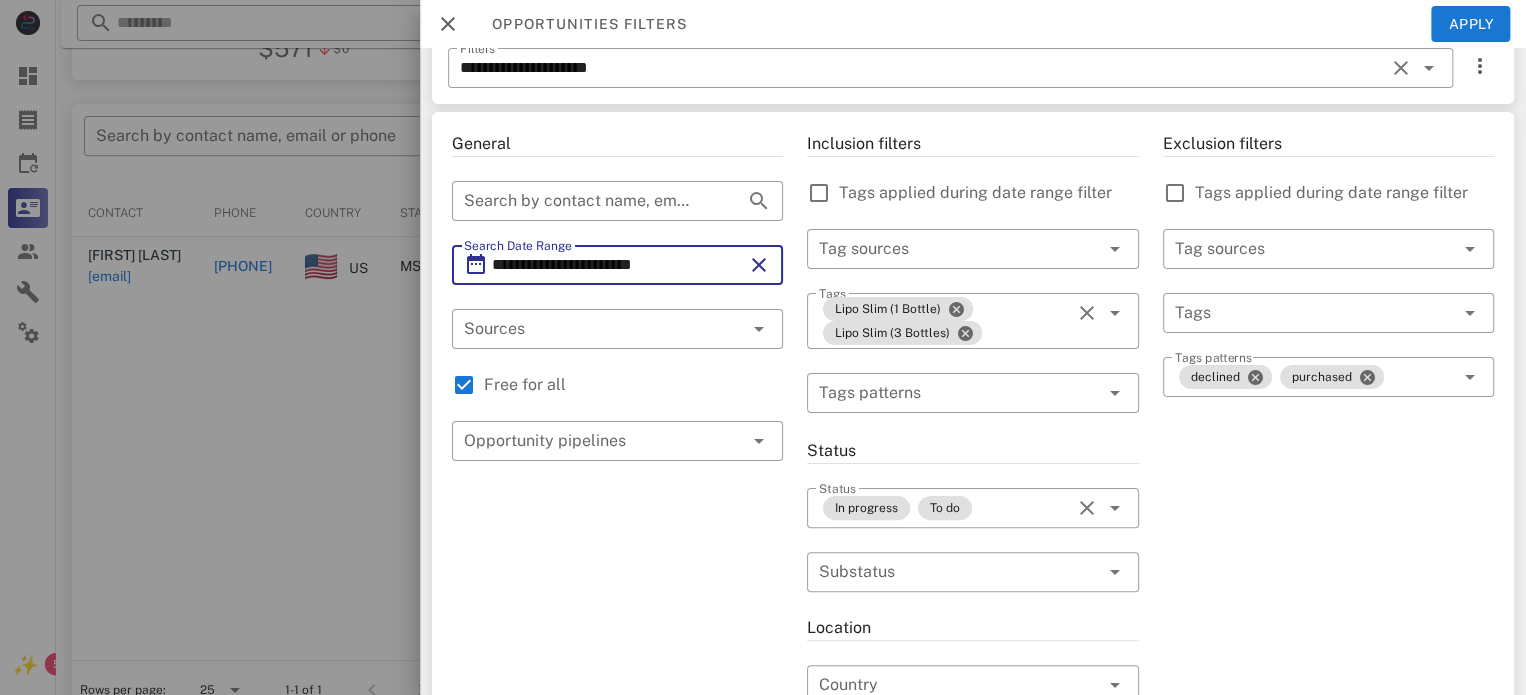 click on "**********" at bounding box center (617, 265) 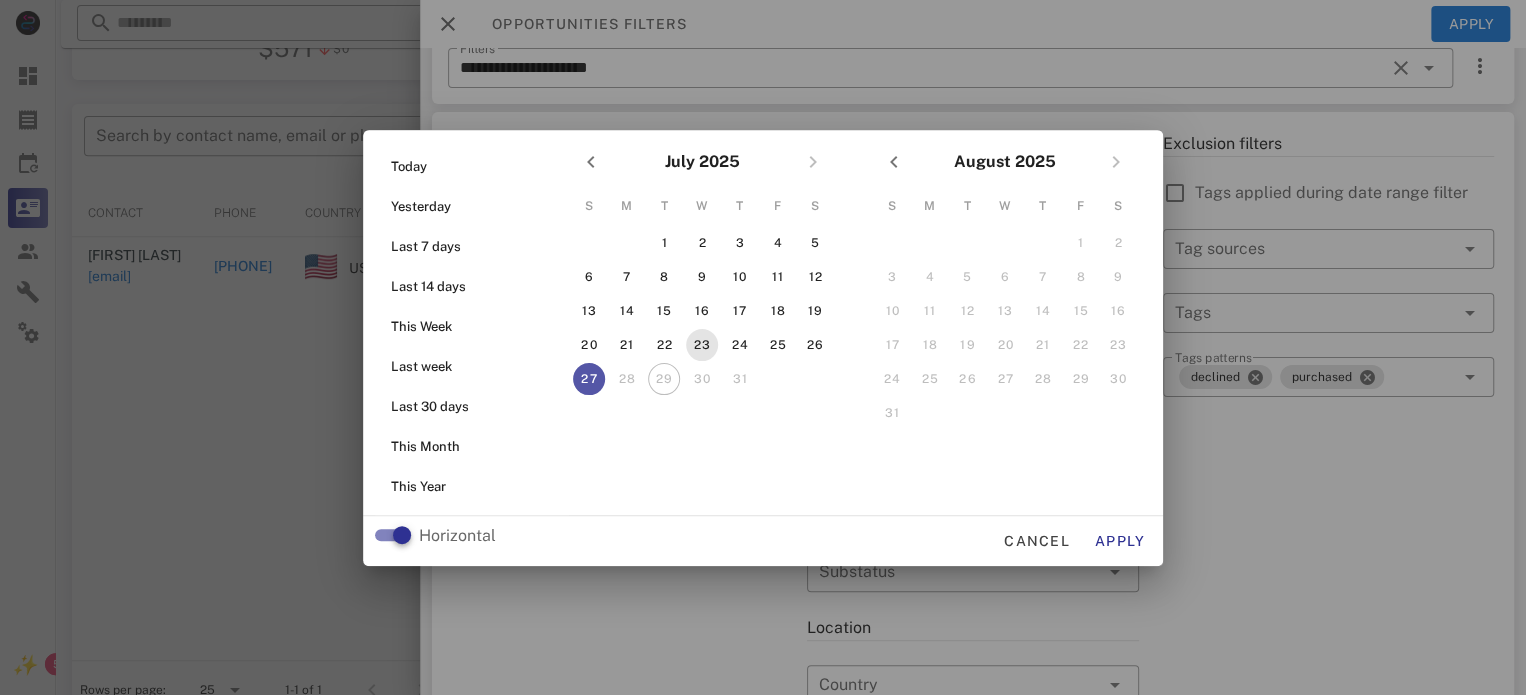 click on "23" at bounding box center [702, 345] 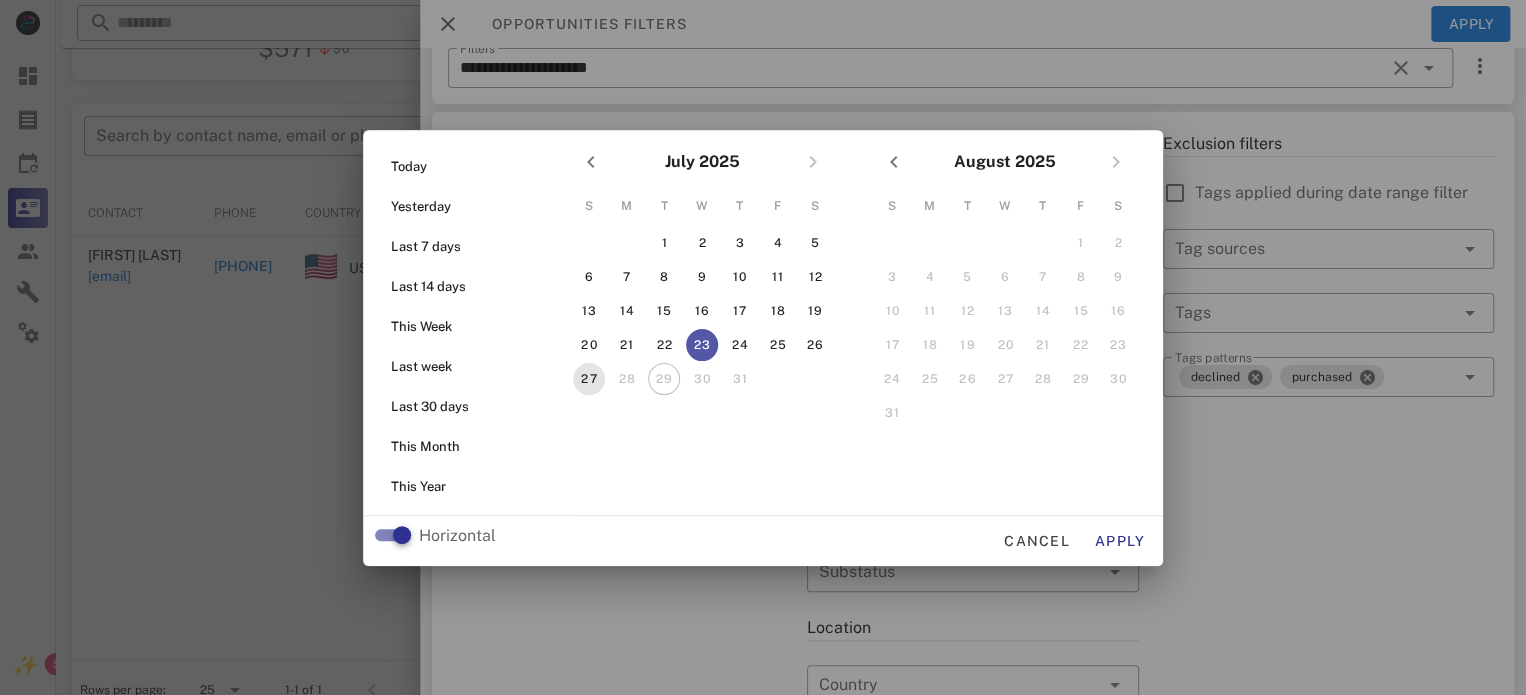 click on "27" at bounding box center [589, 379] 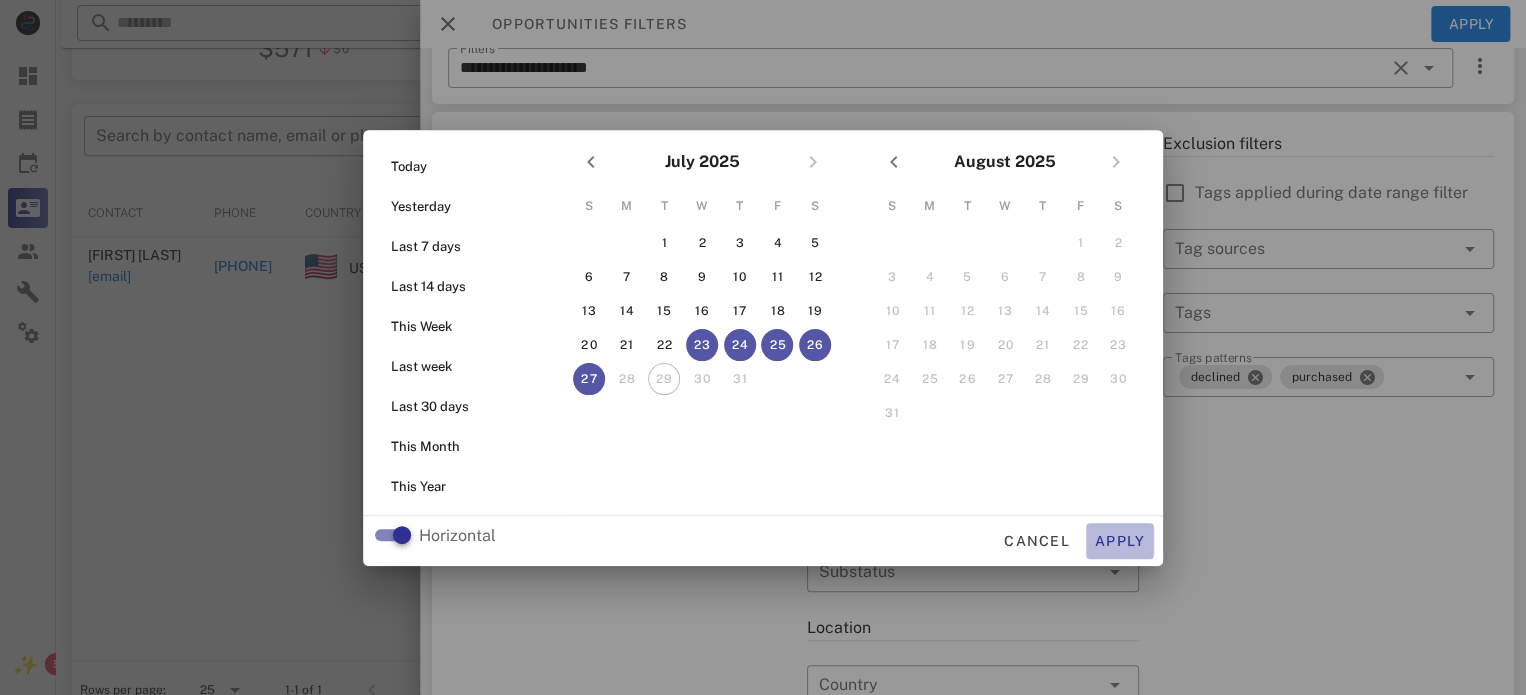 click on "Apply" at bounding box center (1120, 541) 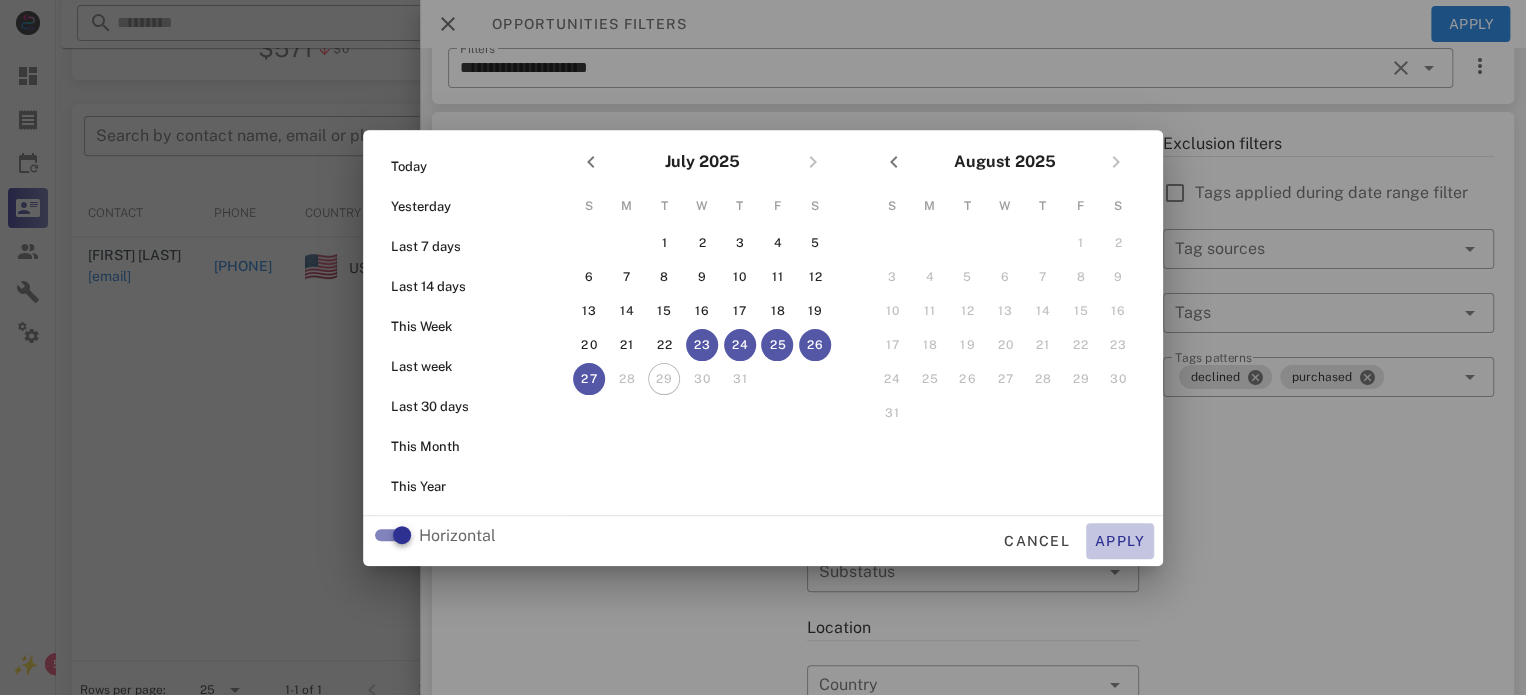 type 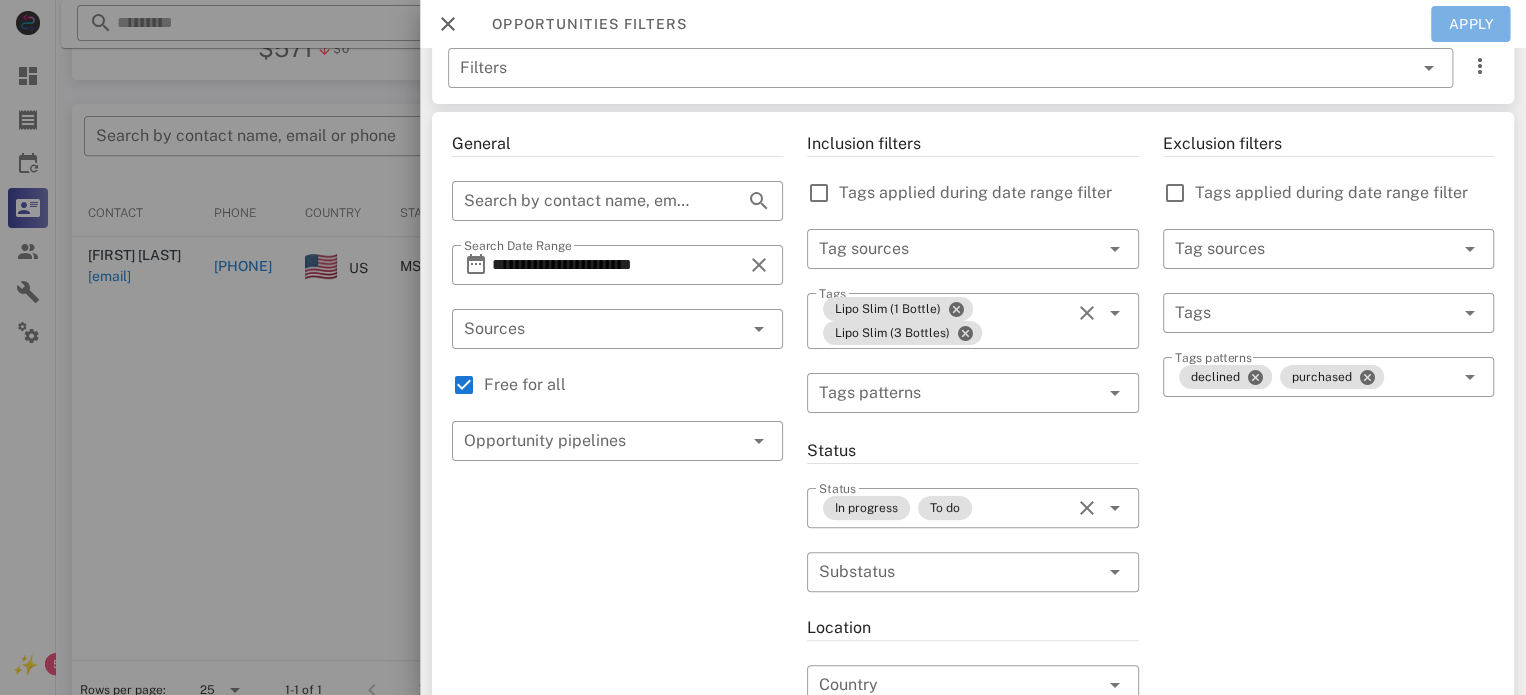 click on "Apply" at bounding box center (1471, 24) 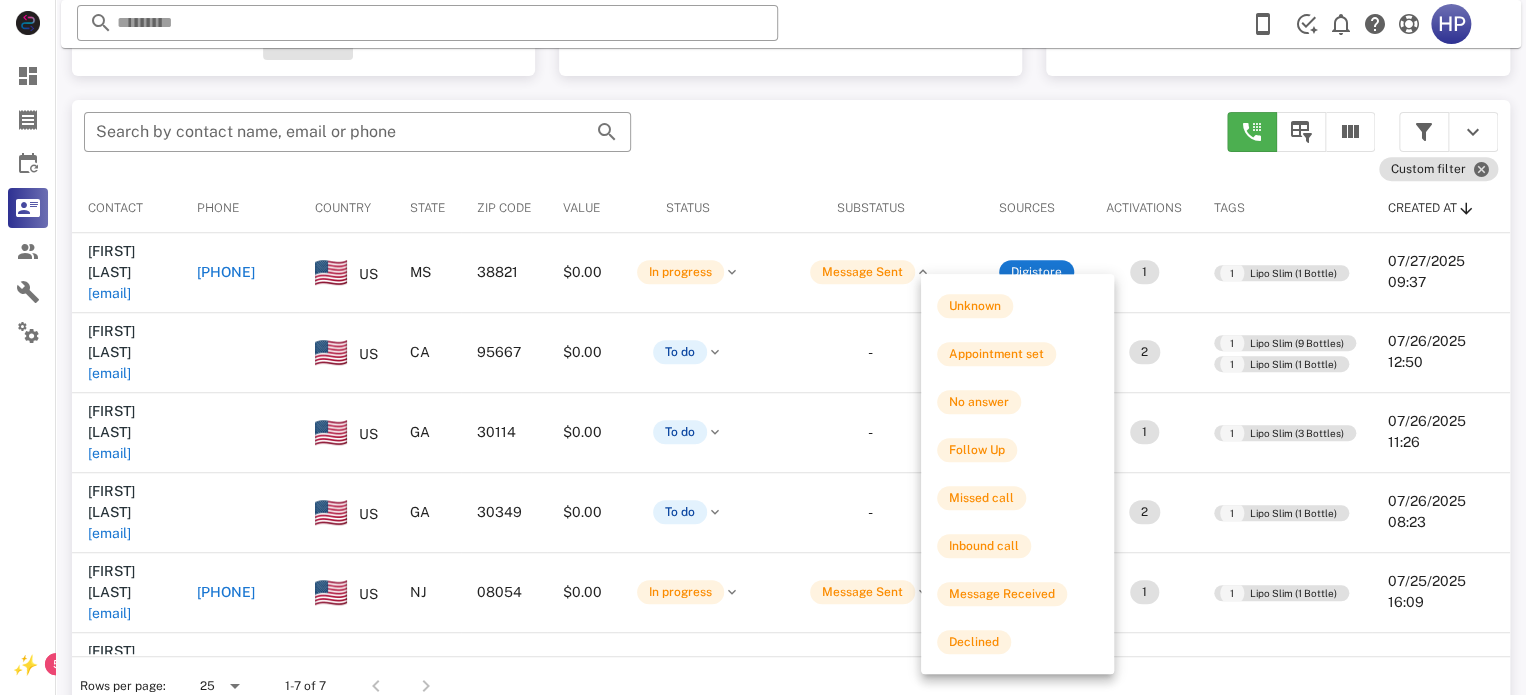 scroll, scrollTop: 340, scrollLeft: 0, axis: vertical 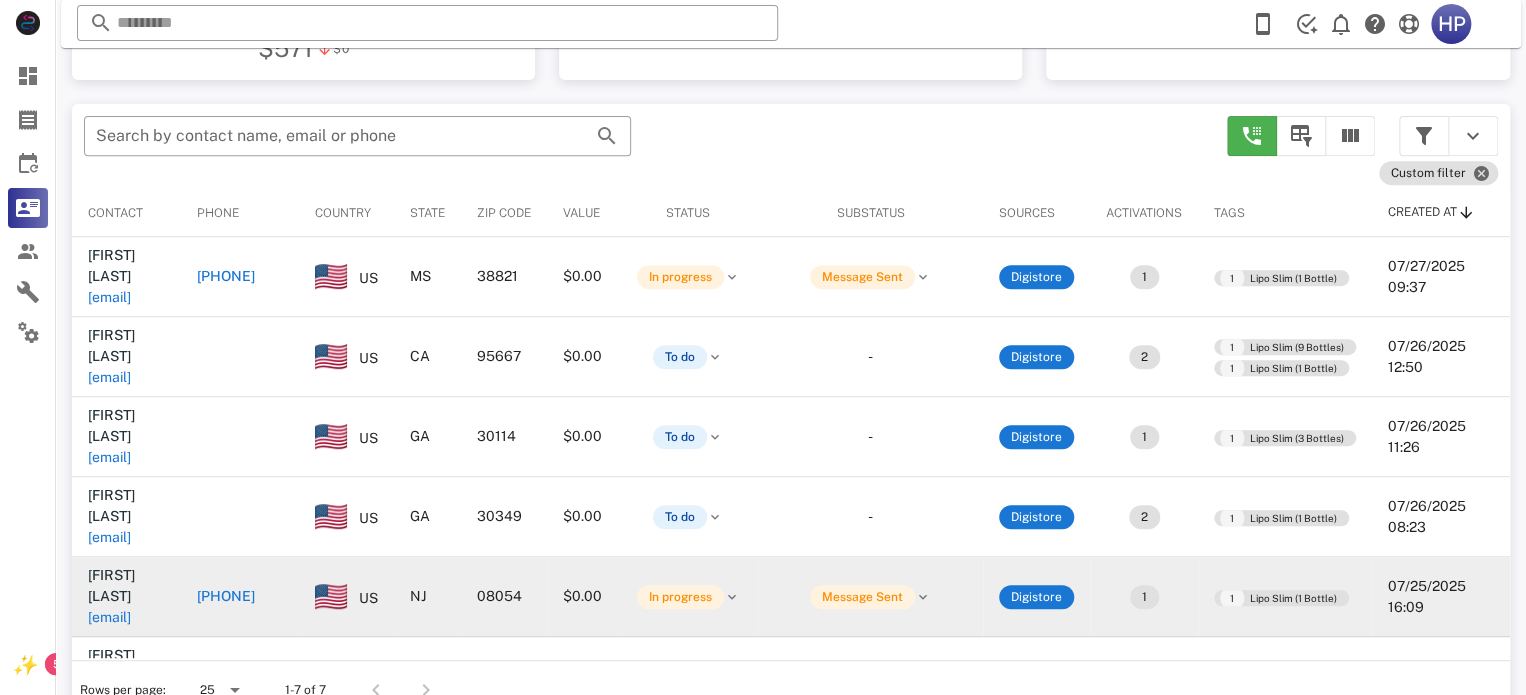 click on "[PHONE]" at bounding box center (226, 596) 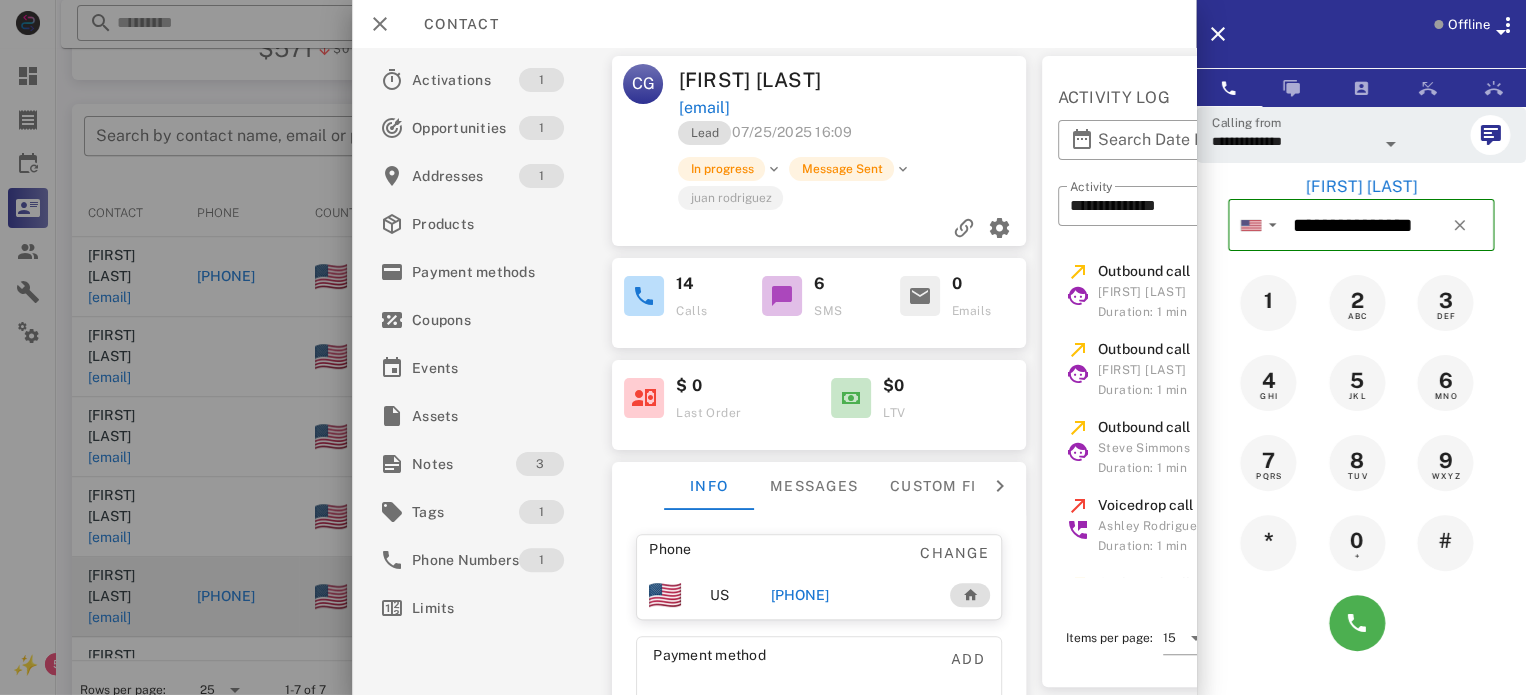 scroll, scrollTop: 259, scrollLeft: 0, axis: vertical 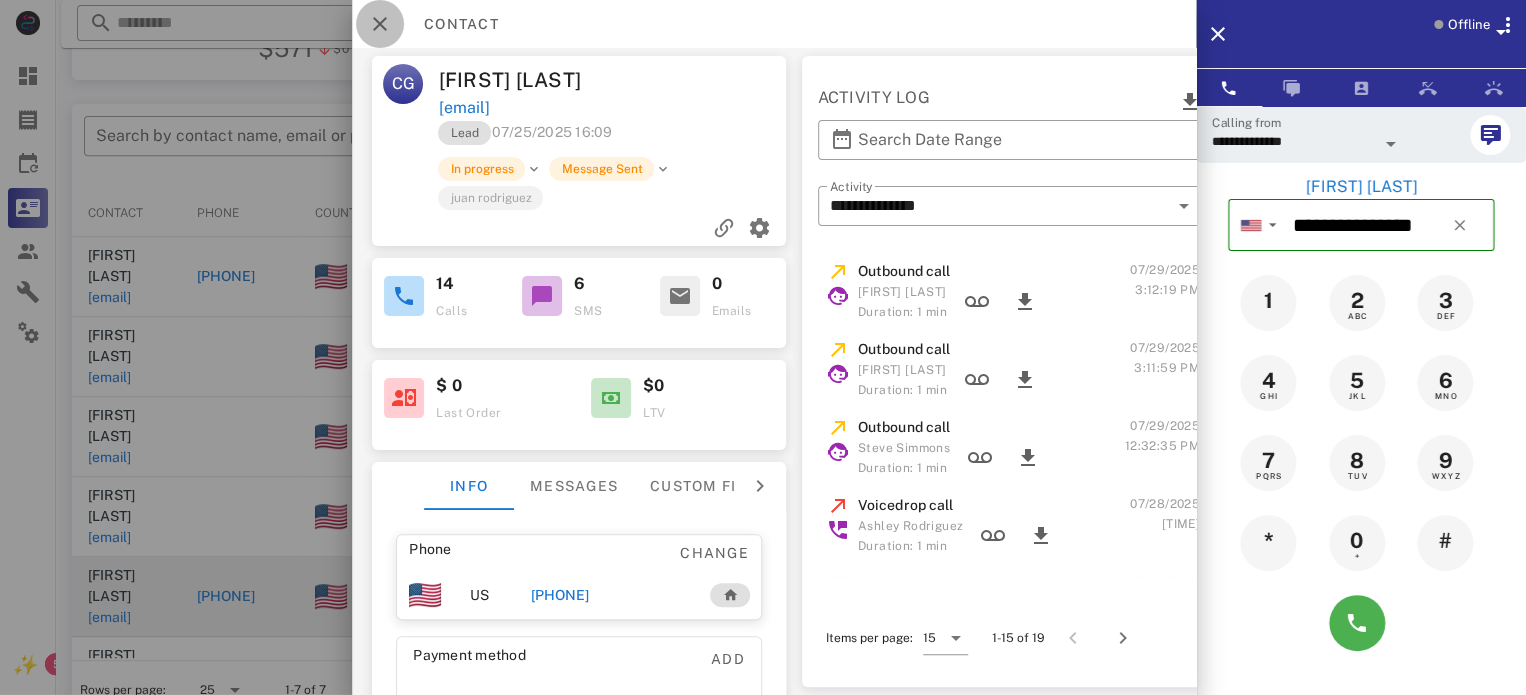 click at bounding box center (380, 24) 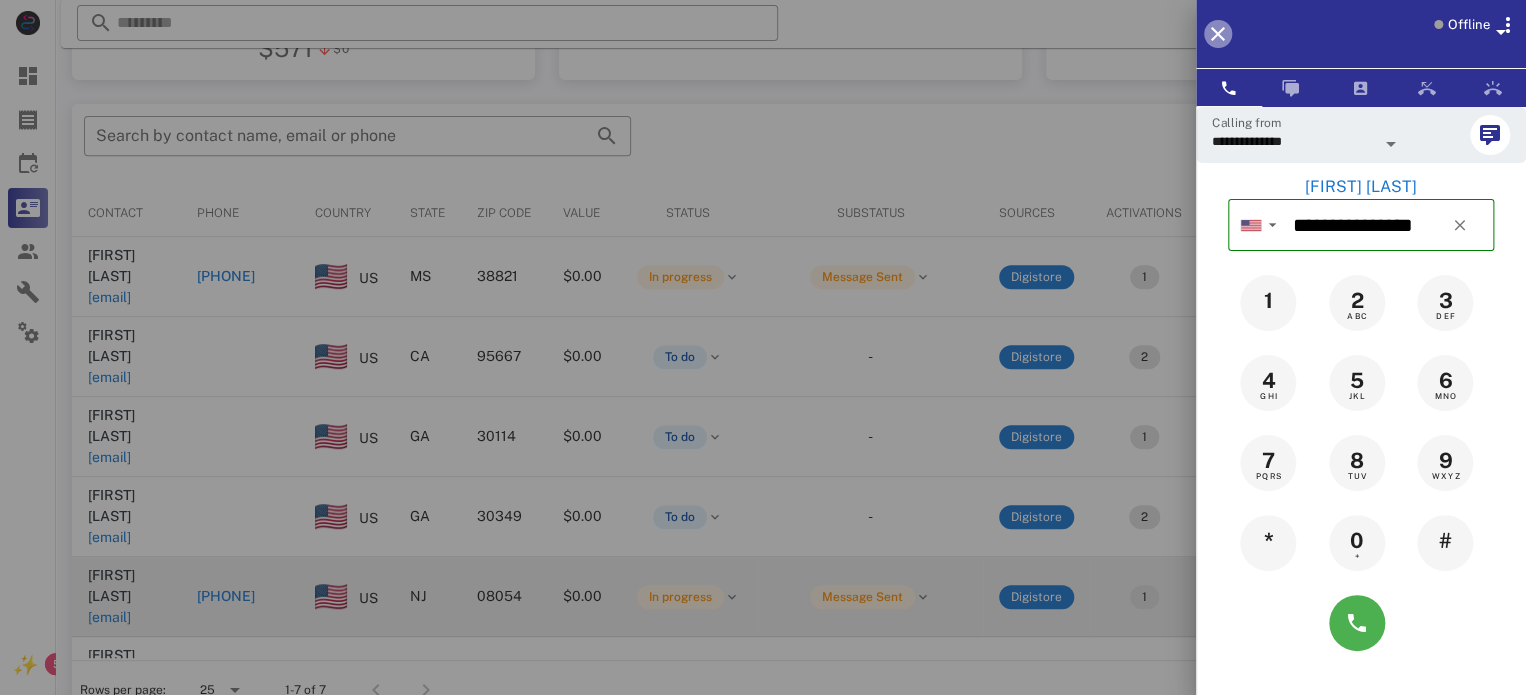 click at bounding box center [1218, 34] 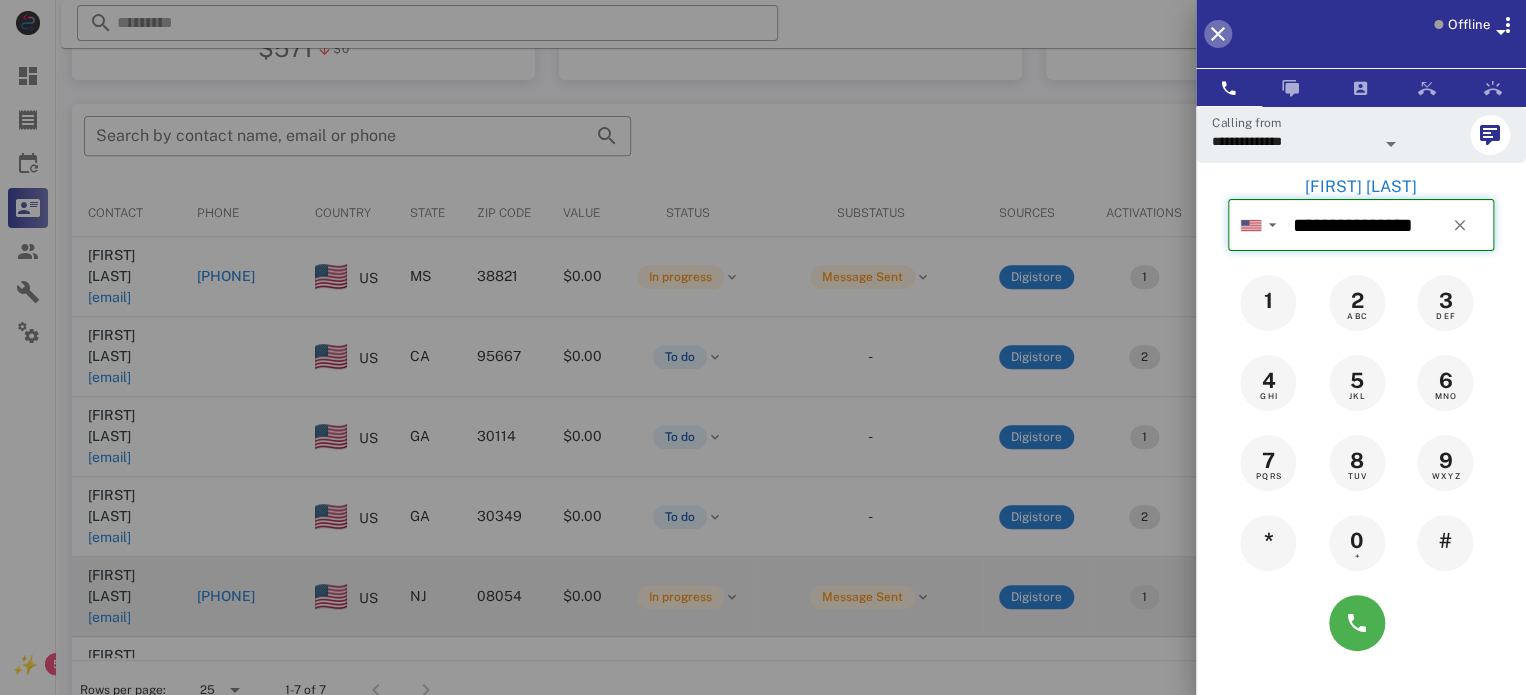 type 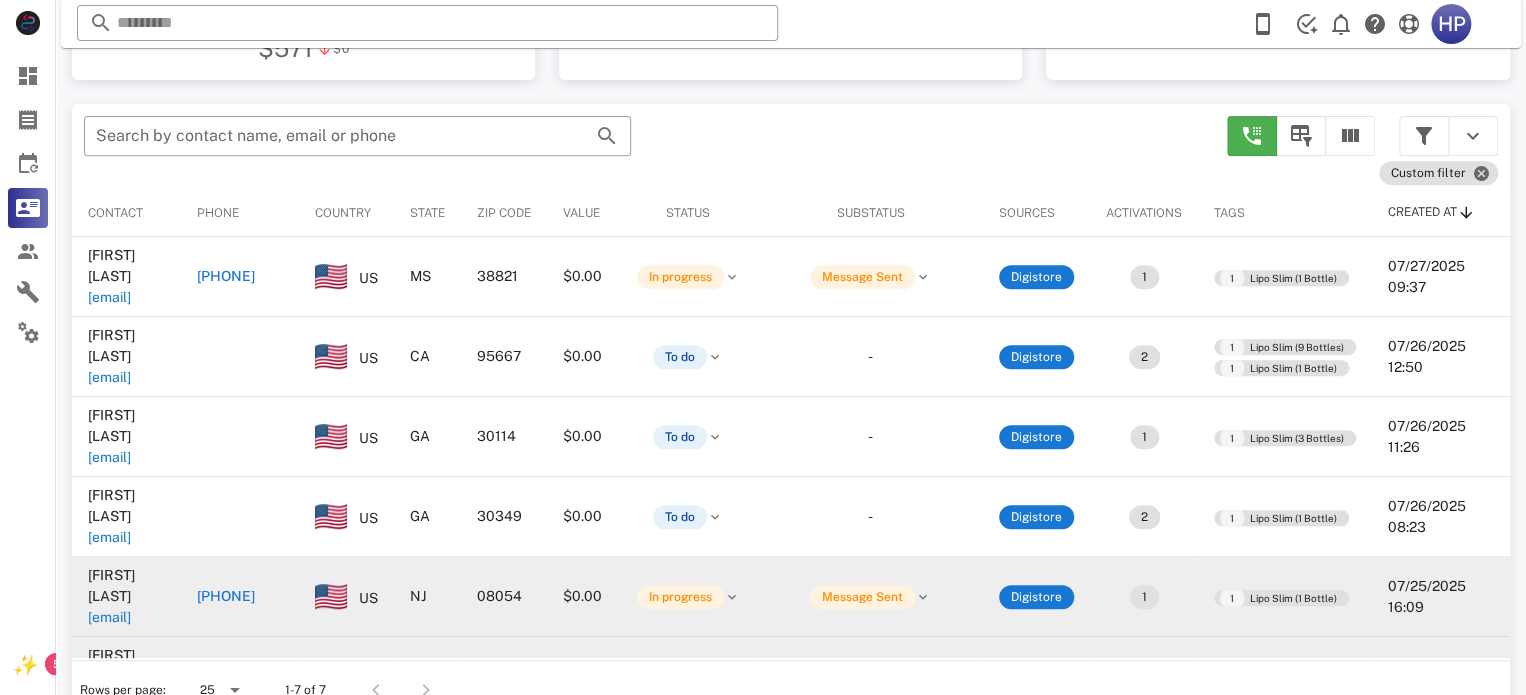 click on "[PHONE]" at bounding box center (226, 678) 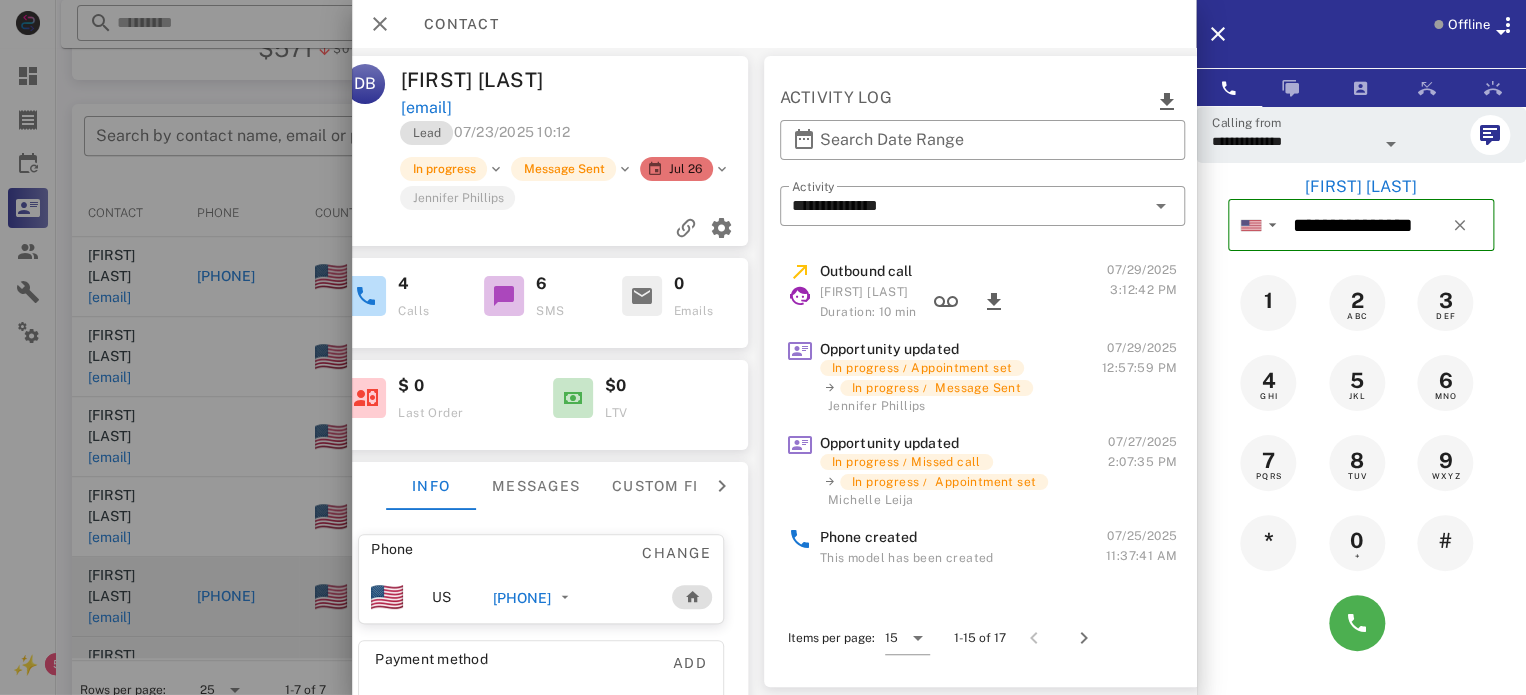 scroll, scrollTop: 0, scrollLeft: 305, axis: horizontal 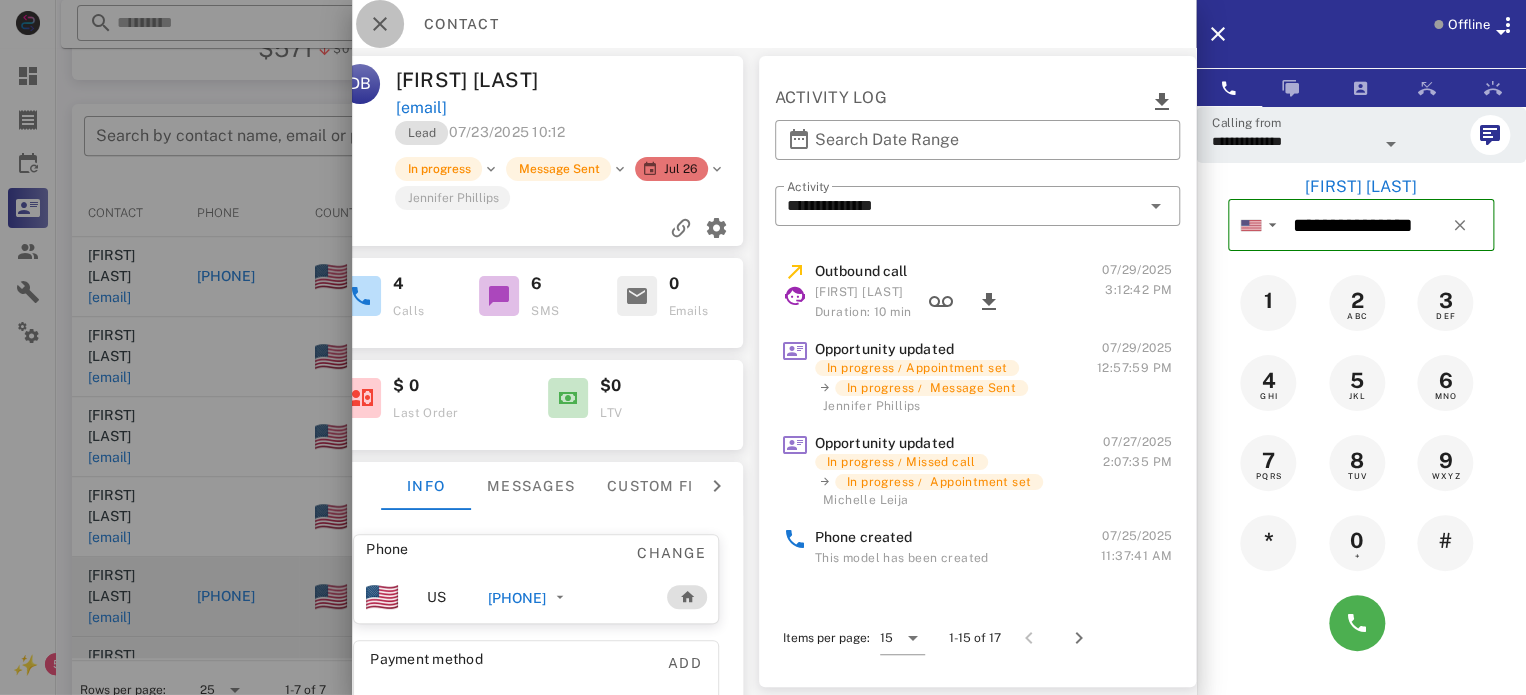 click at bounding box center (380, 24) 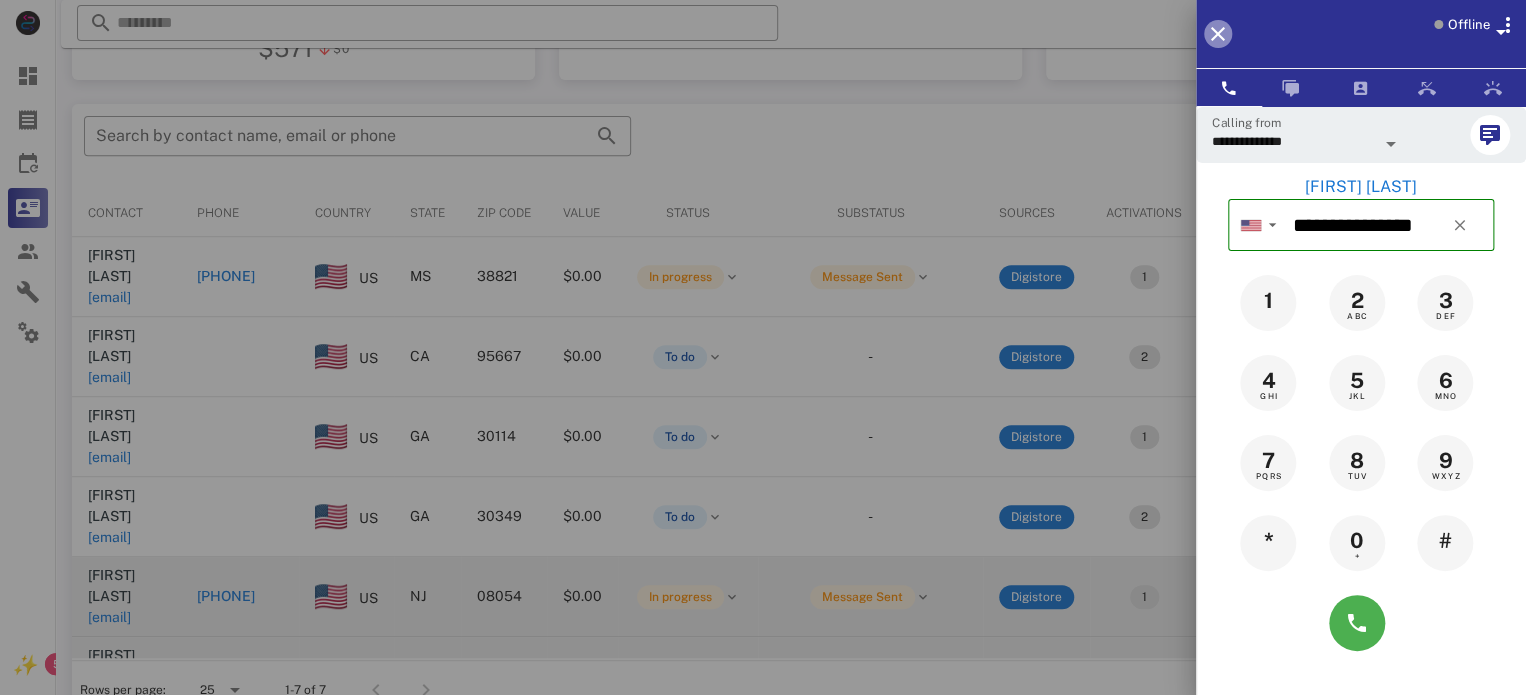 click at bounding box center [1218, 34] 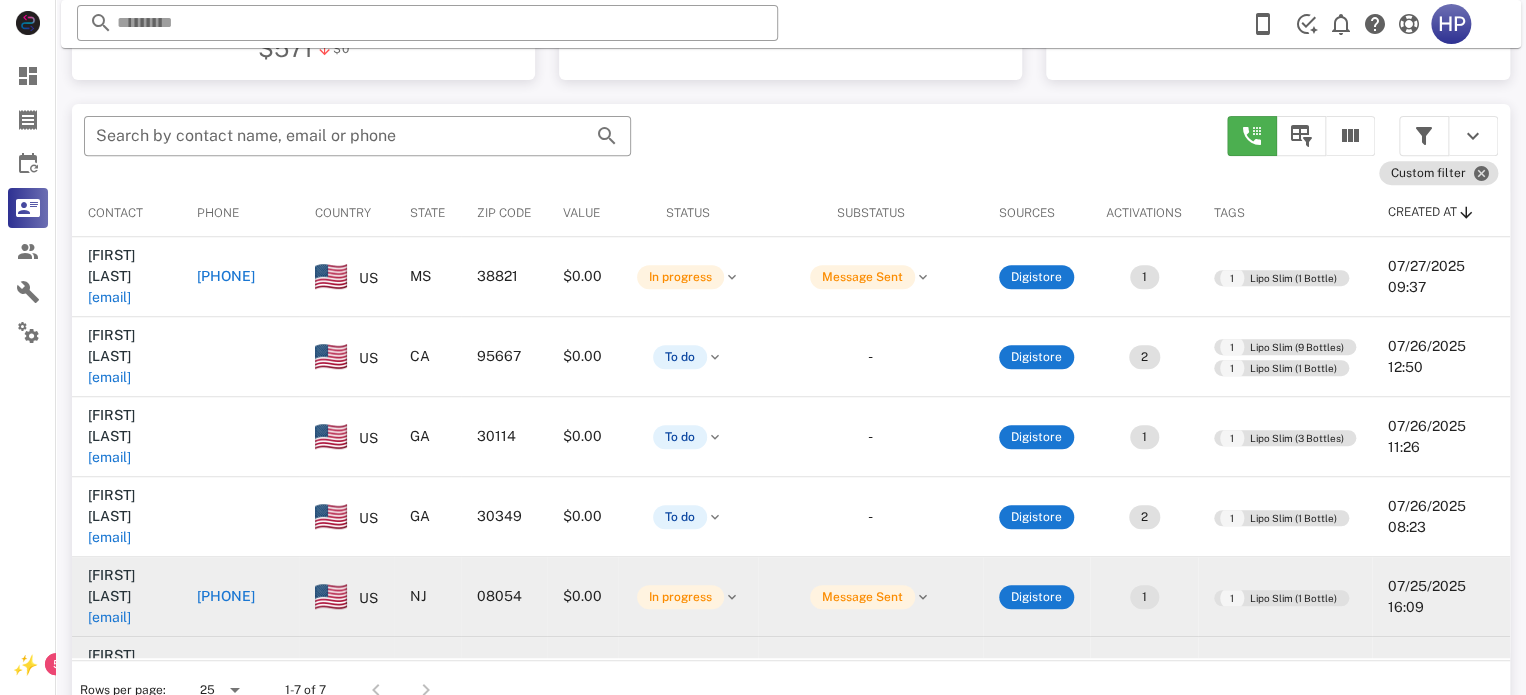 click on "[PHONE]" at bounding box center [226, 678] 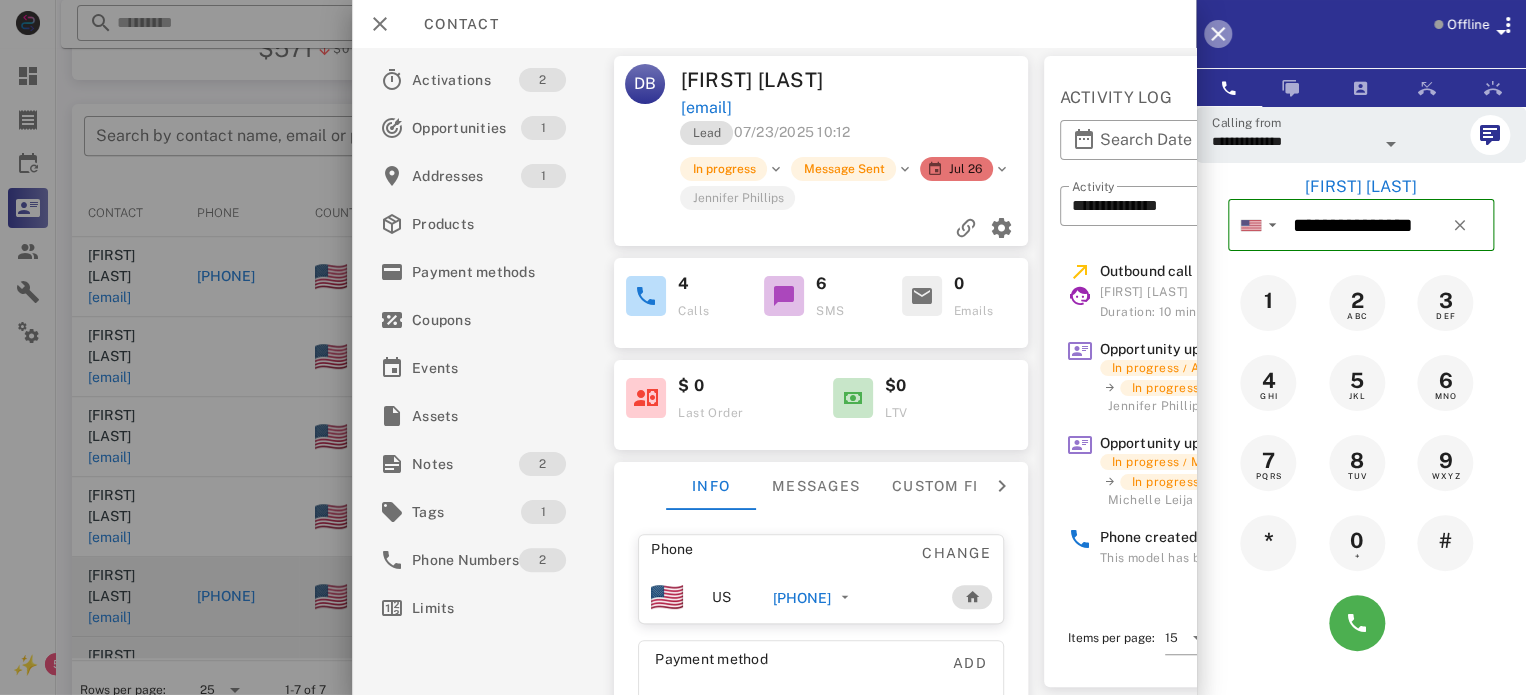 click at bounding box center (1218, 34) 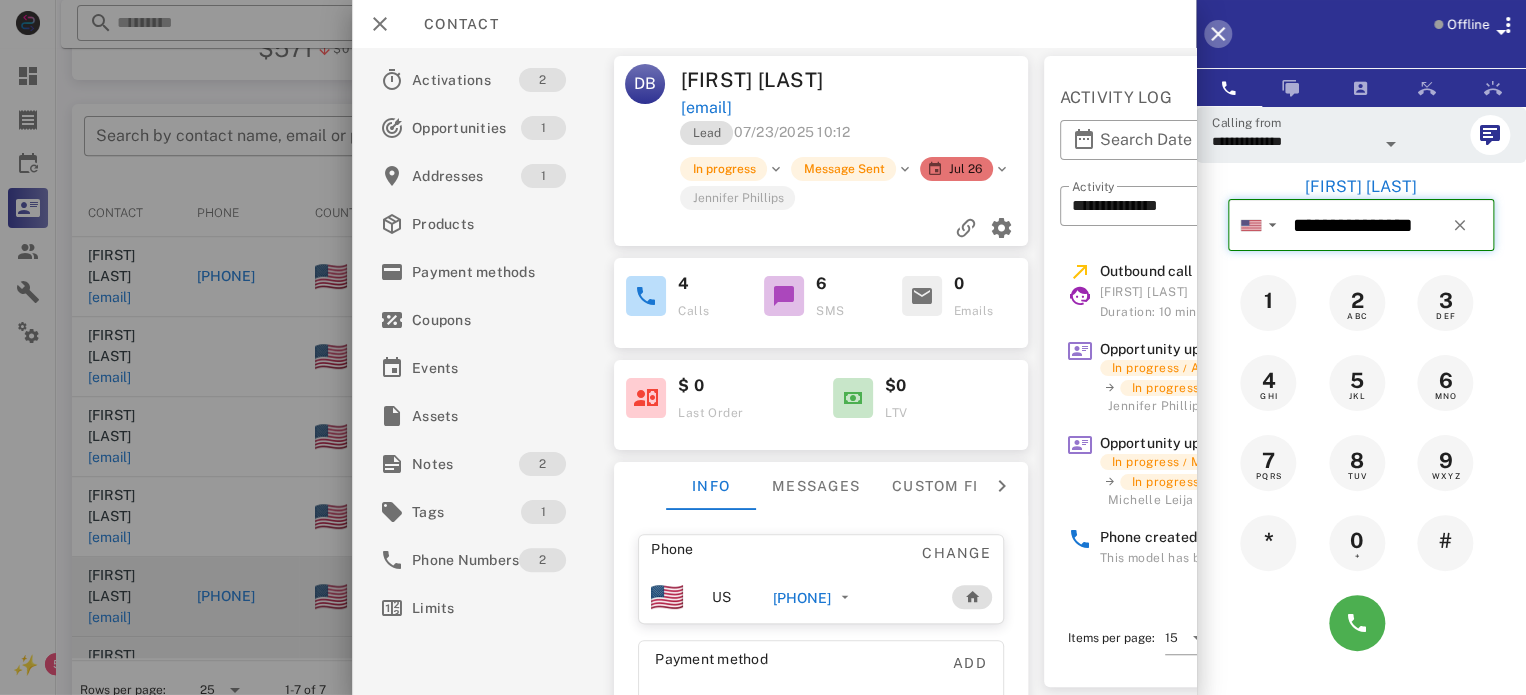 type 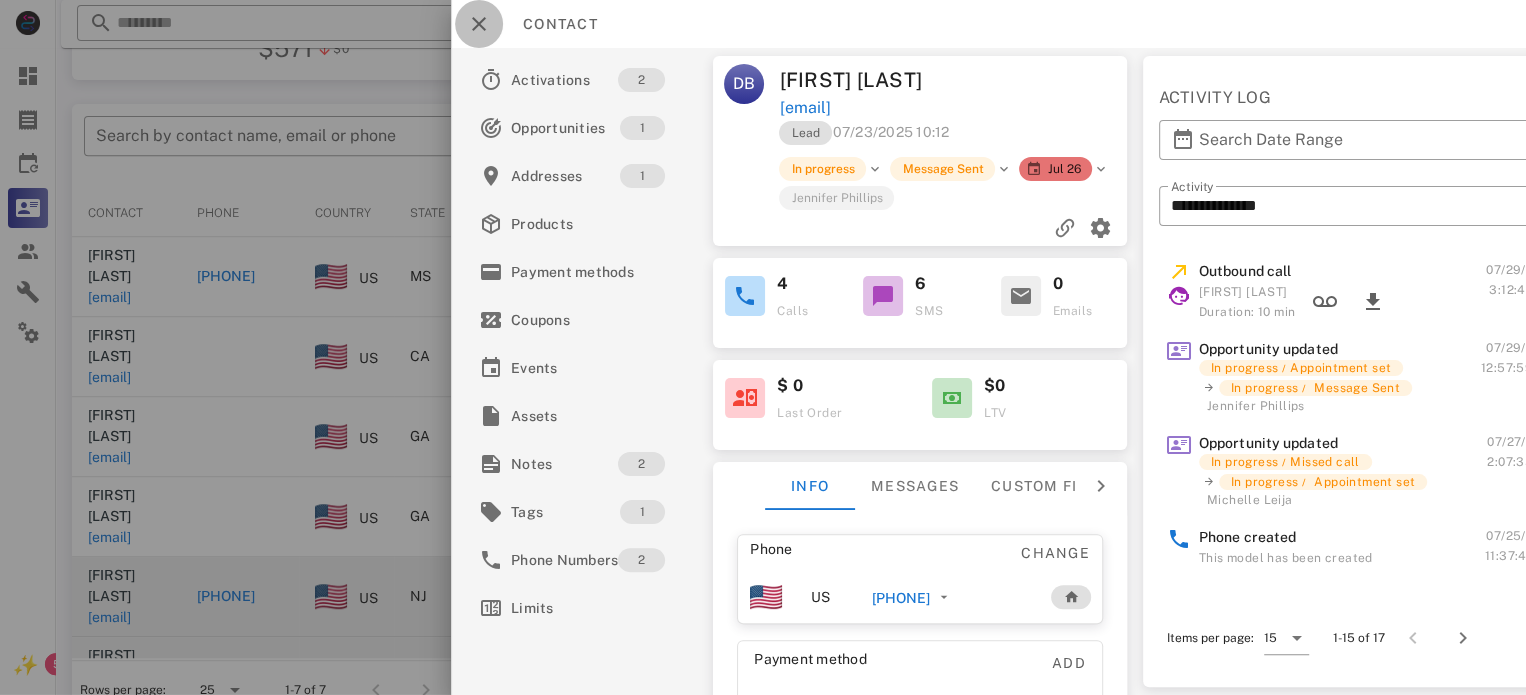 click at bounding box center [479, 24] 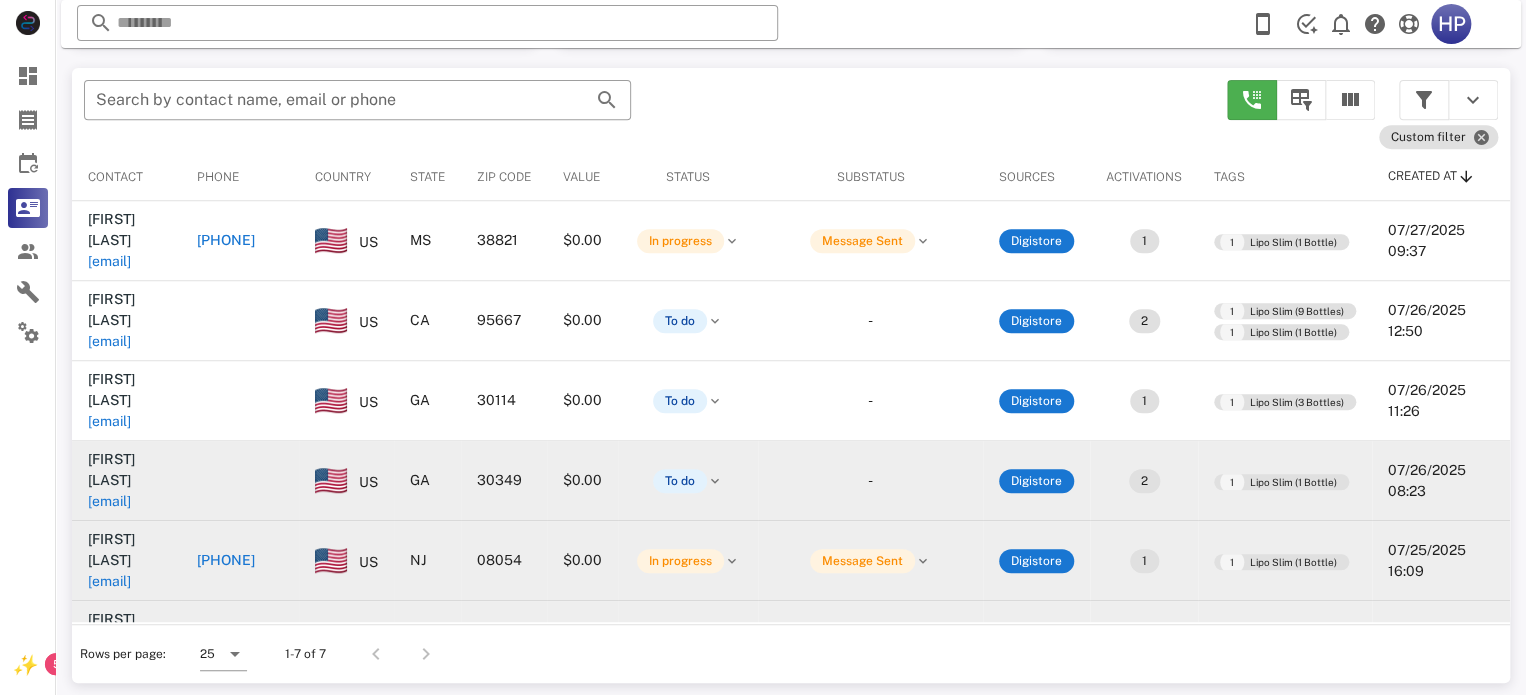 scroll, scrollTop: 380, scrollLeft: 0, axis: vertical 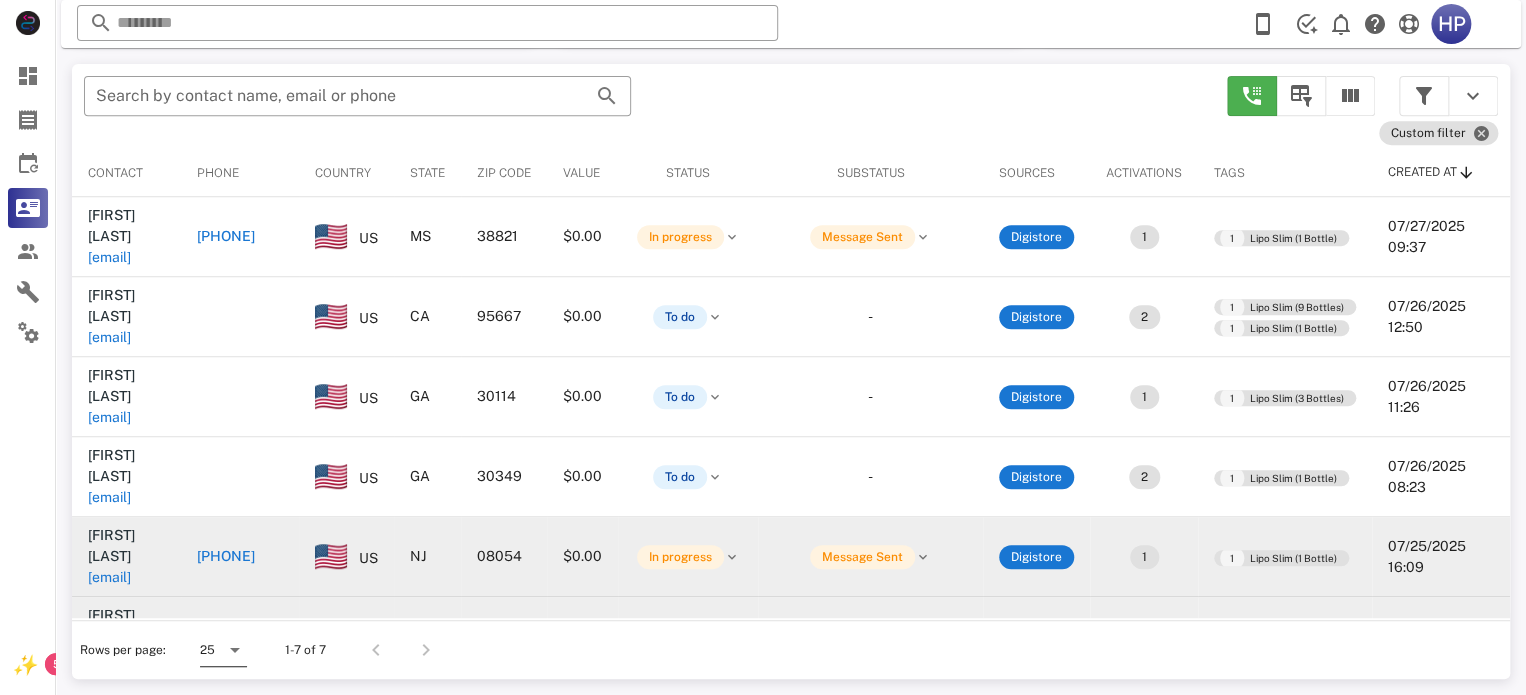 click at bounding box center (235, 650) 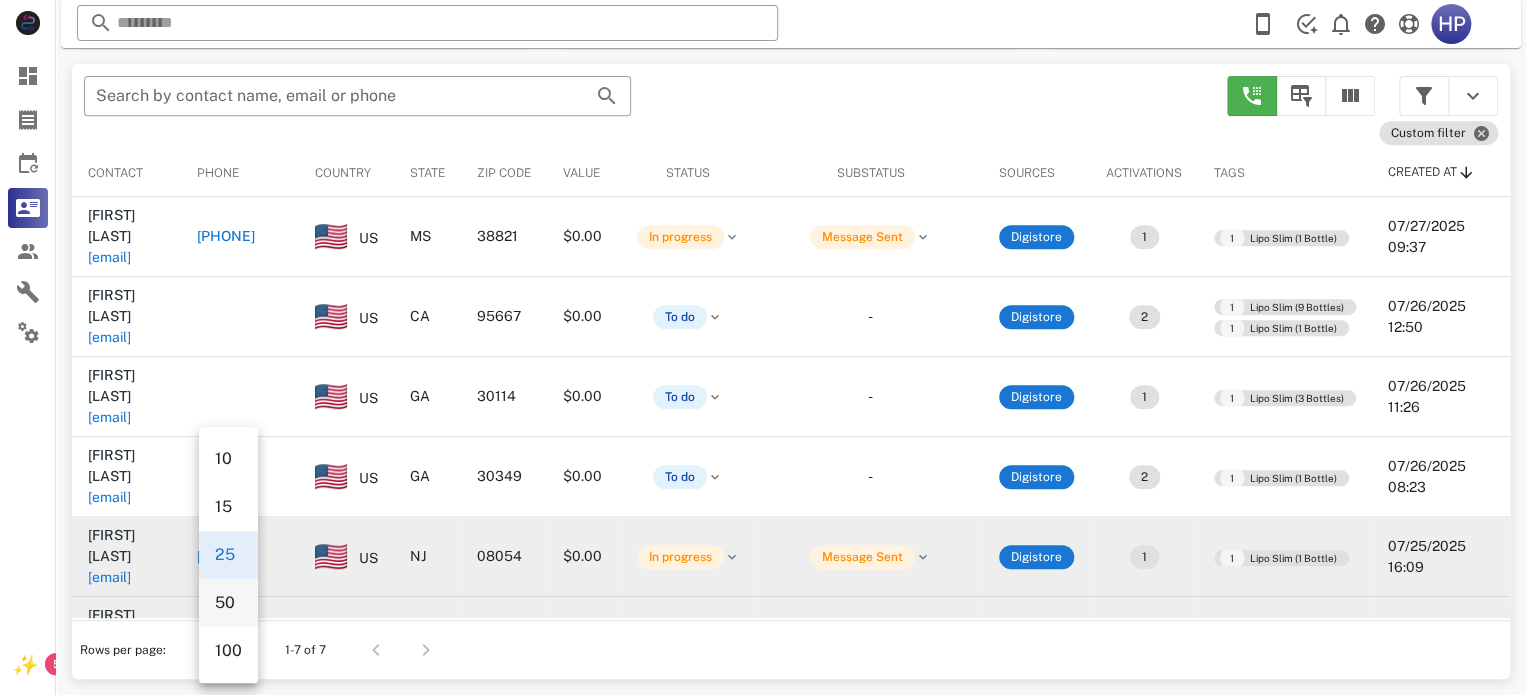 click on "50" at bounding box center (228, 602) 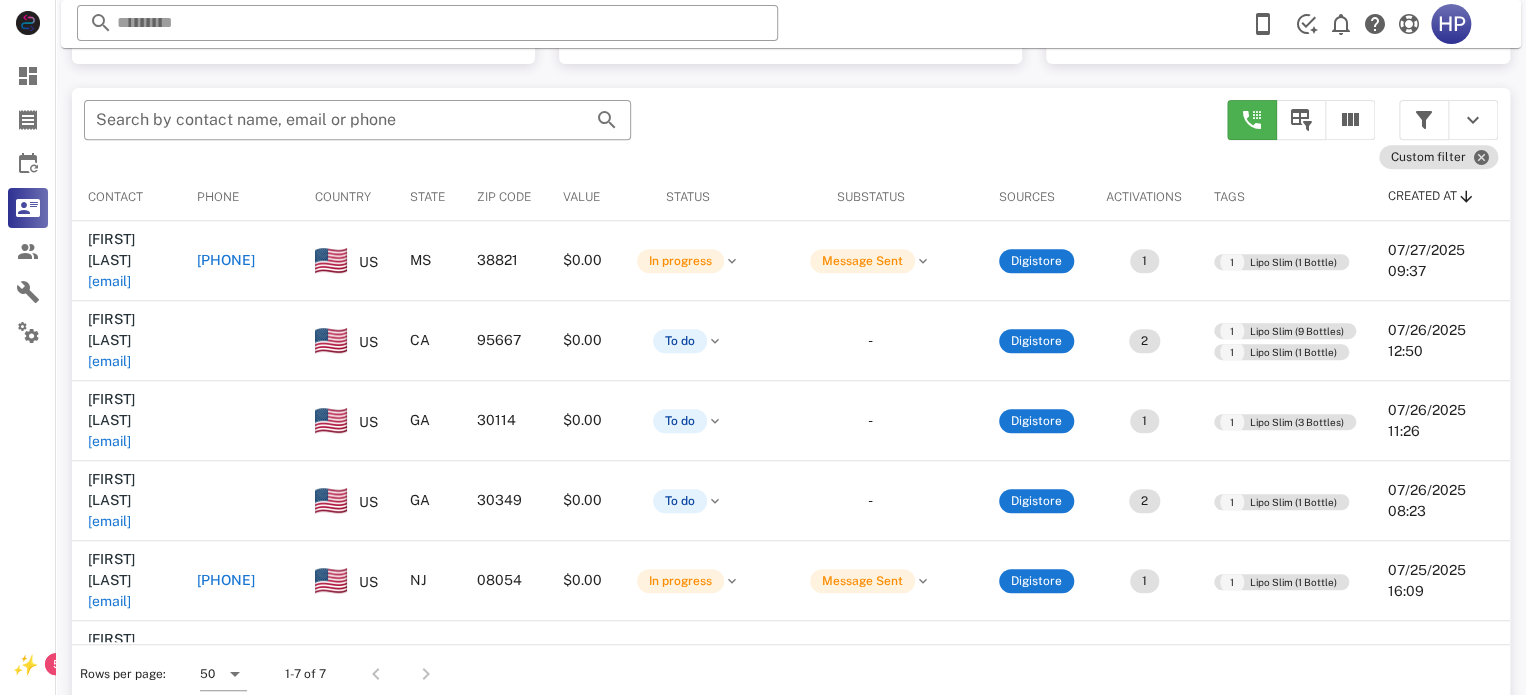 scroll, scrollTop: 380, scrollLeft: 0, axis: vertical 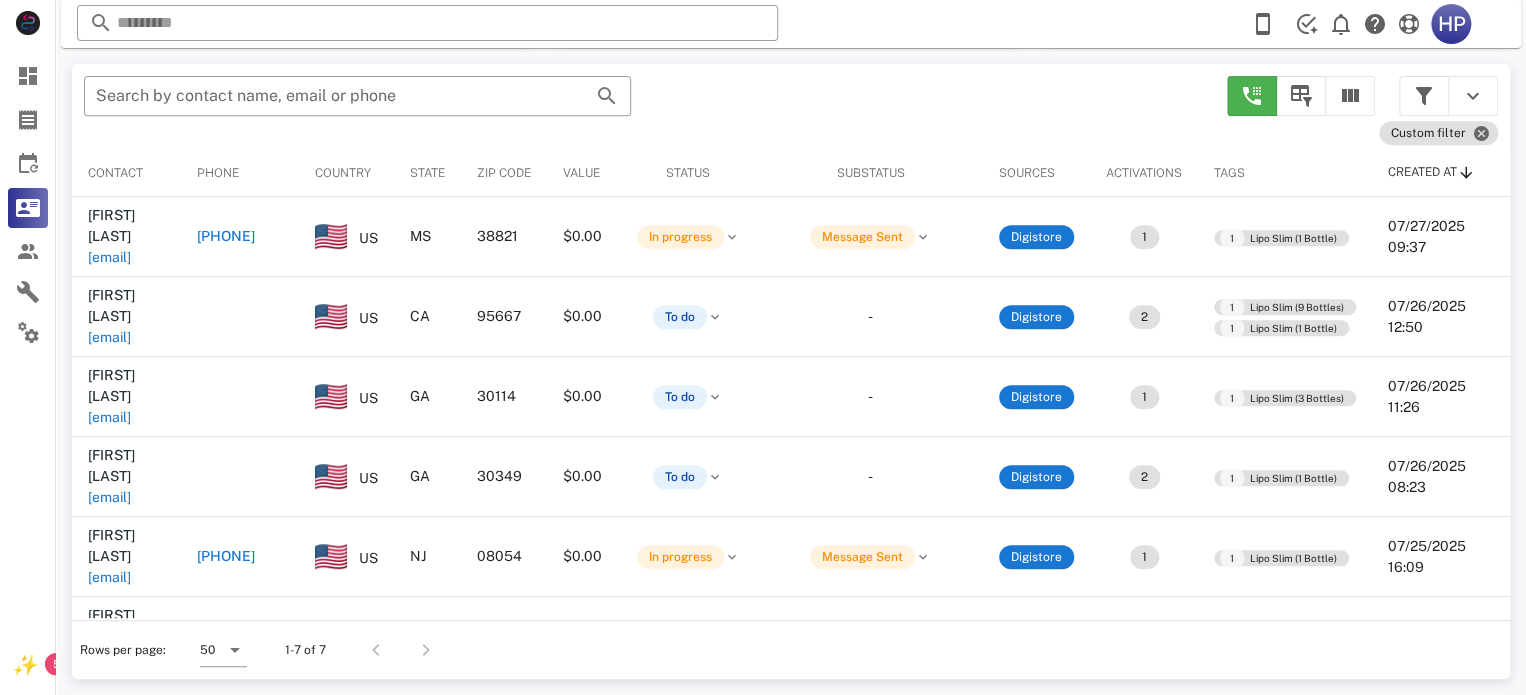 click on "1-7 of 7" at bounding box center (305, 650) 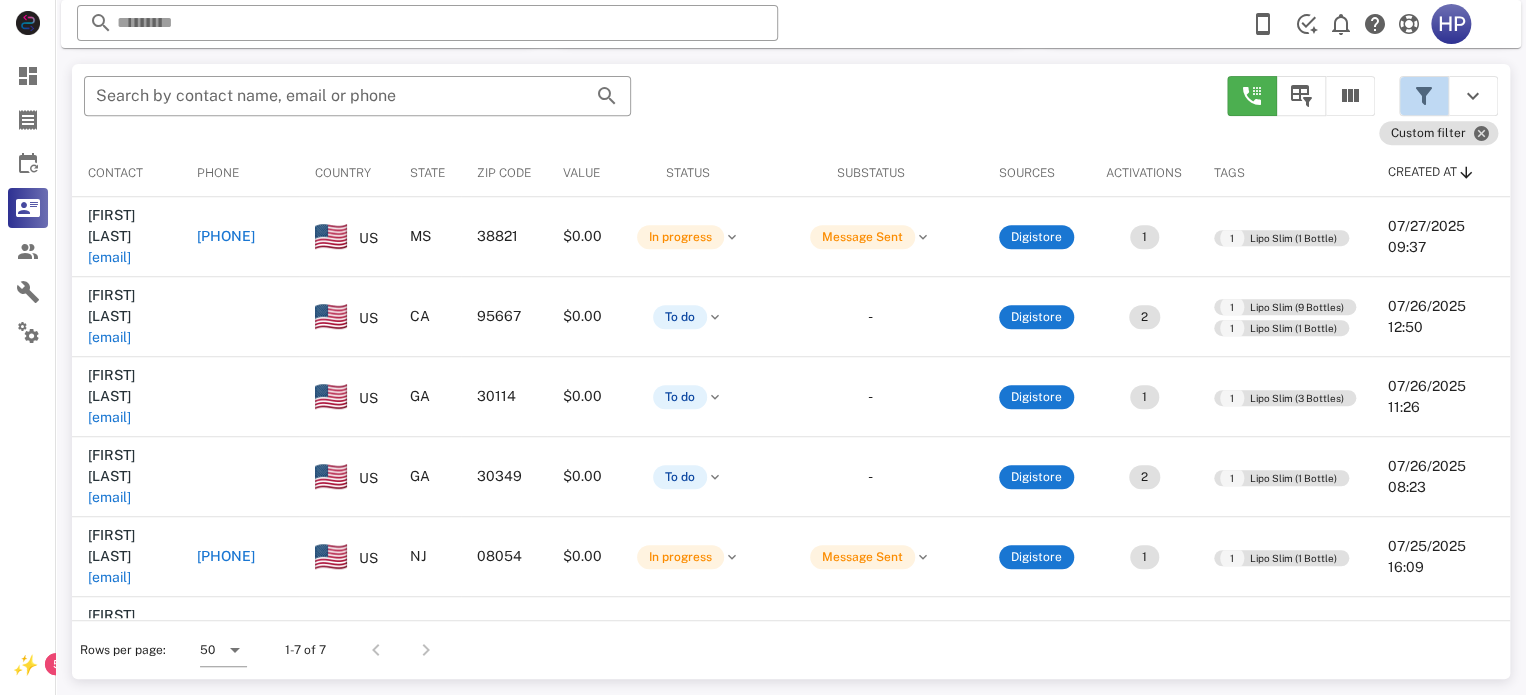 click at bounding box center (1424, 96) 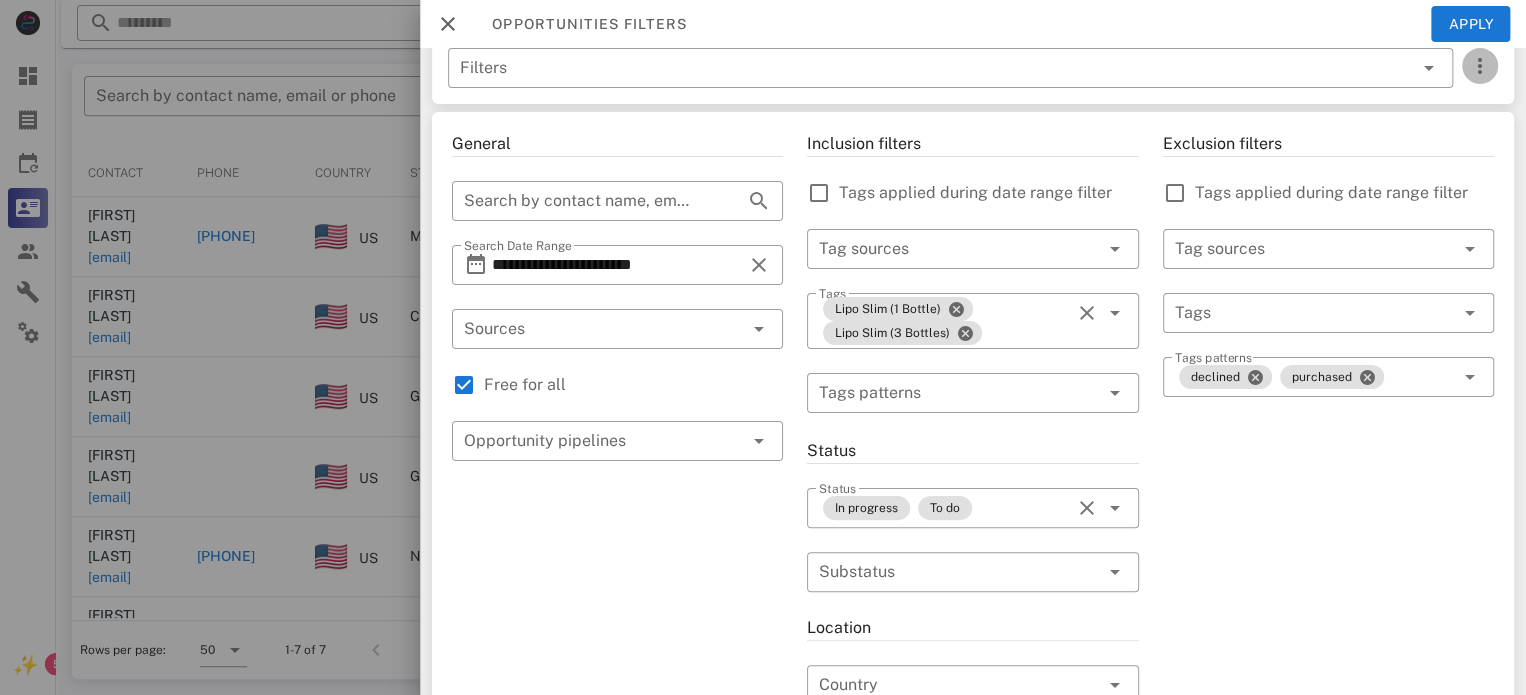 click at bounding box center [1480, 66] 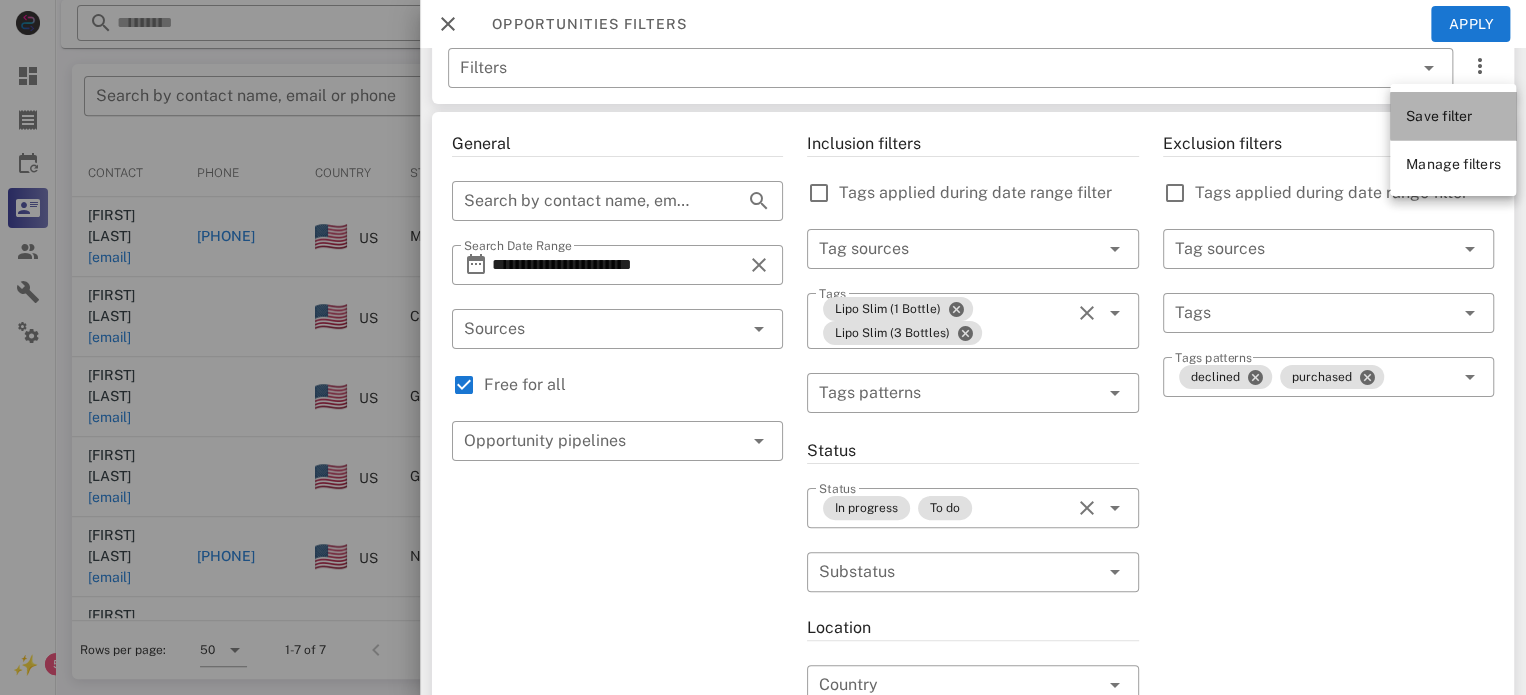click on "Save filter" at bounding box center [1439, 116] 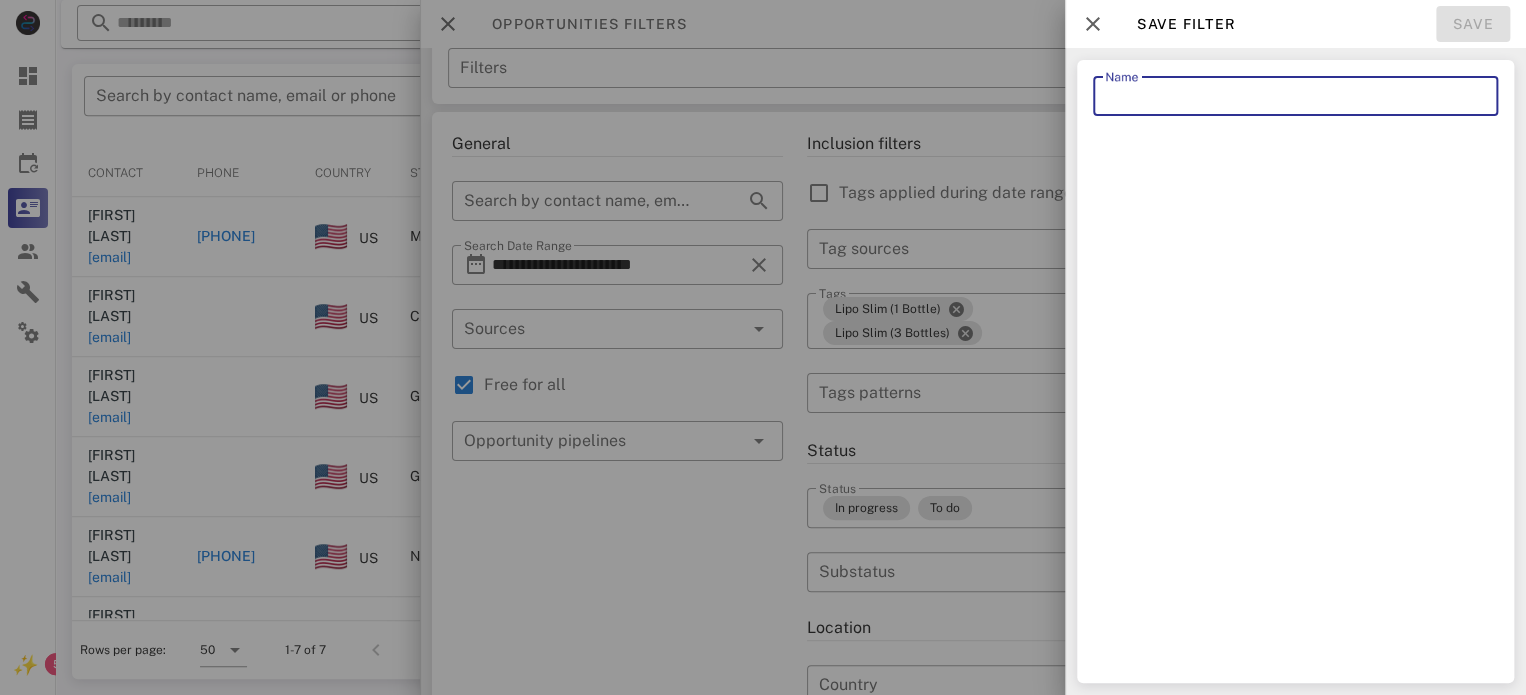 click on "Name" at bounding box center (1295, 96) 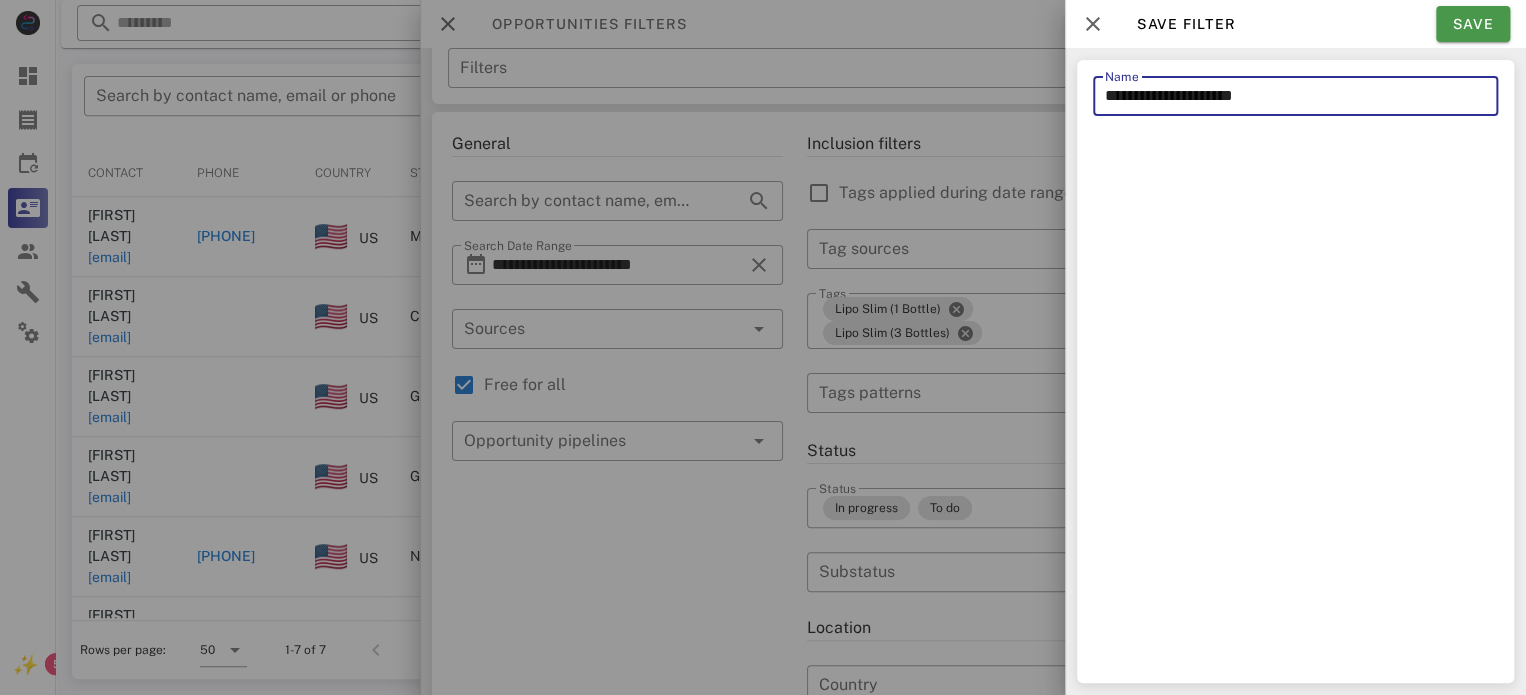 type on "**********" 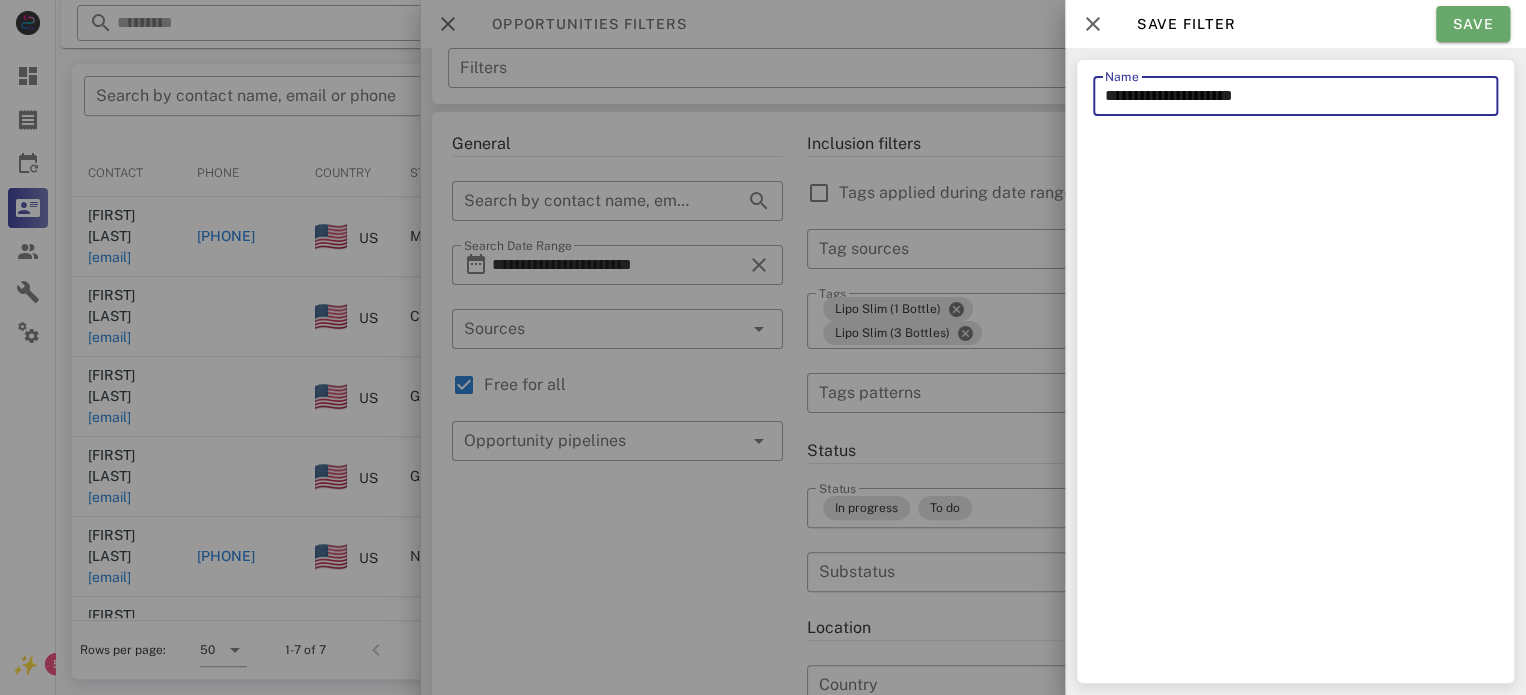 click on "Save" at bounding box center [1473, 24] 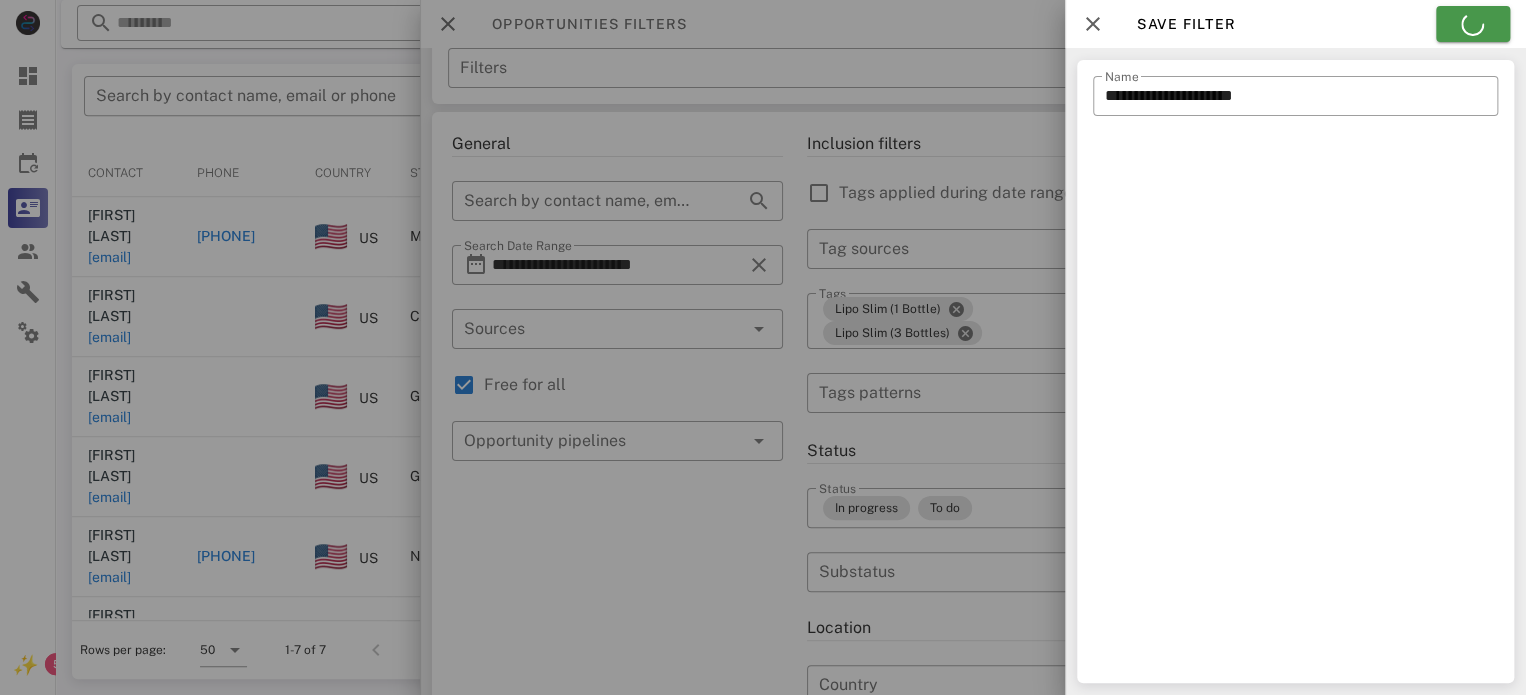 type on "**********" 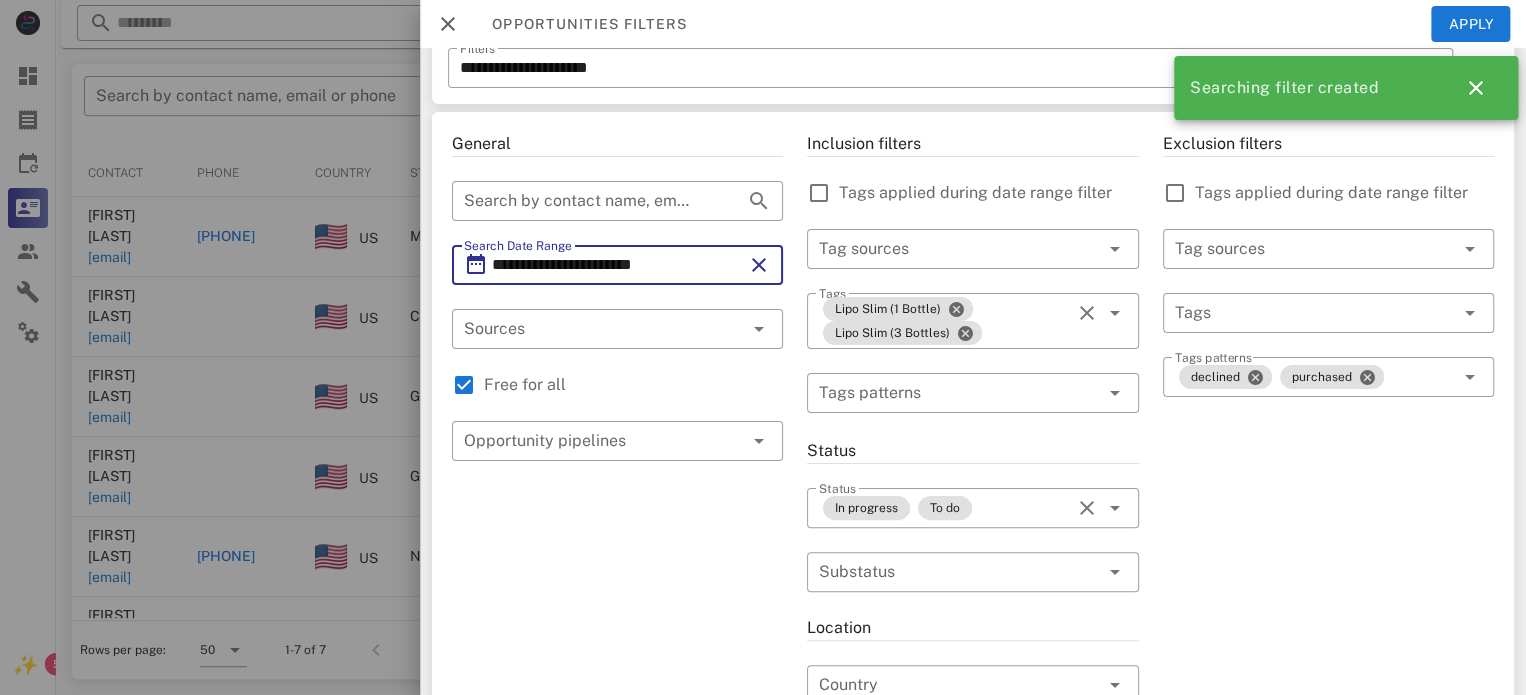 click on "**********" at bounding box center (617, 265) 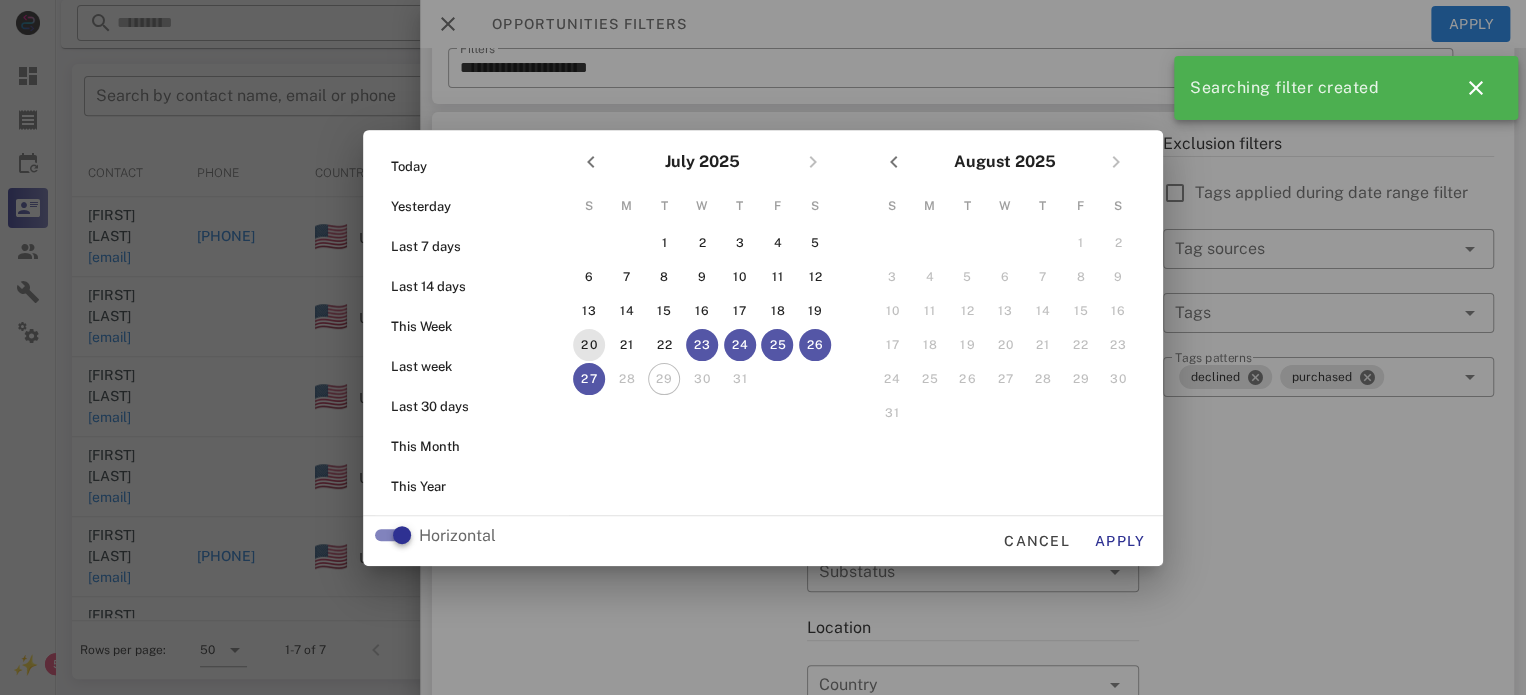 click on "20" at bounding box center [589, 345] 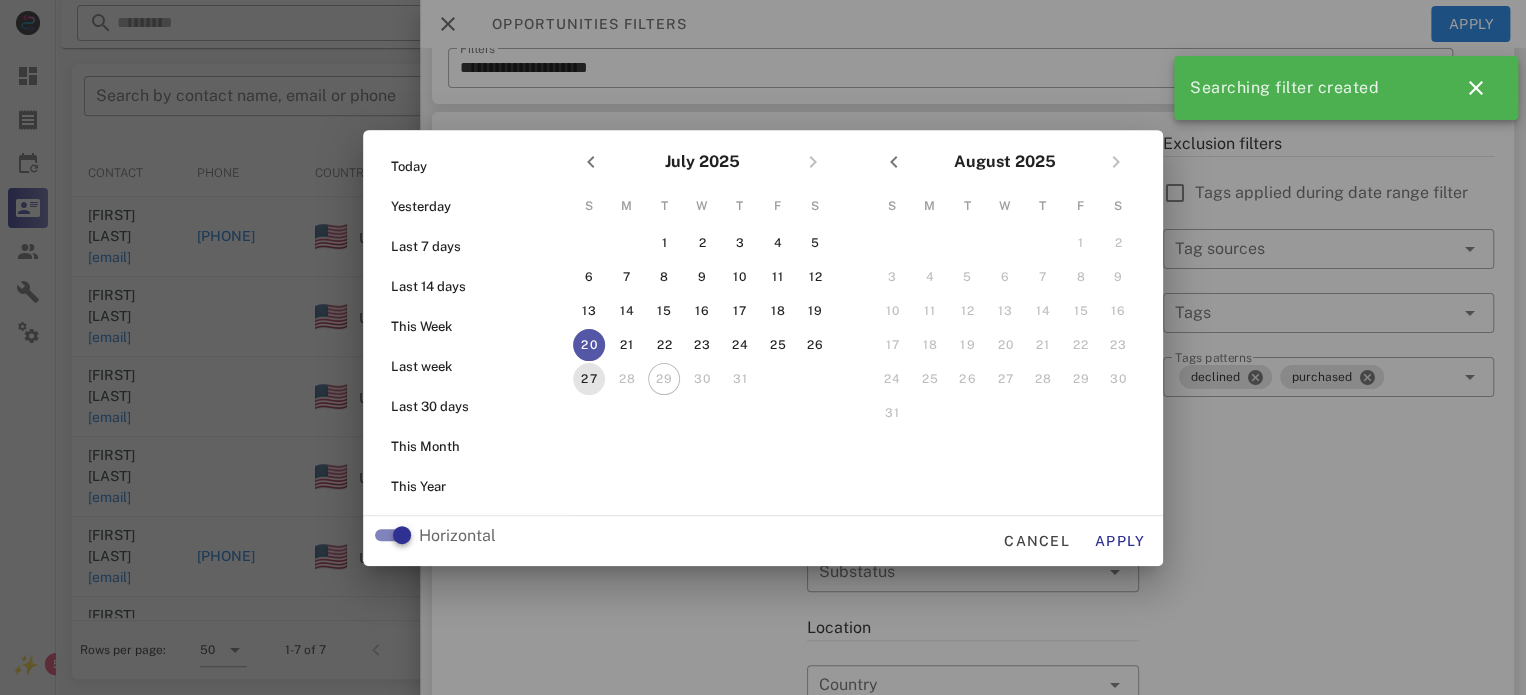 click on "27" at bounding box center (589, 379) 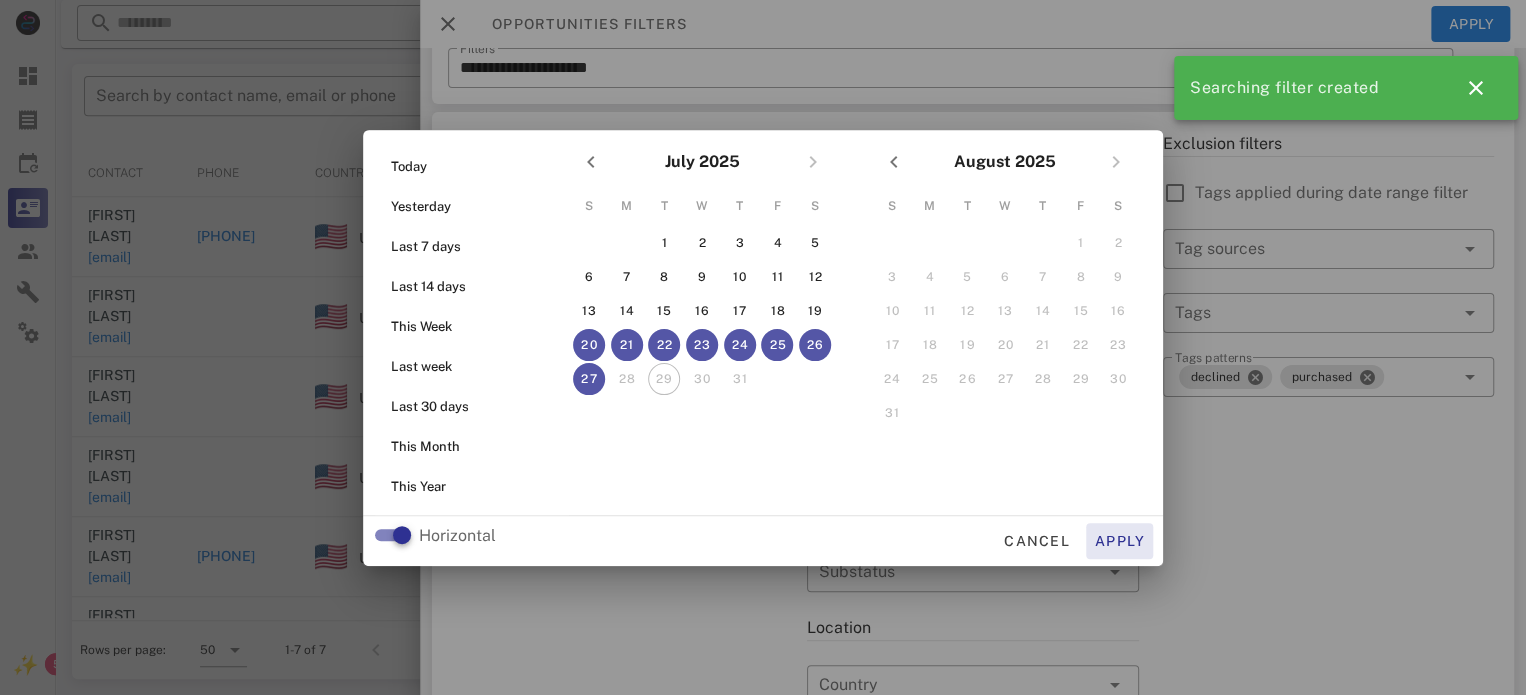 click on "Apply" at bounding box center [1120, 541] 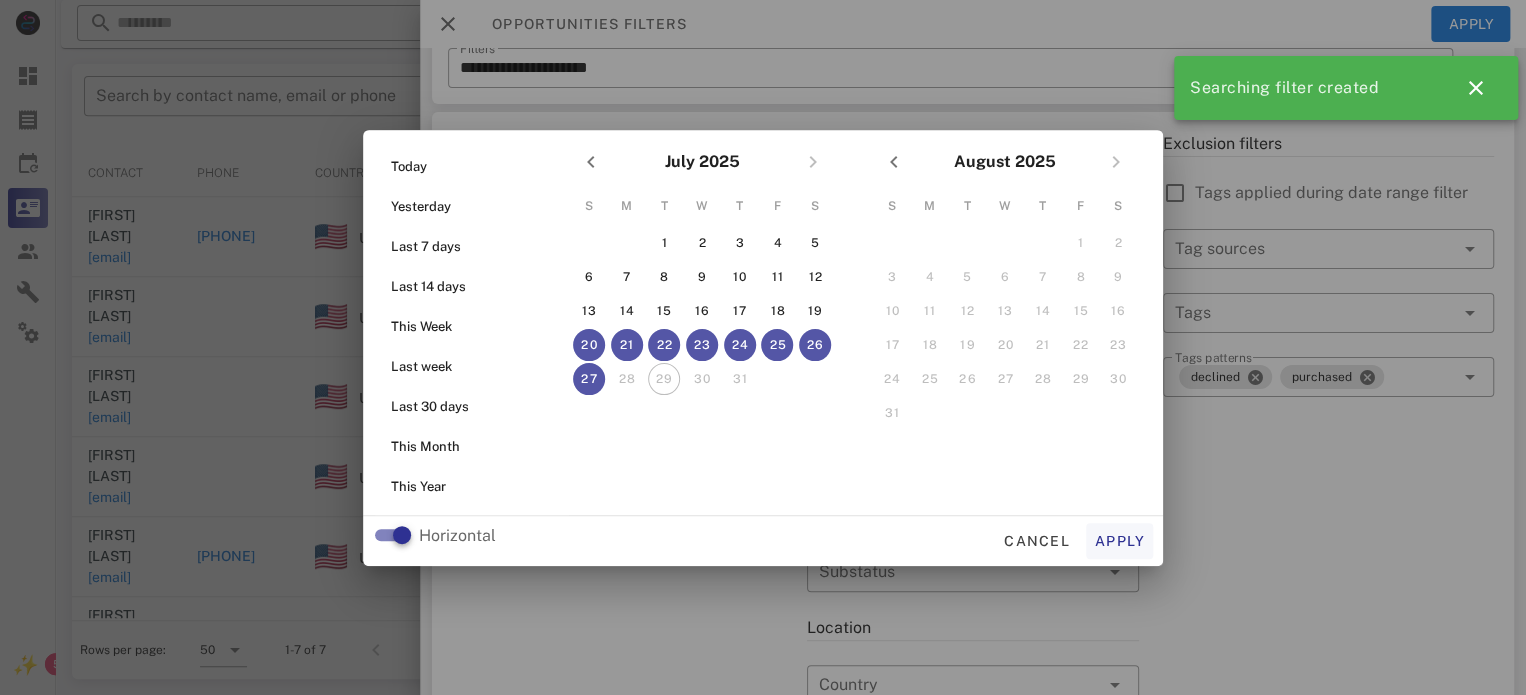 type 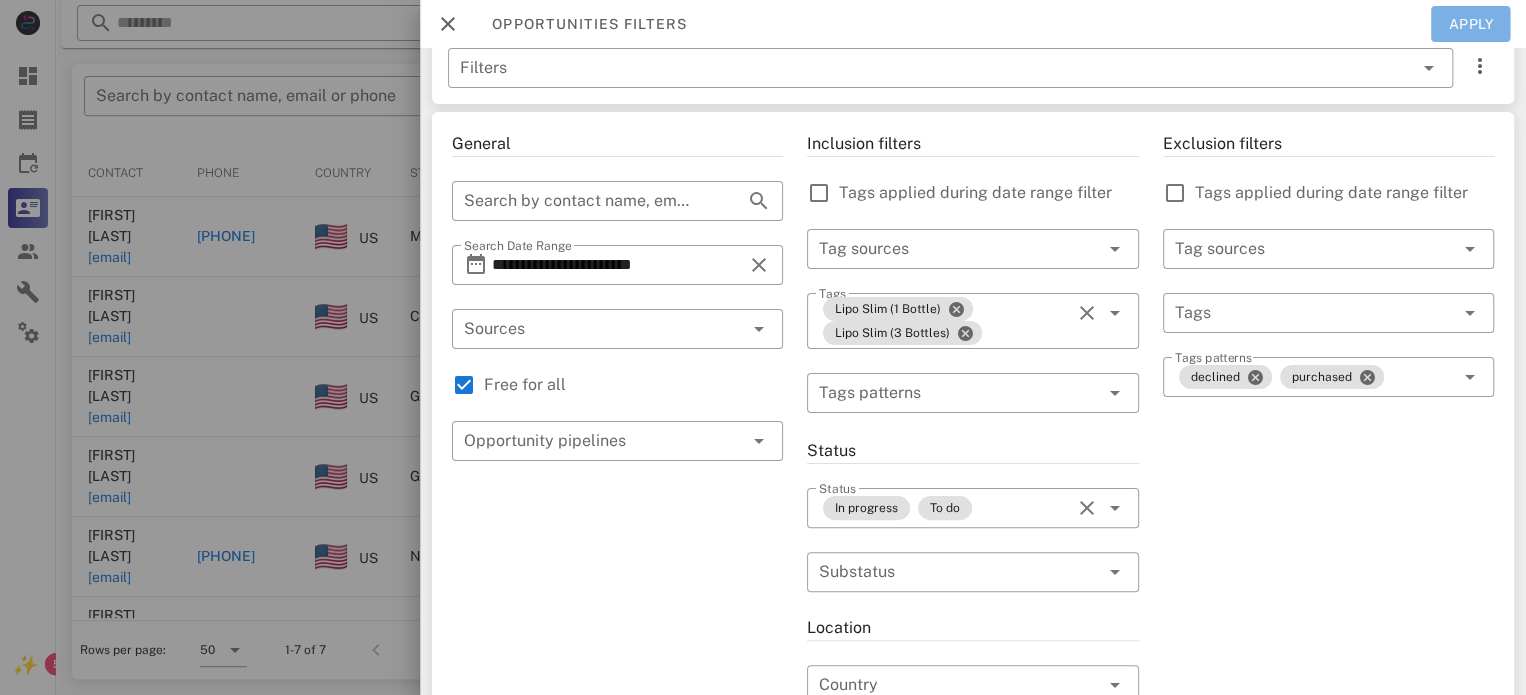 click on "Apply" at bounding box center [1471, 24] 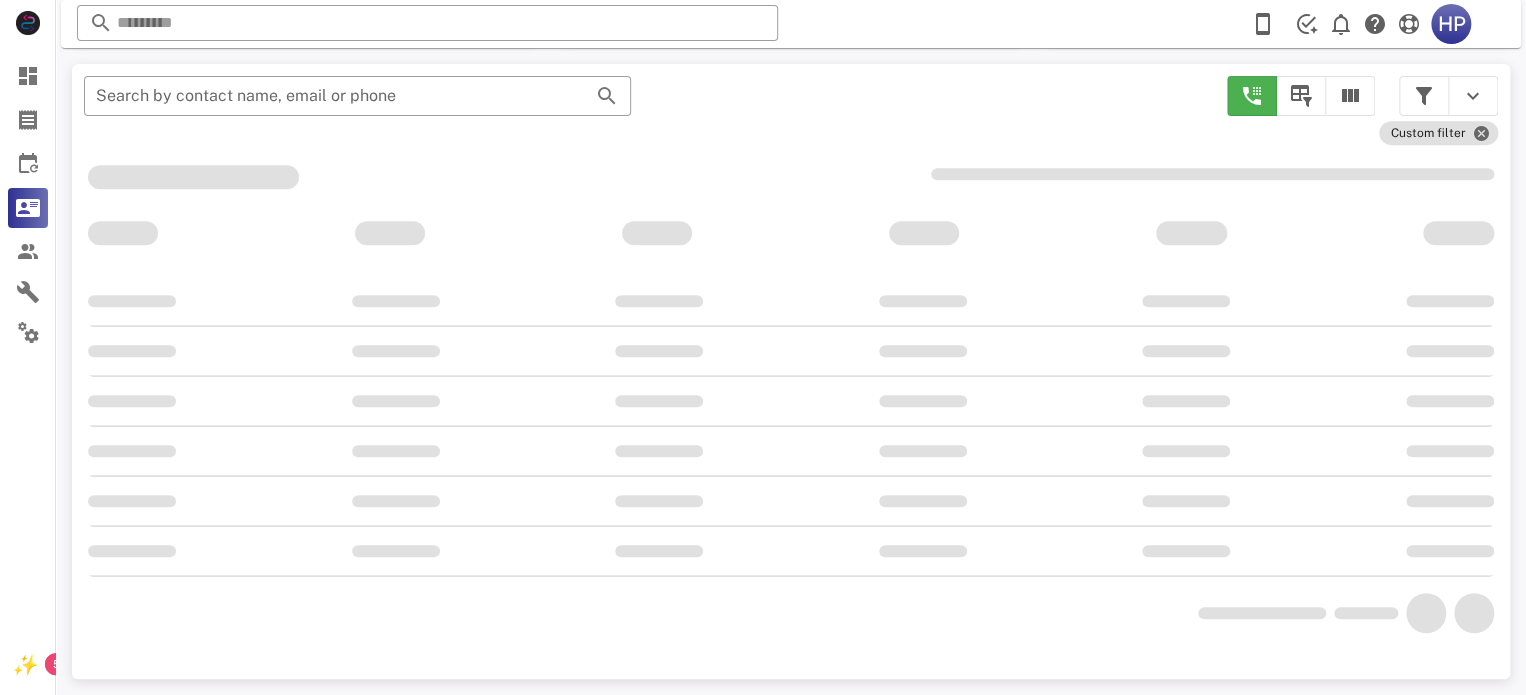 scroll, scrollTop: 380, scrollLeft: 0, axis: vertical 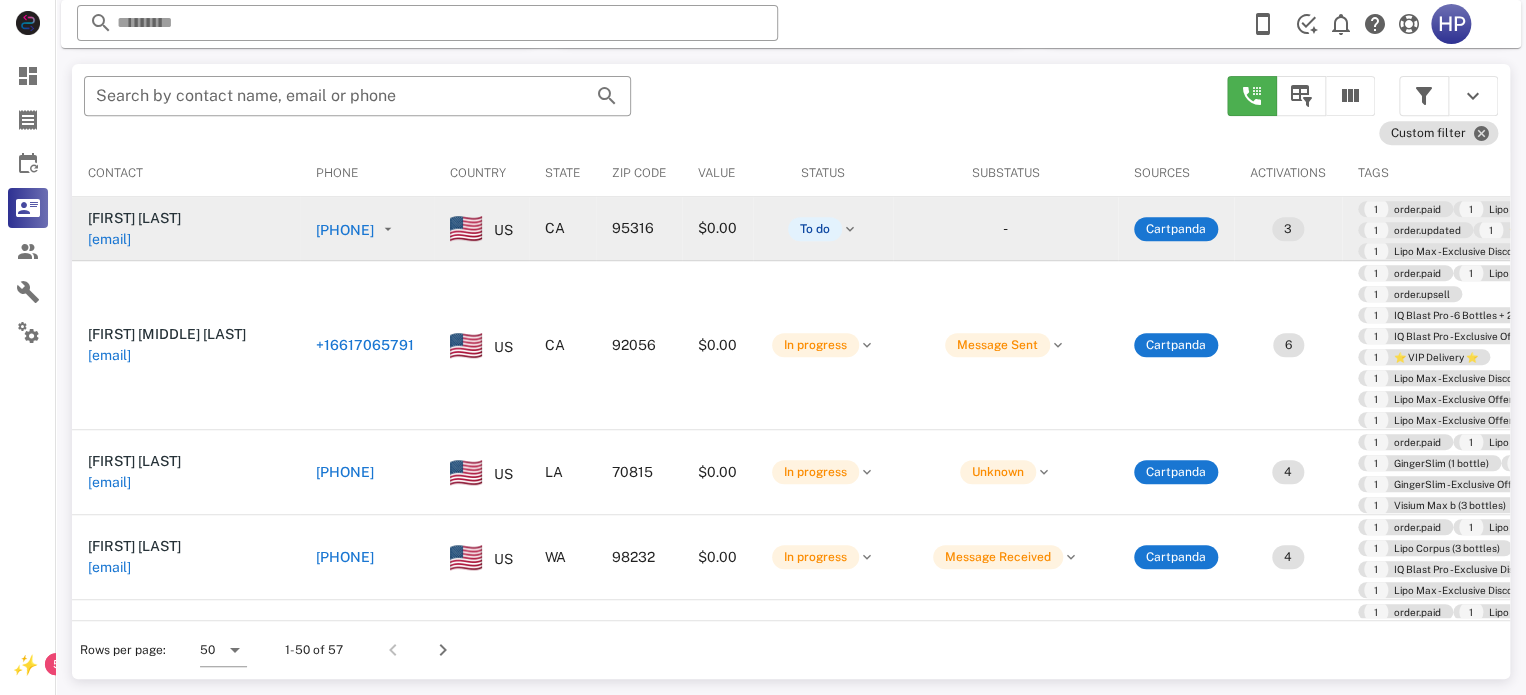 click on "[PHONE]" at bounding box center (249, 230) 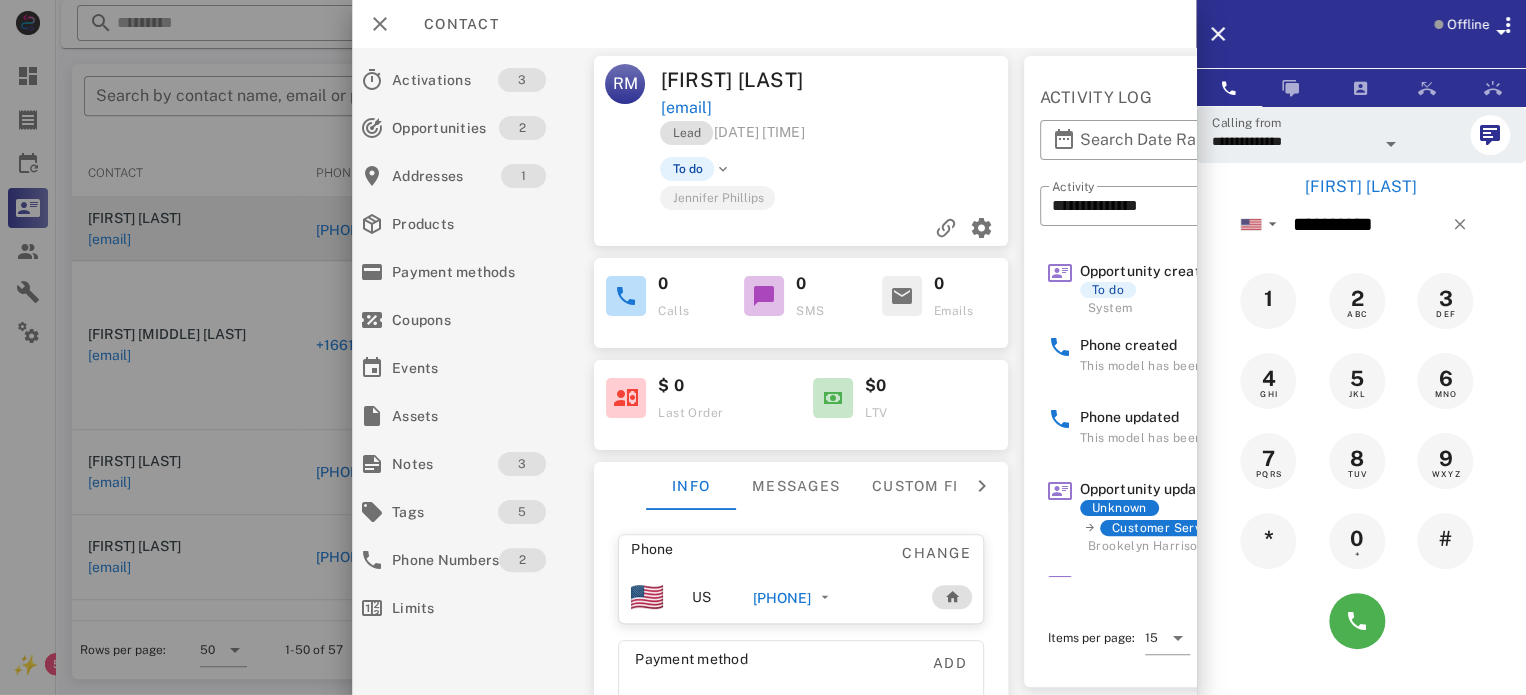 scroll, scrollTop: 0, scrollLeft: 40, axis: horizontal 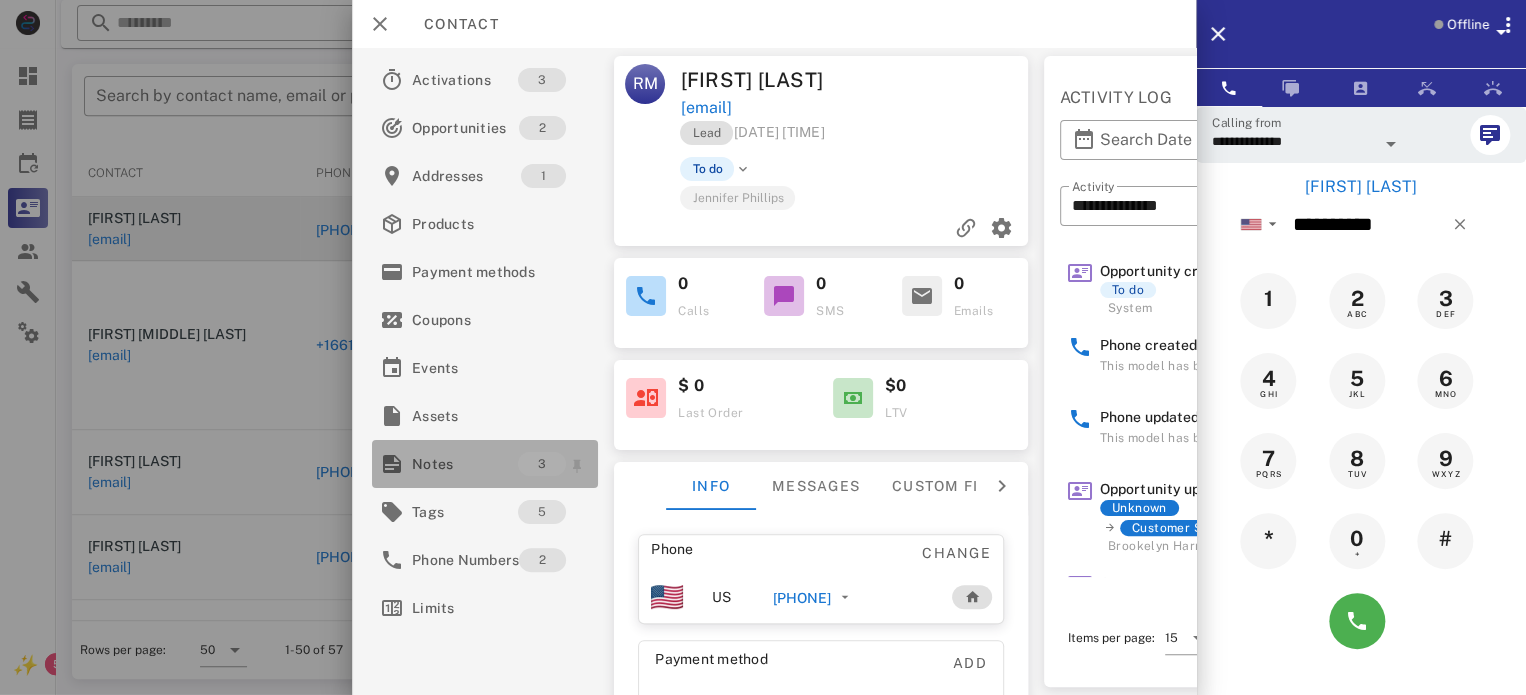 click on "Notes" at bounding box center [465, 464] 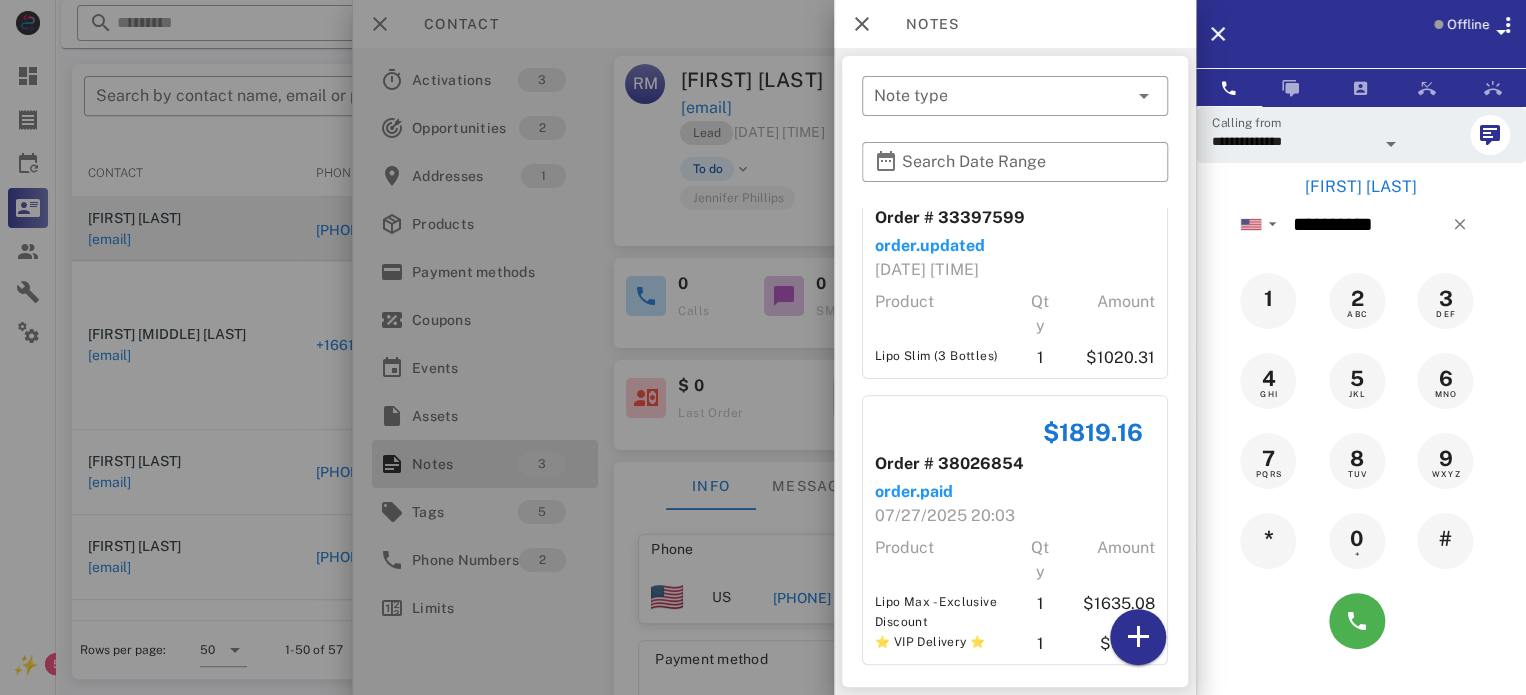 scroll, scrollTop: 318, scrollLeft: 0, axis: vertical 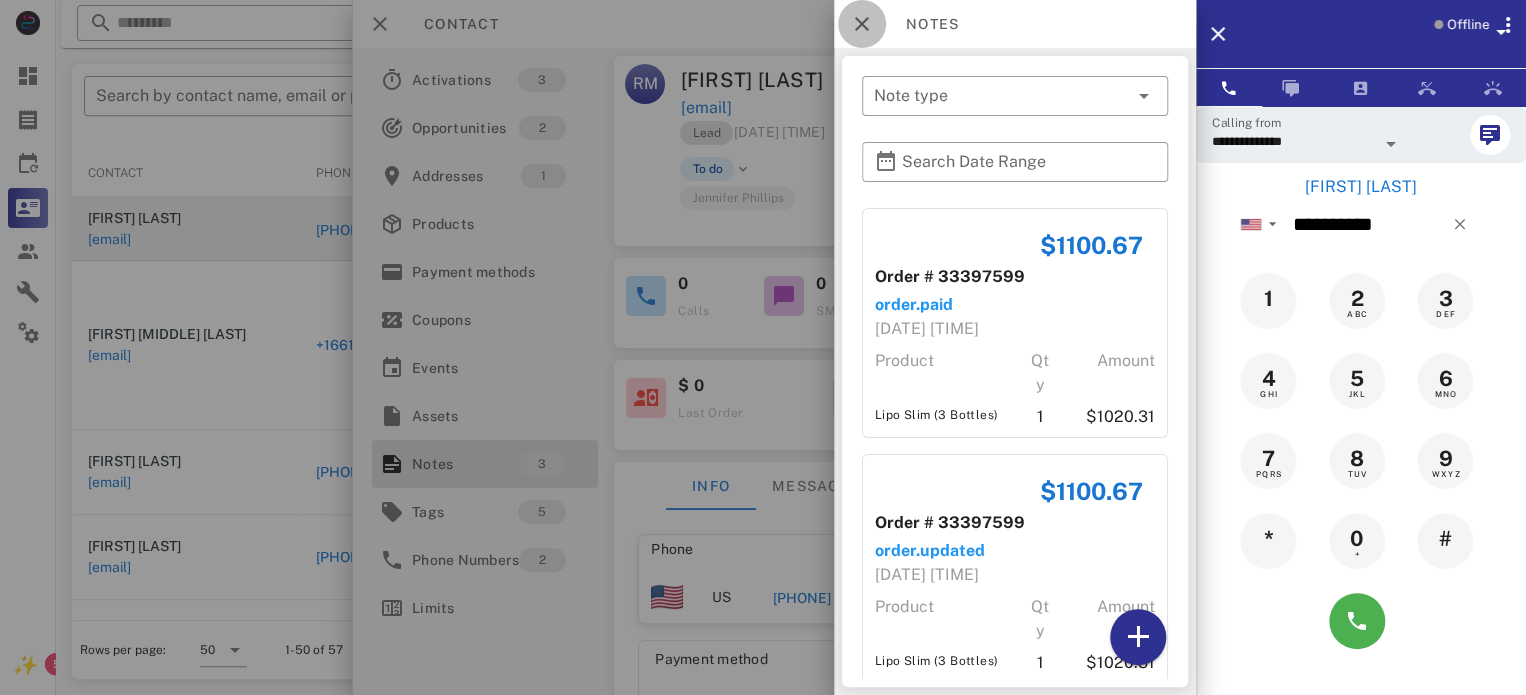 click at bounding box center (862, 24) 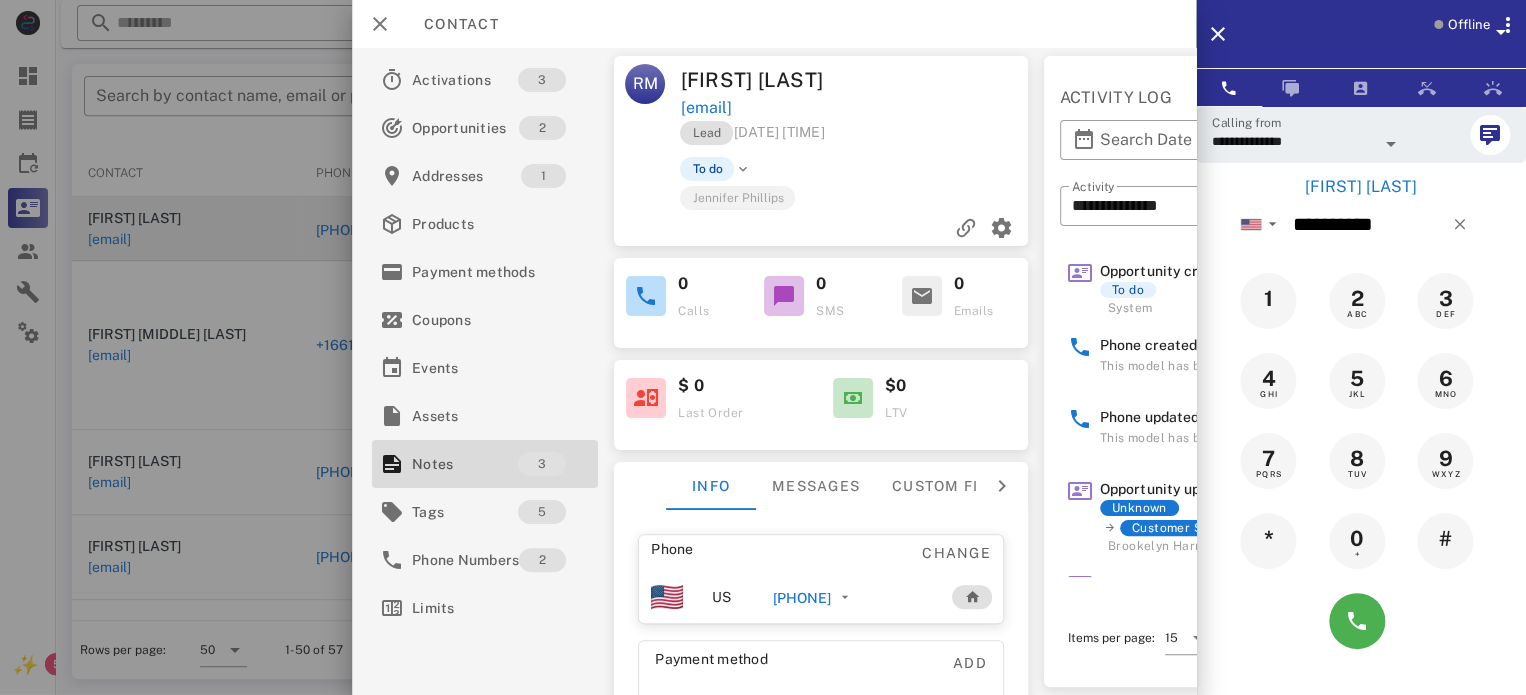 scroll, scrollTop: 0, scrollLeft: 40, axis: horizontal 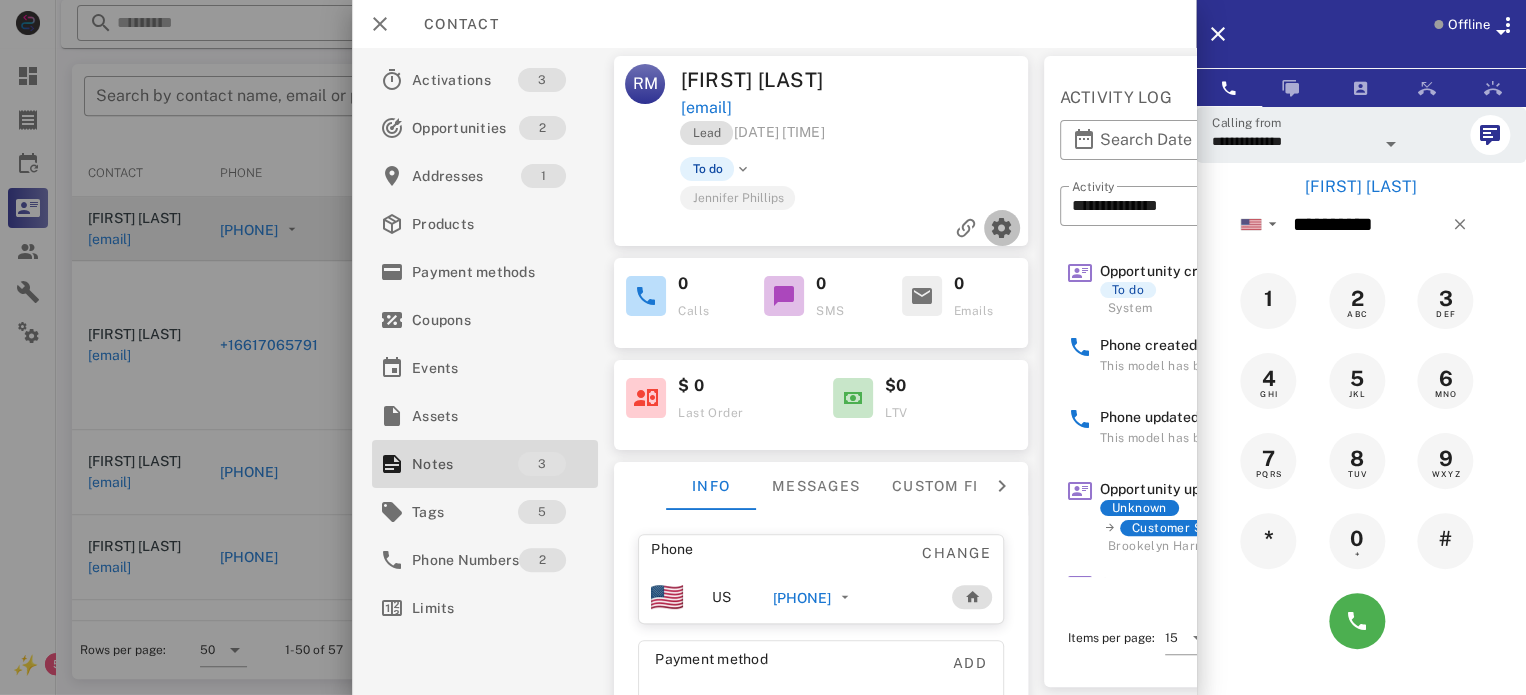 click at bounding box center (1002, 228) 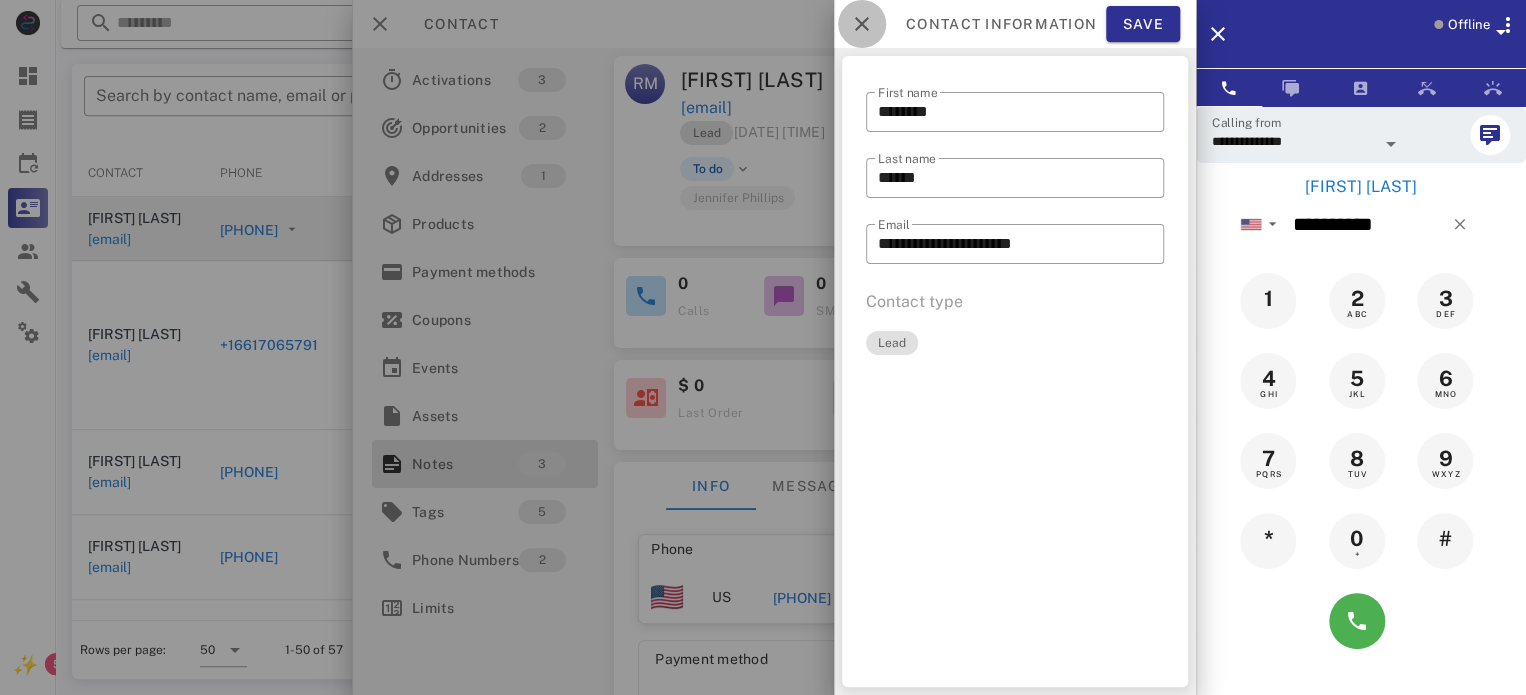 click at bounding box center [862, 24] 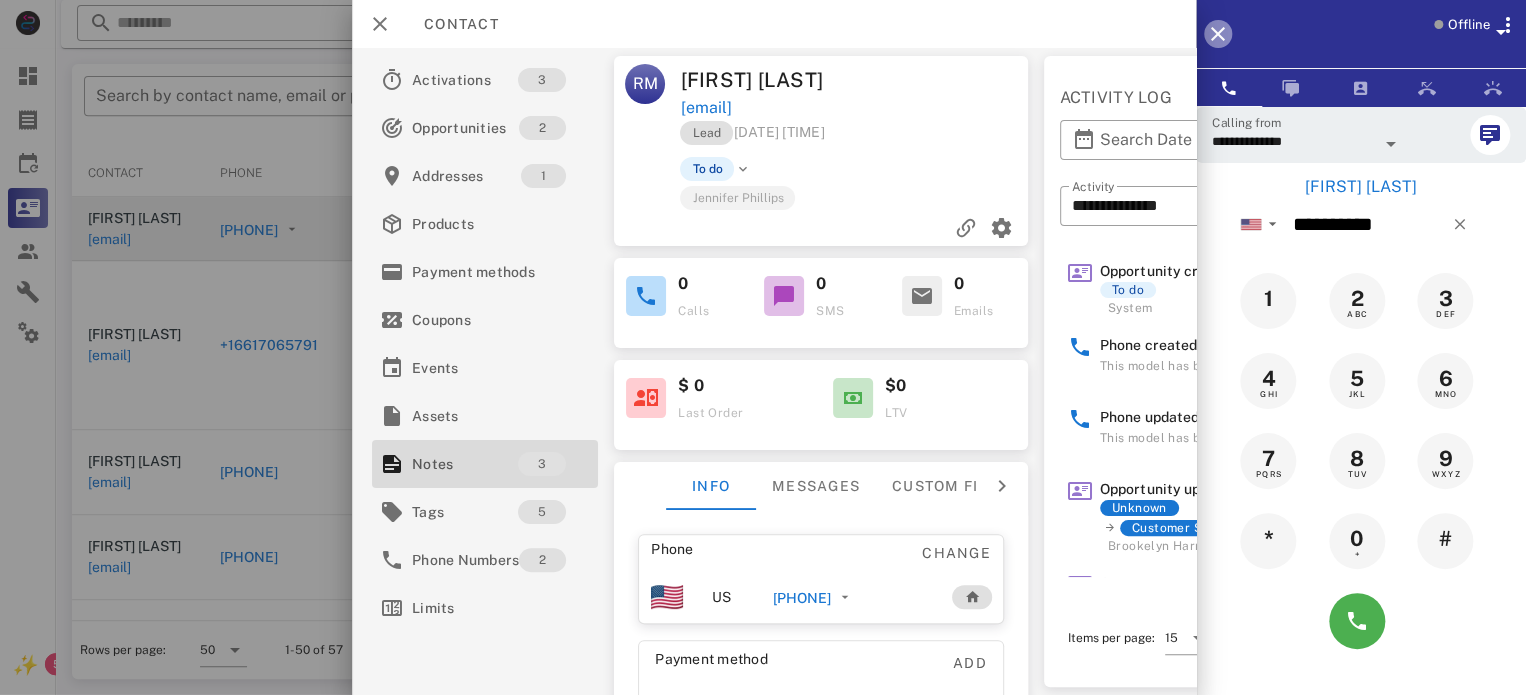 click at bounding box center [1218, 34] 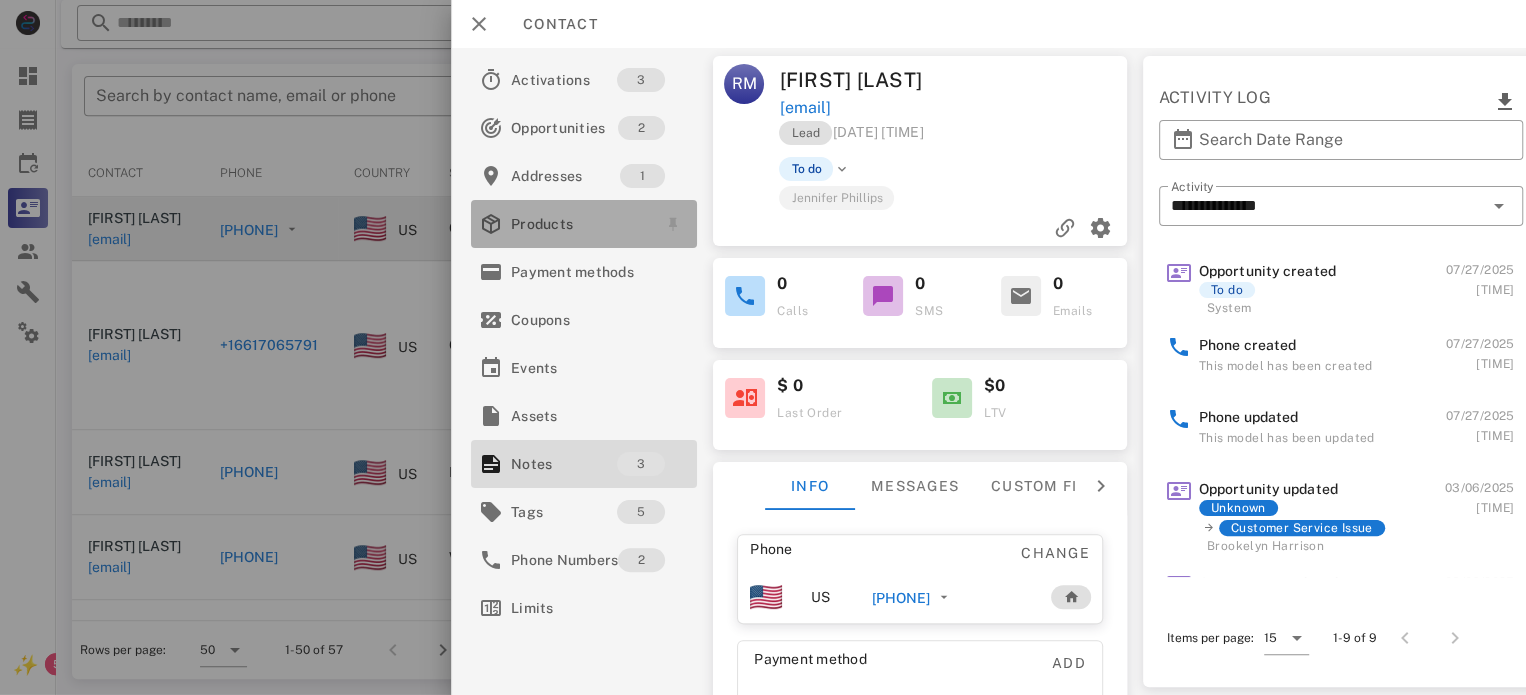 click on "Products" at bounding box center (580, 224) 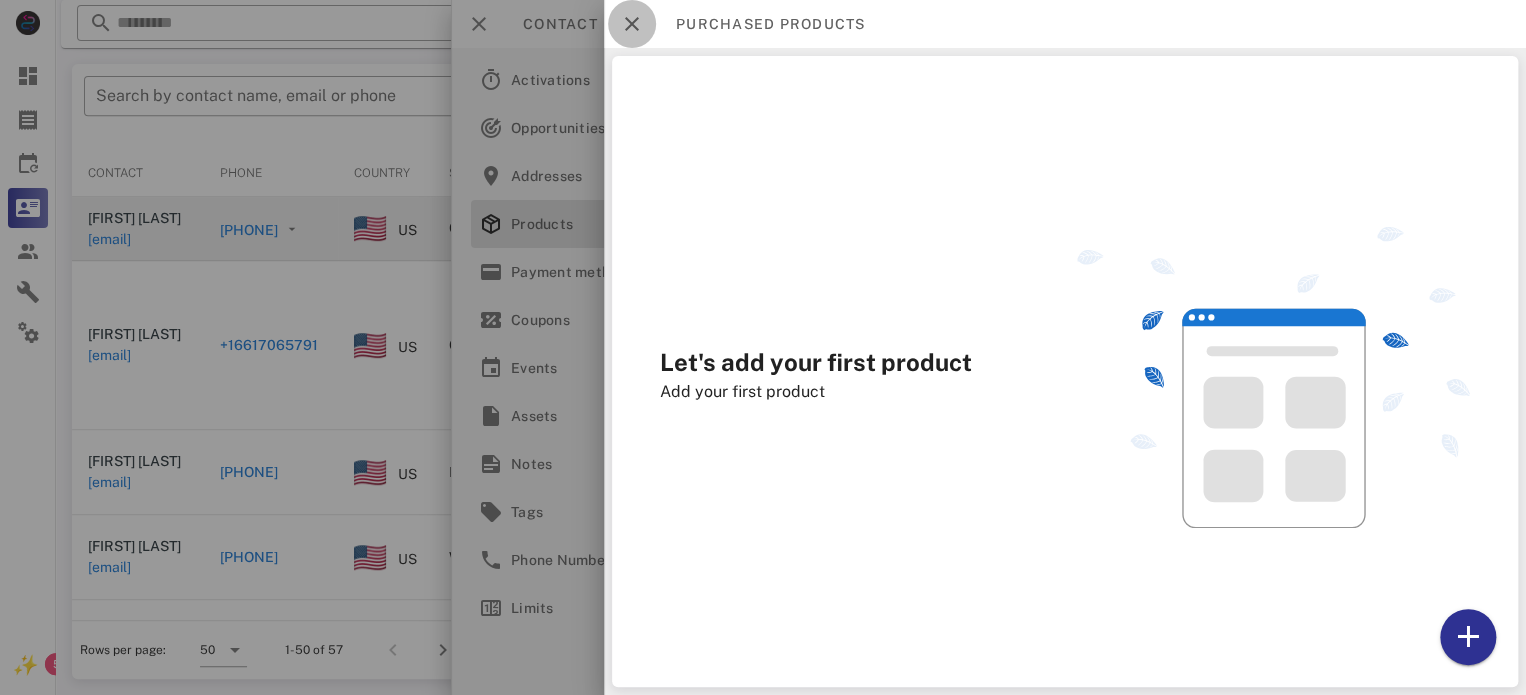 click at bounding box center [632, 24] 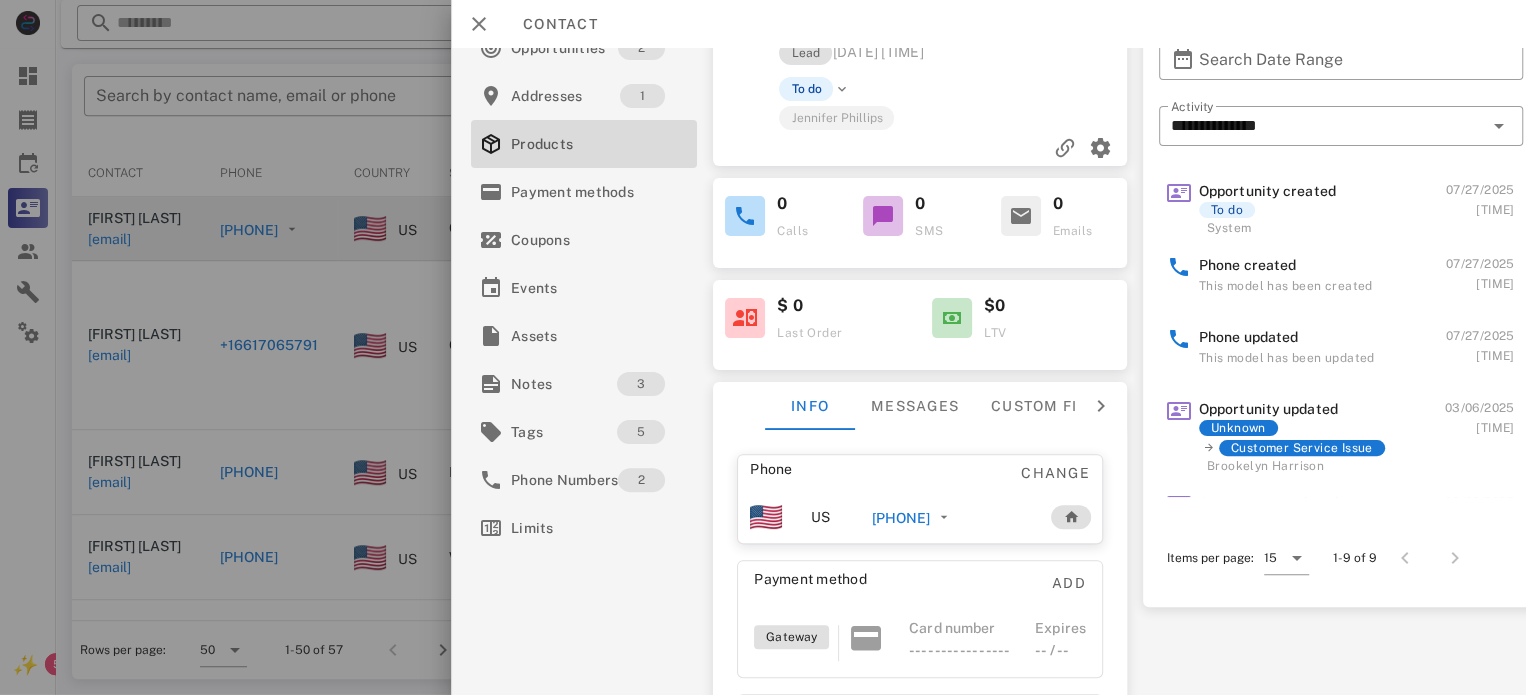 scroll, scrollTop: 120, scrollLeft: 0, axis: vertical 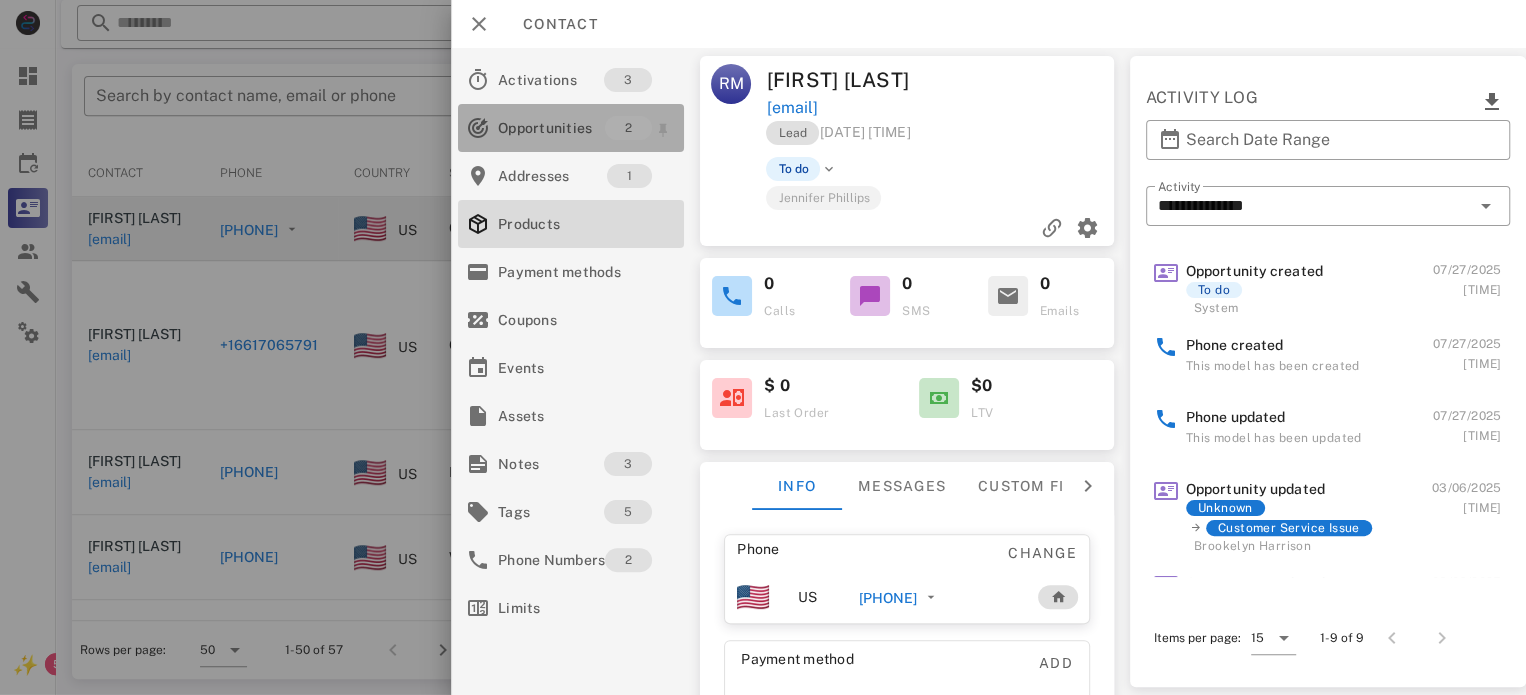 click on "Opportunities" at bounding box center [551, 128] 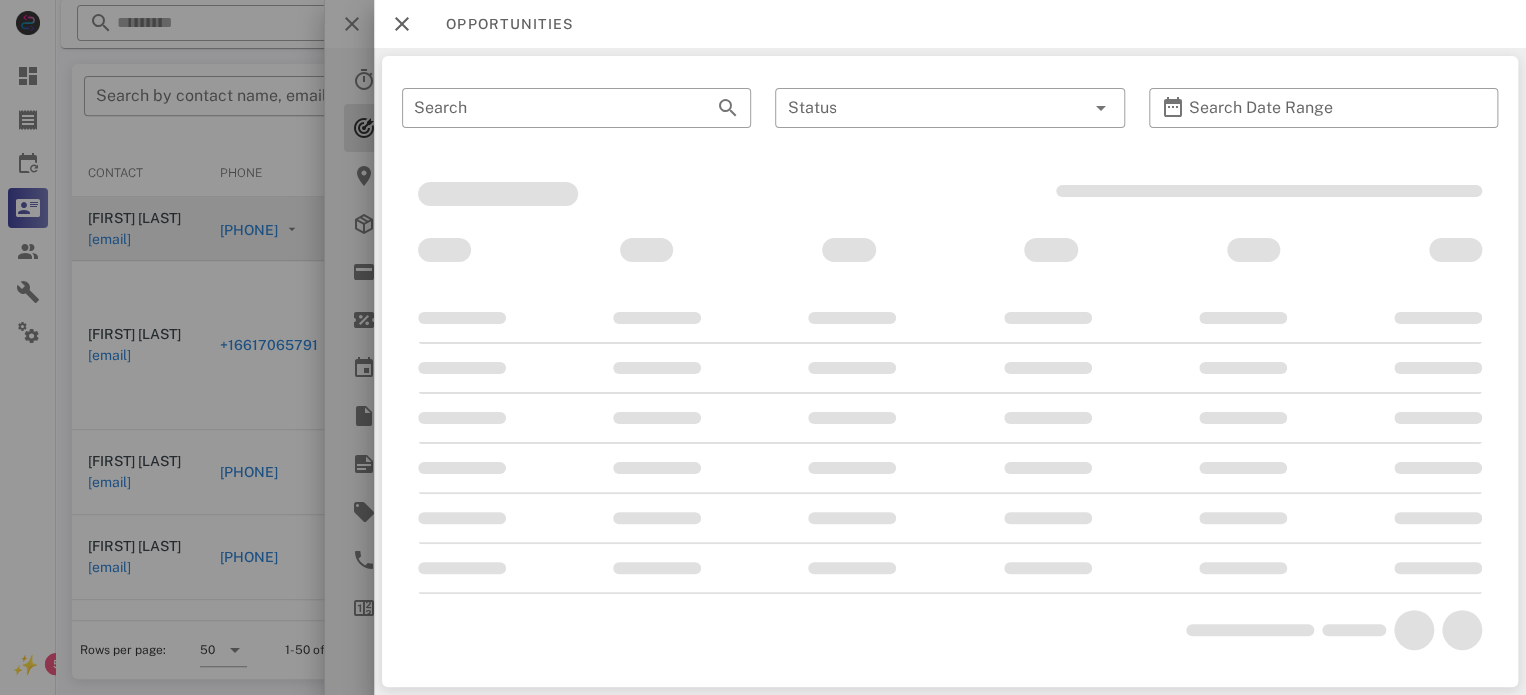 scroll, scrollTop: 0, scrollLeft: 0, axis: both 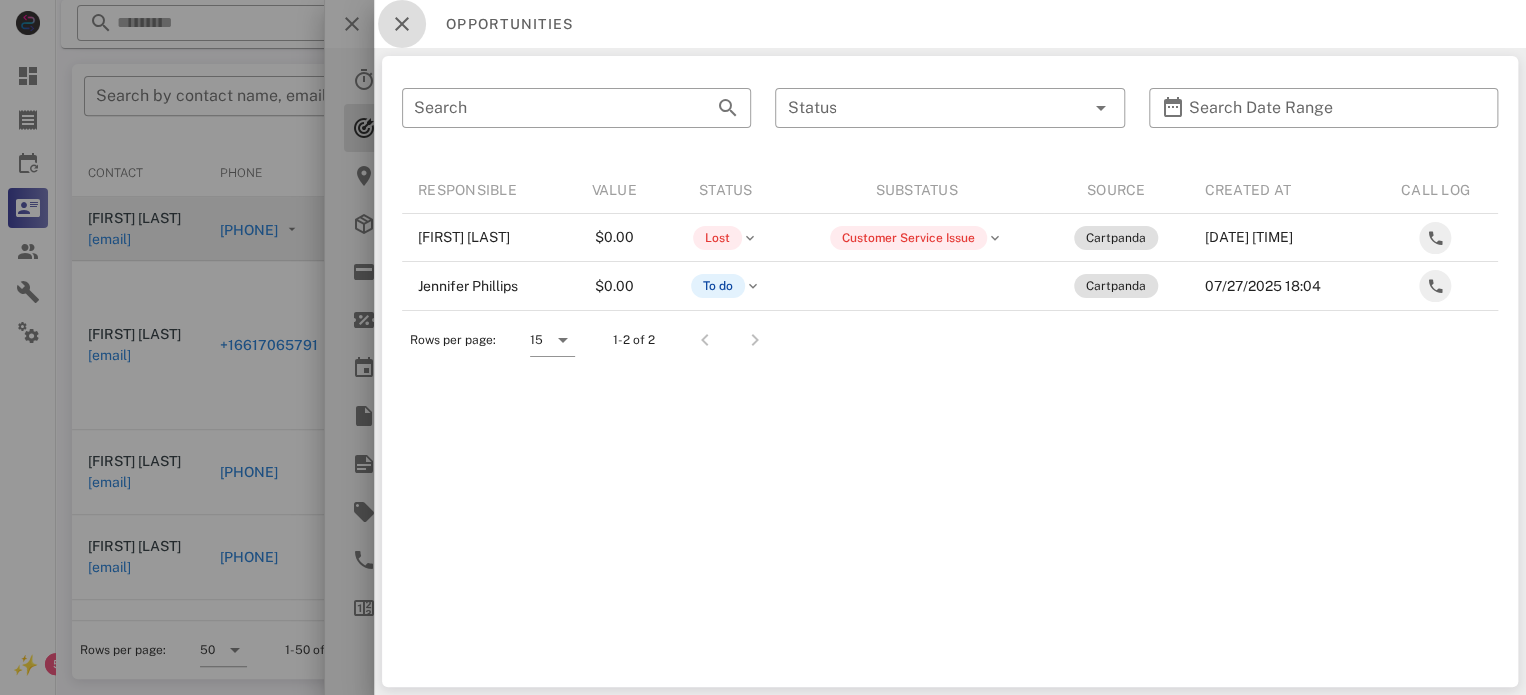 click at bounding box center [402, 24] 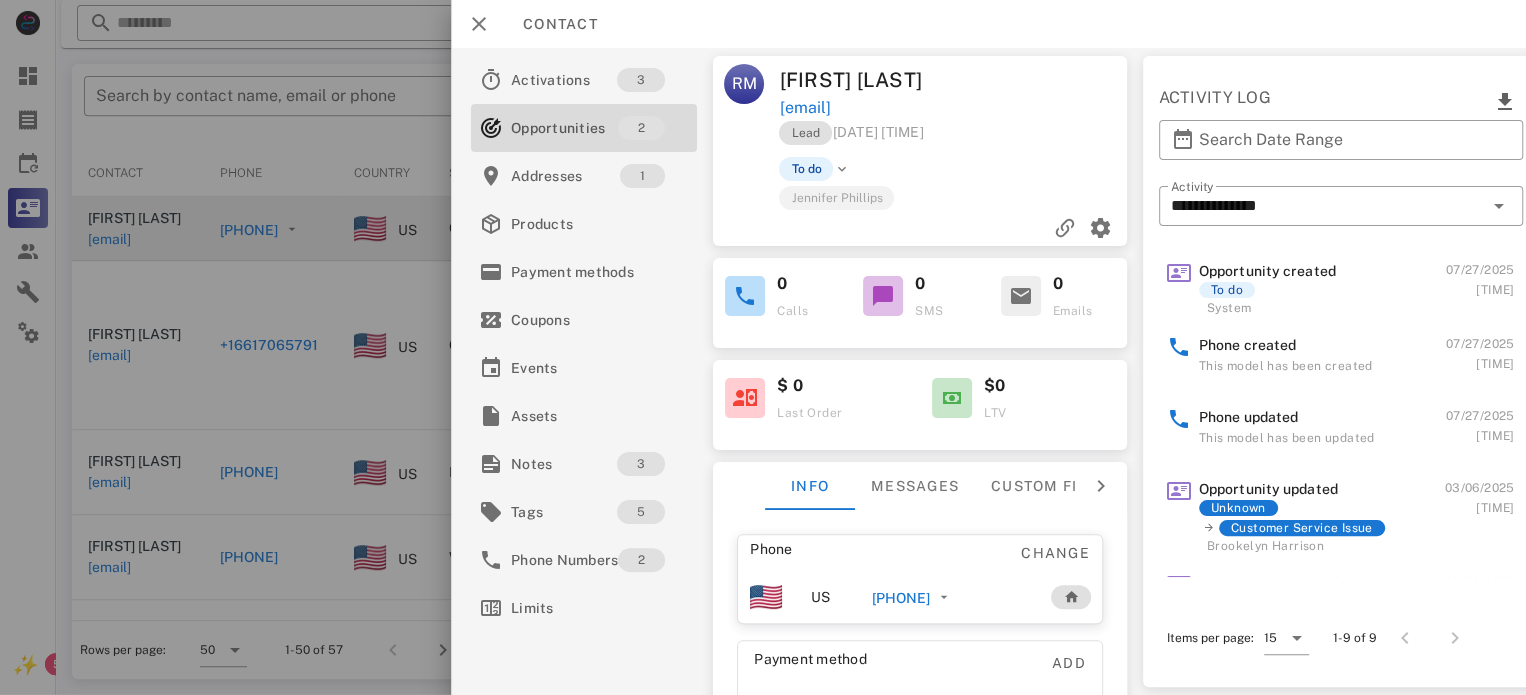 click at bounding box center [1101, 486] 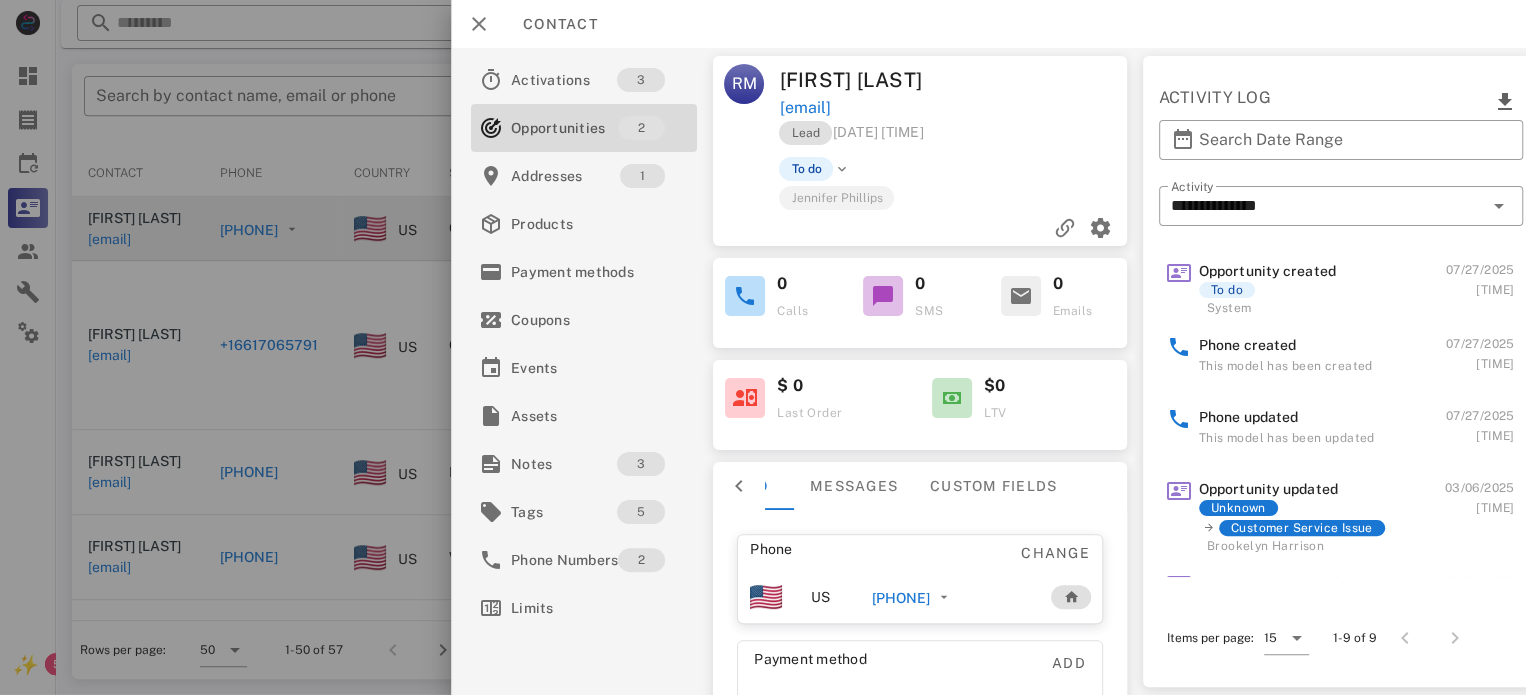 click at bounding box center (739, 486) 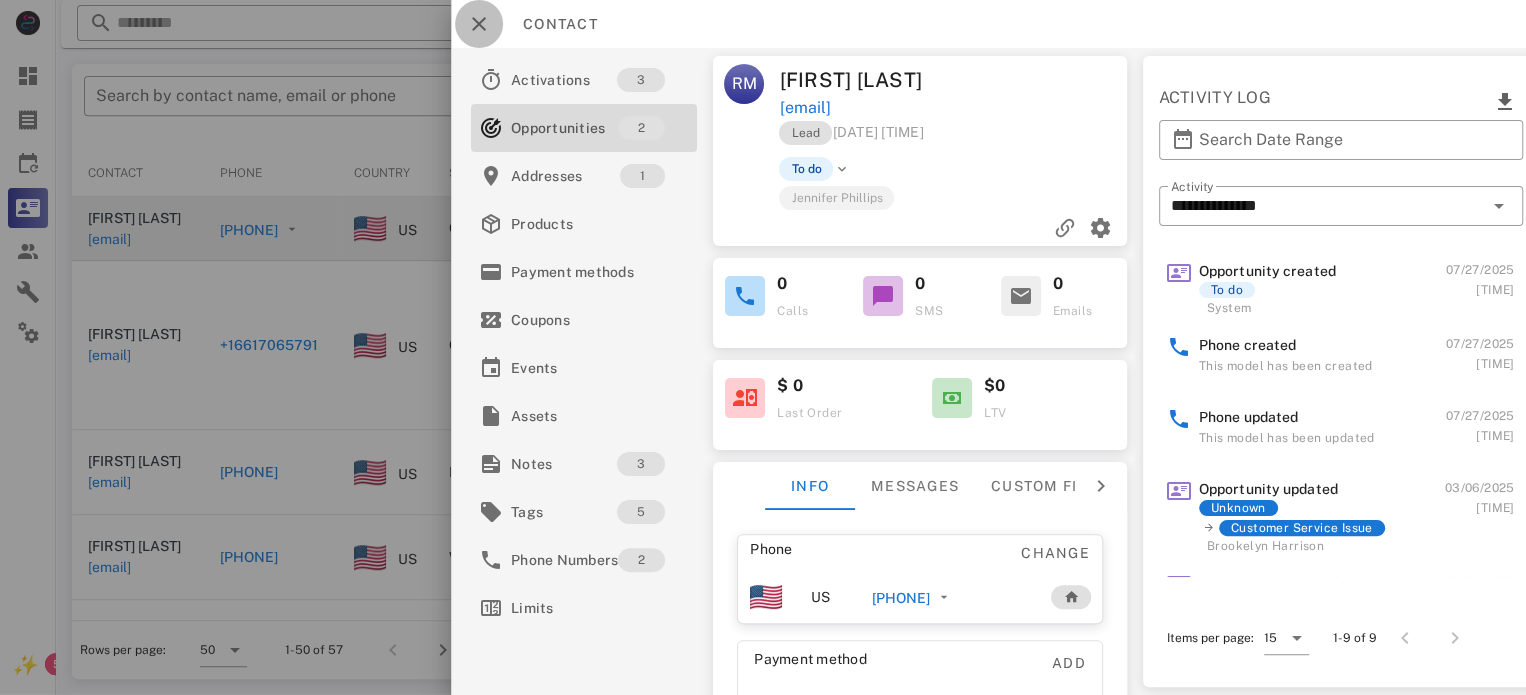 click at bounding box center [479, 24] 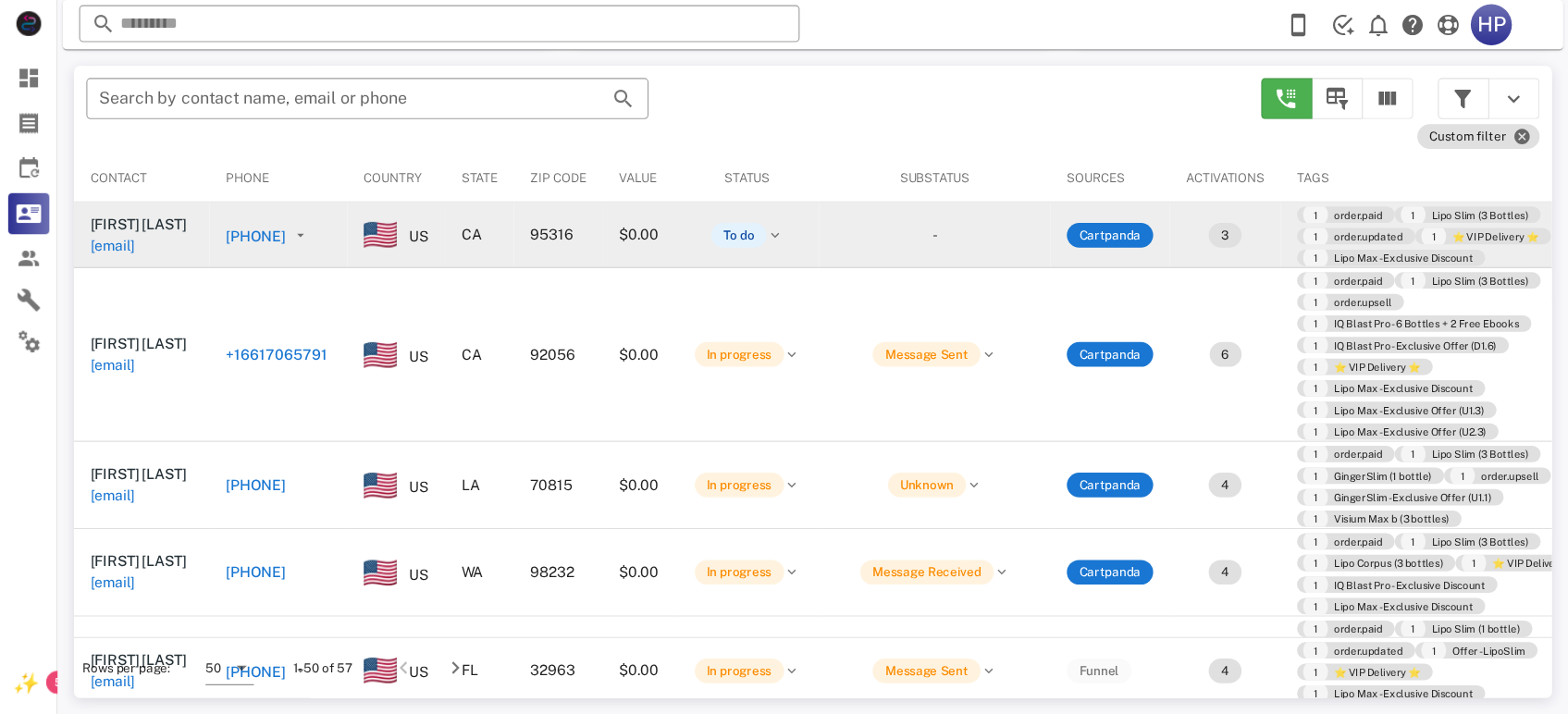 scroll, scrollTop: 351, scrollLeft: 0, axis: vertical 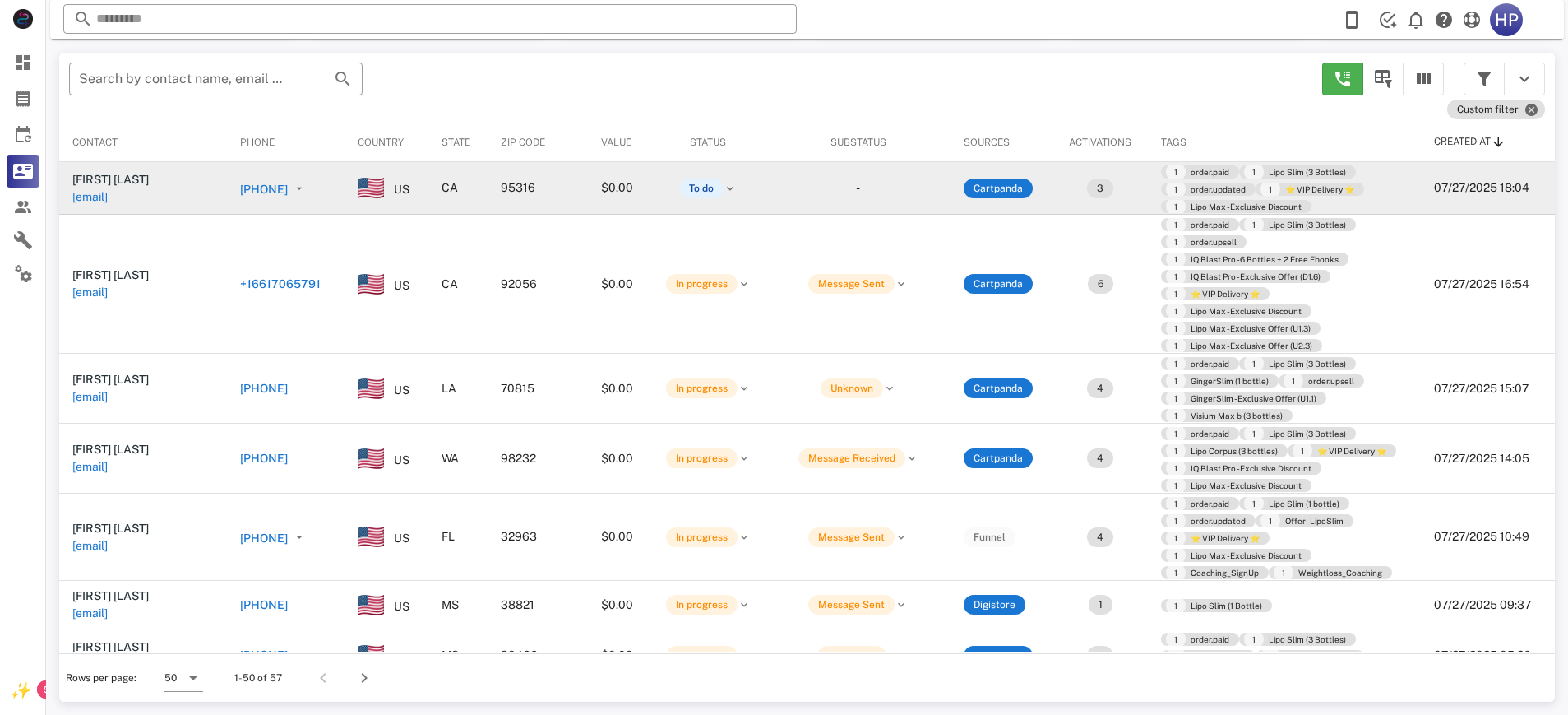 drag, startPoint x: 1162, startPoint y: 2, endPoint x: 1102, endPoint y: 50, distance: 76.8375 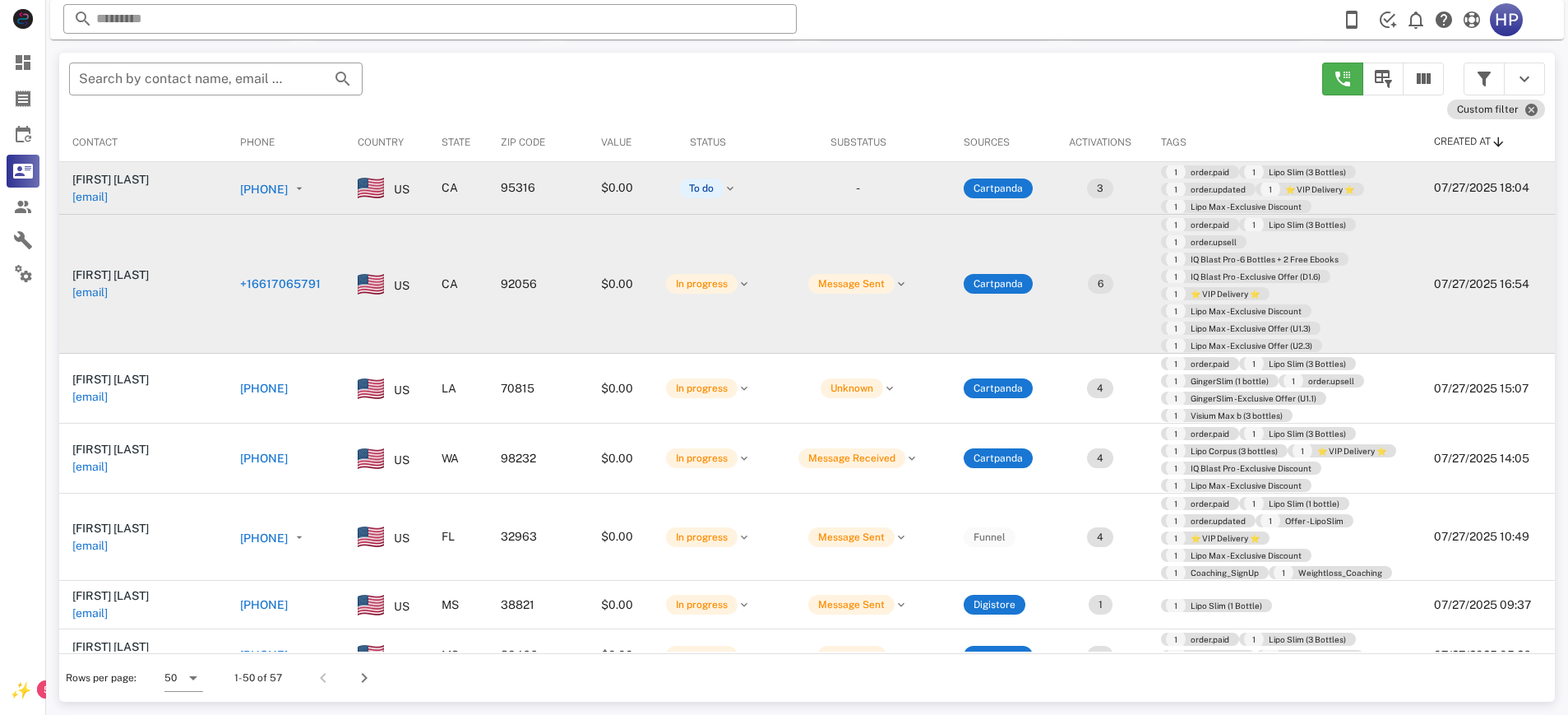 click on "+16617065791" at bounding box center (280, 284) 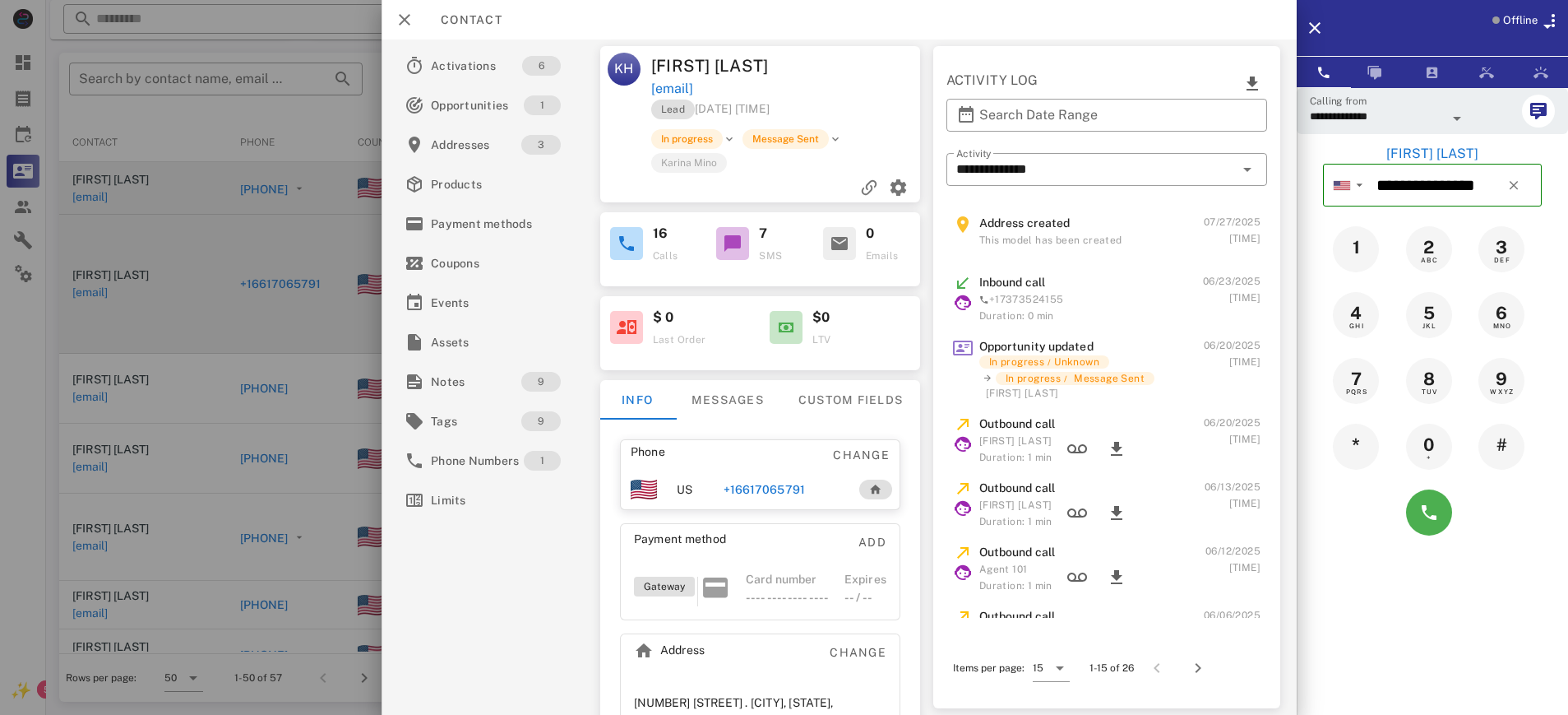 click at bounding box center (784, 357) 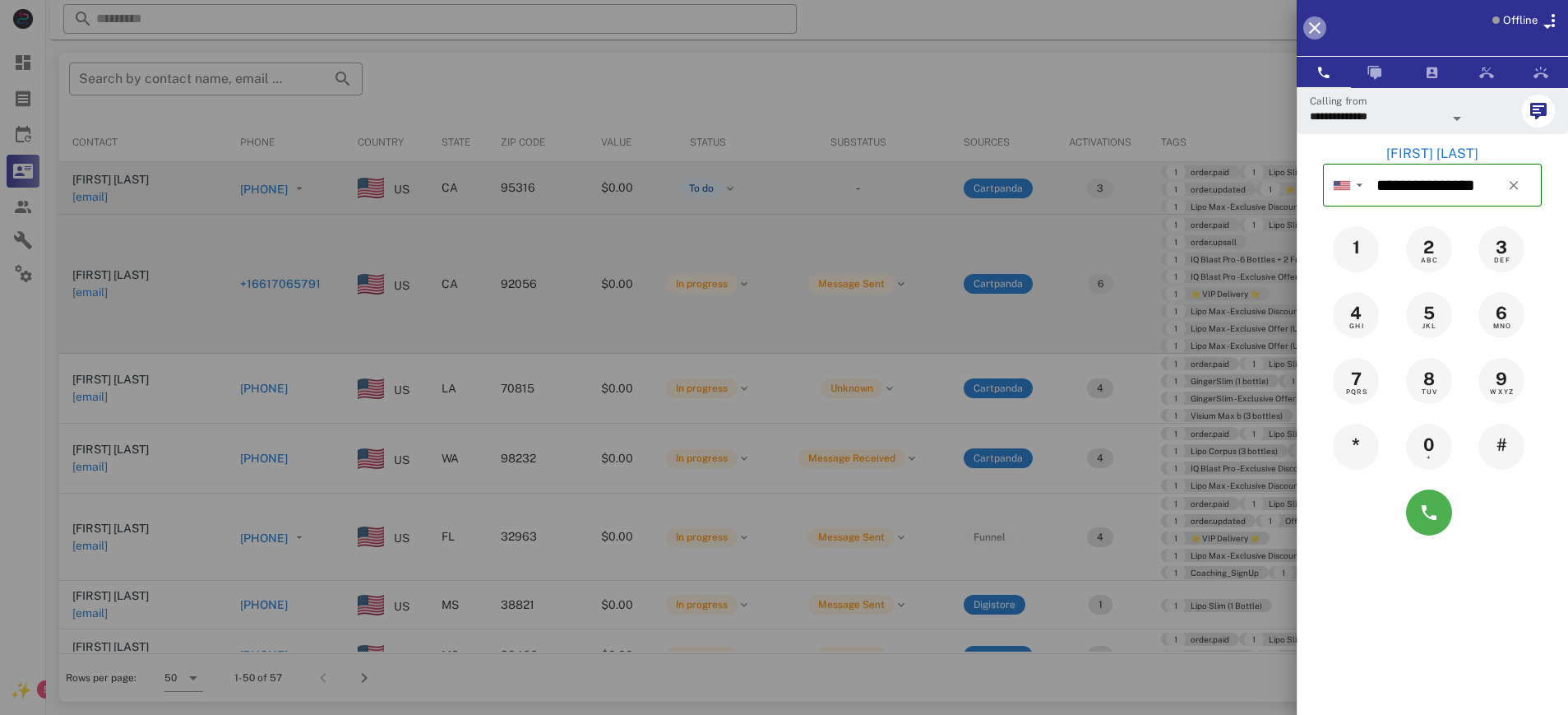 click at bounding box center [1315, 28] 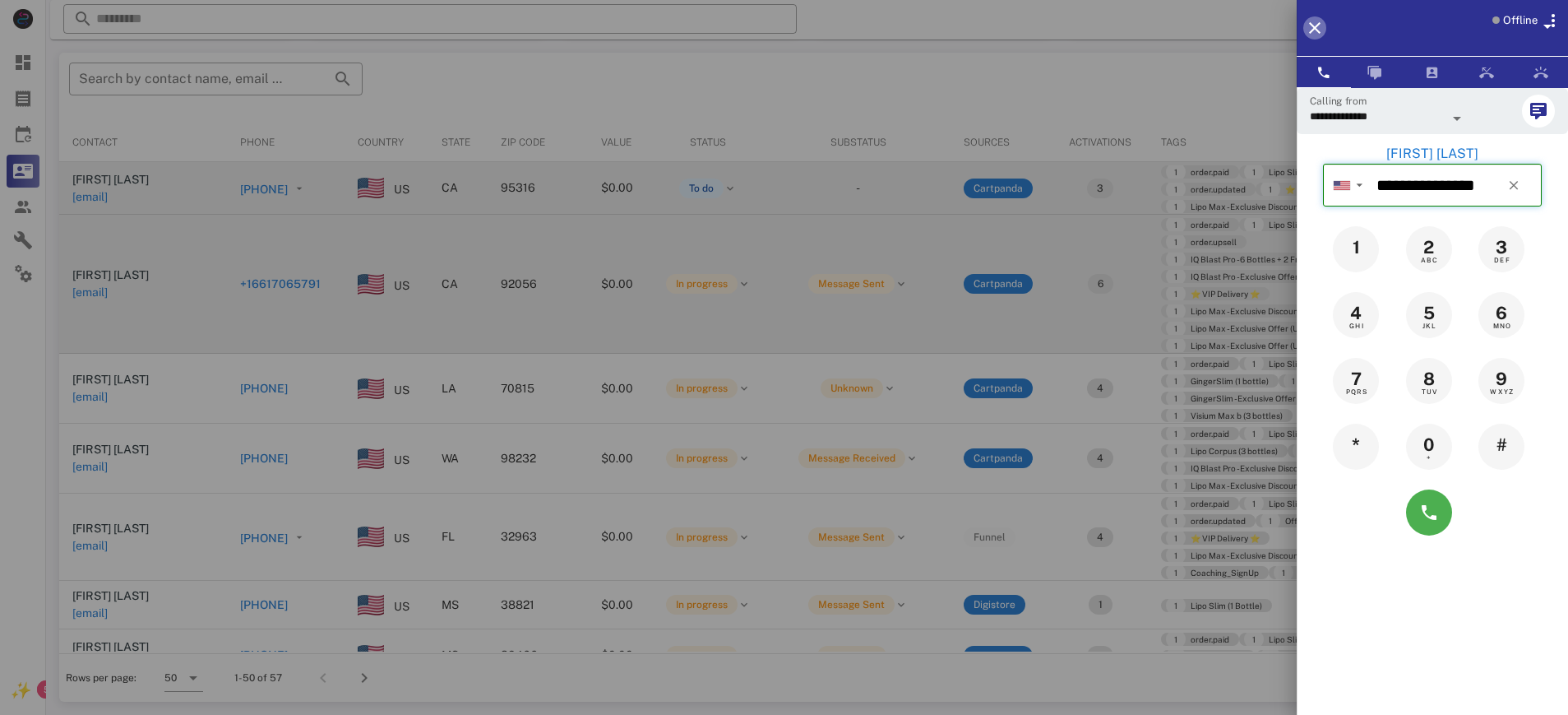 type 